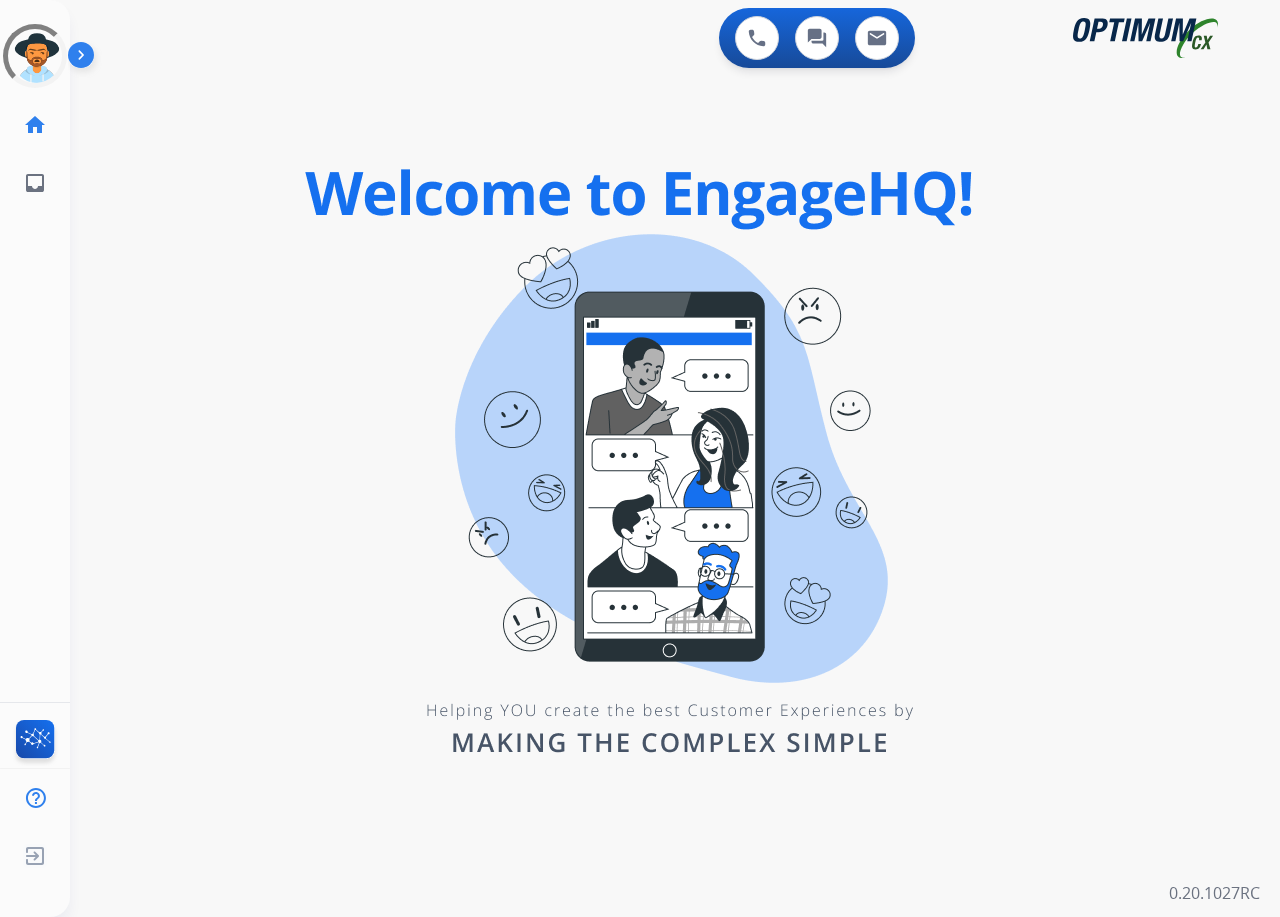 scroll, scrollTop: 0, scrollLeft: 0, axis: both 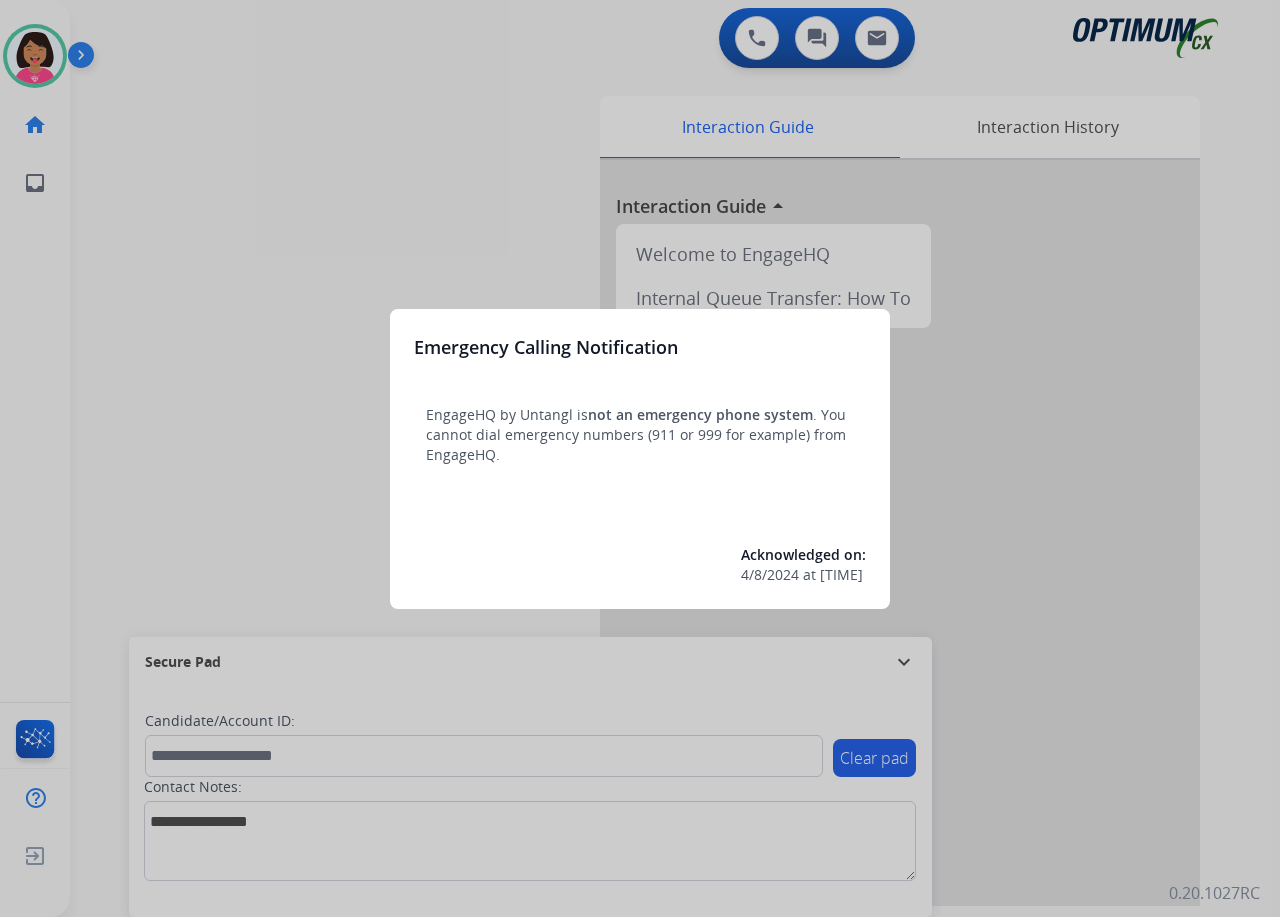 click at bounding box center (640, 458) 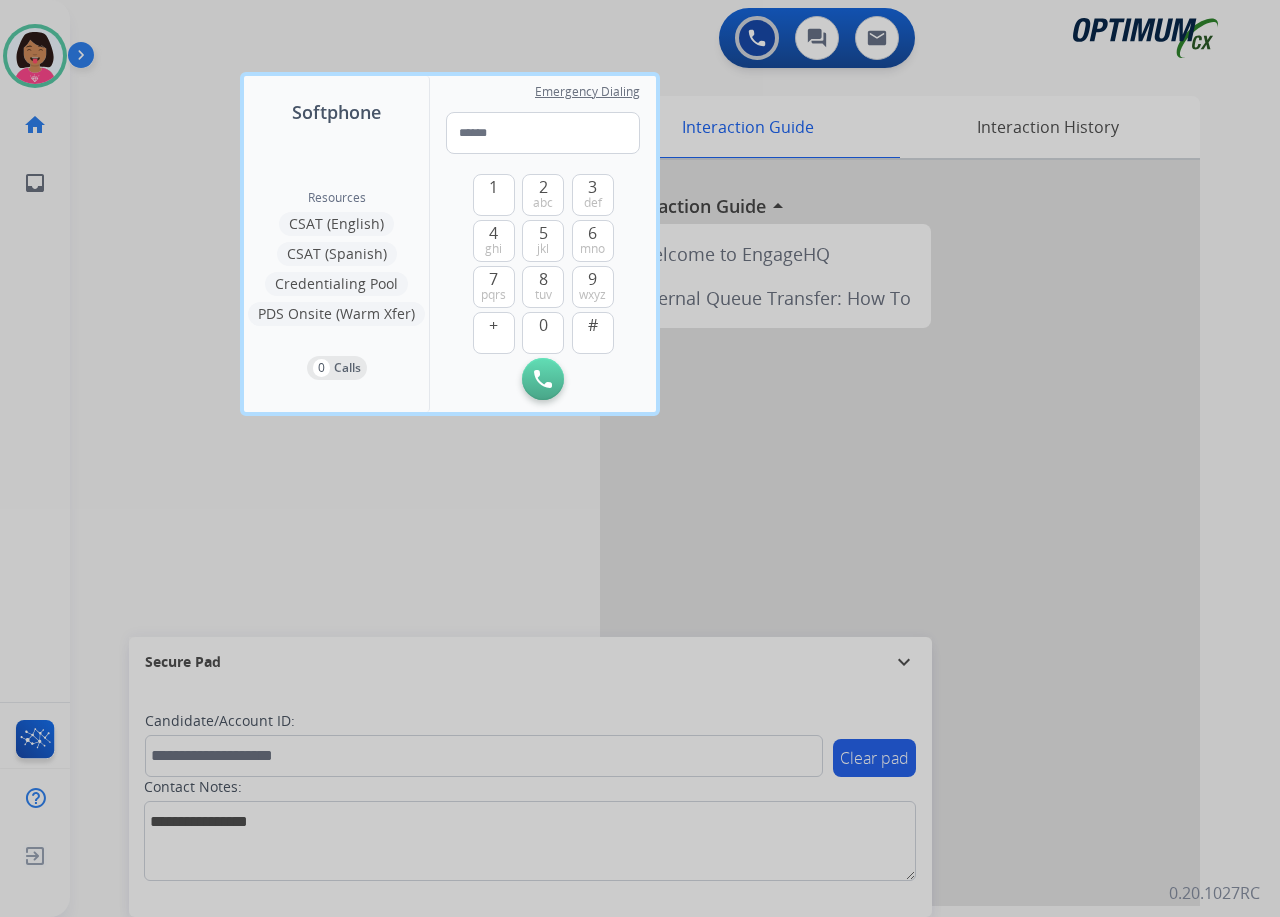 click at bounding box center [640, 458] 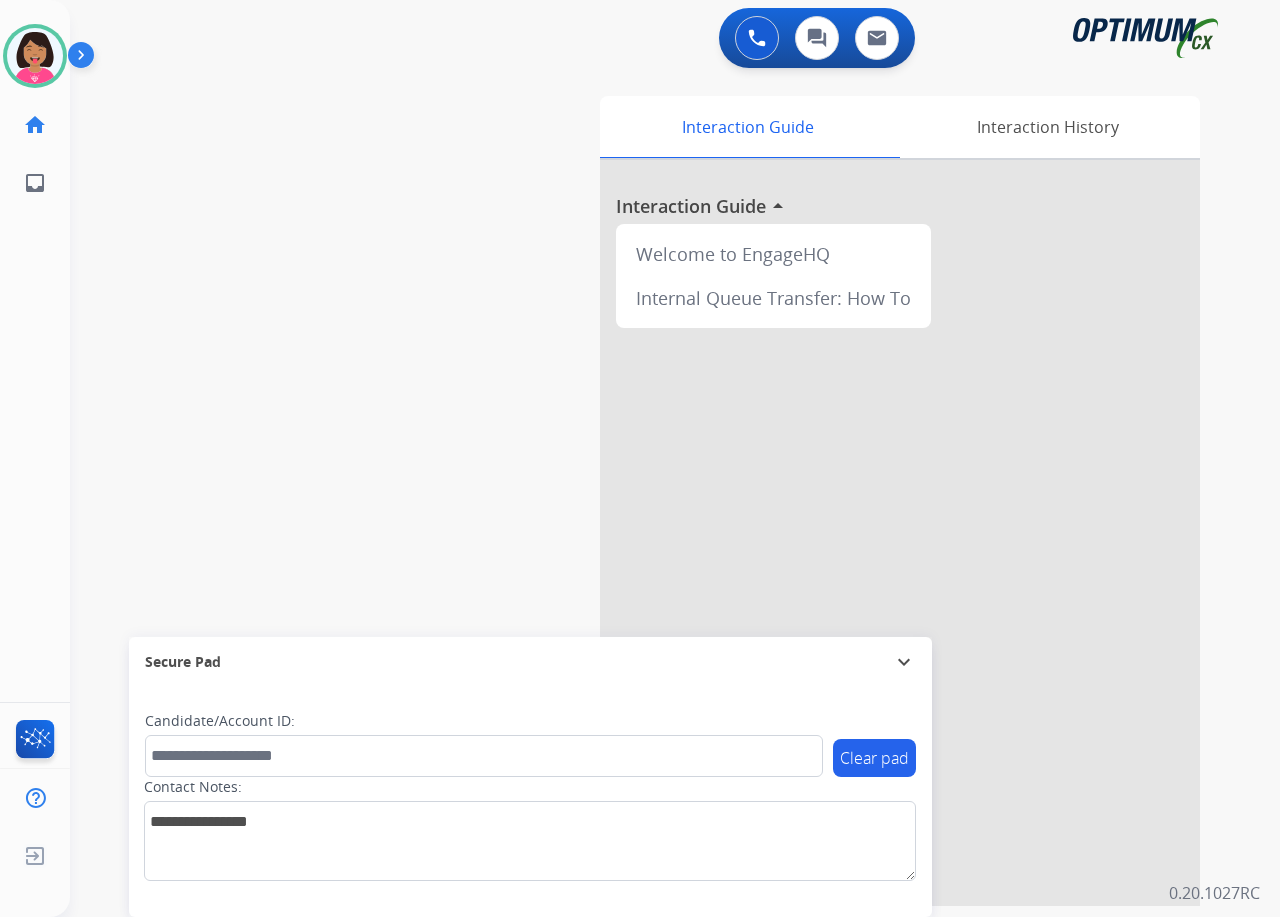 click on "Del   Available  Edit Avatar  Agent:   Del  Routing Profile:  OCX Training home  Home  Home inbox  Emails  Emails  FocalPoints  Help Center  Help Center  Log out  Log out" 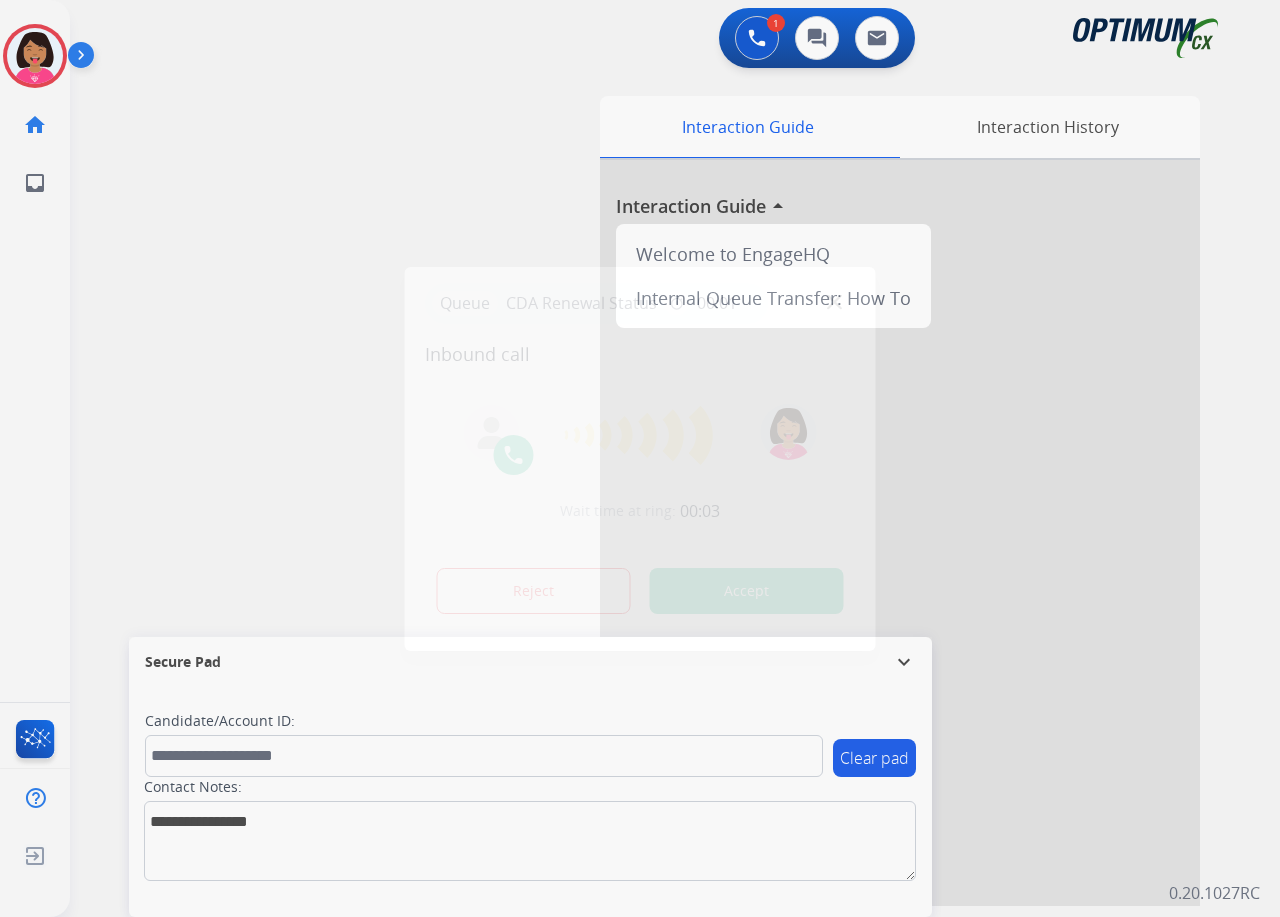 click at bounding box center [640, 458] 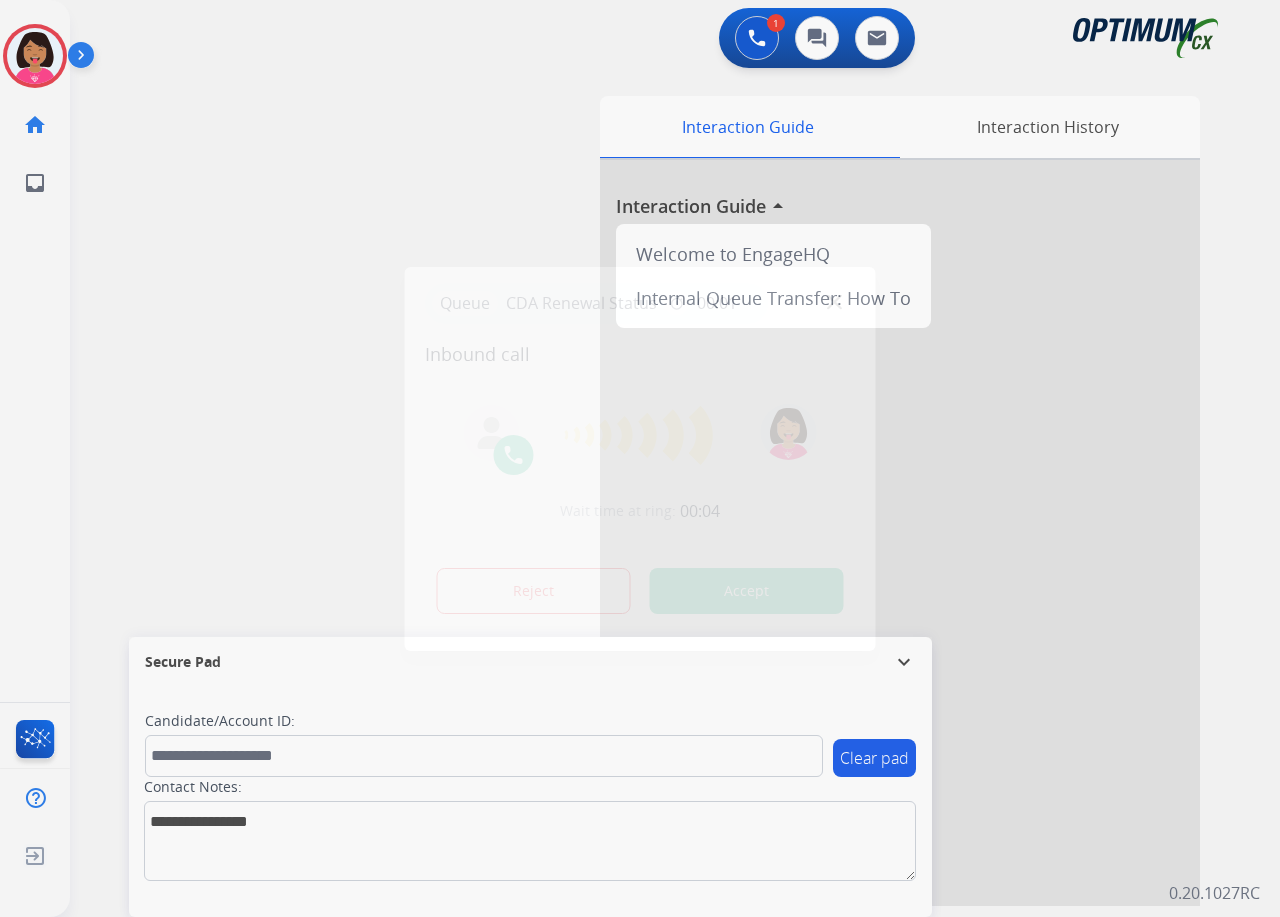 click at bounding box center [834, 301] 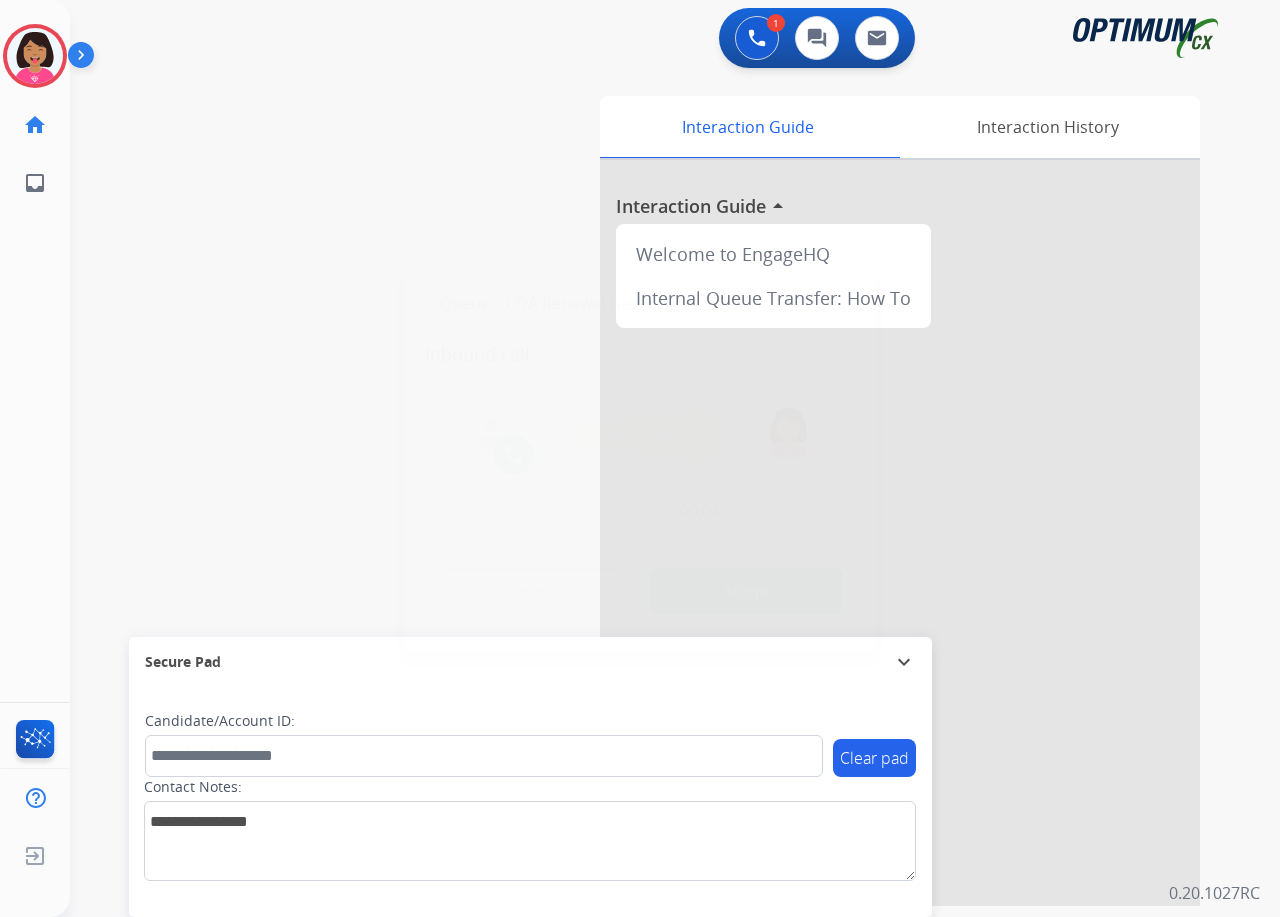 click at bounding box center [834, 301] 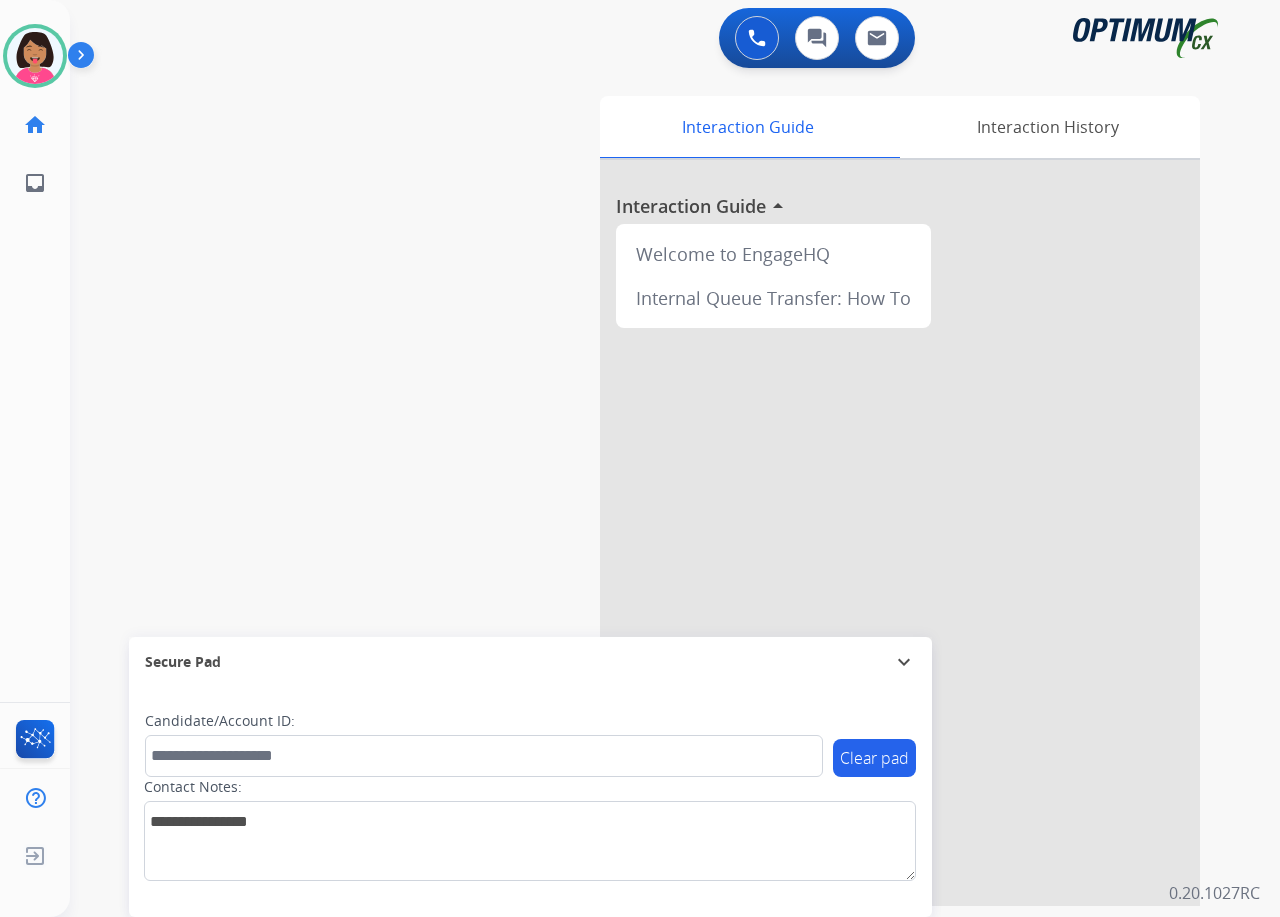 click at bounding box center [900, 533] 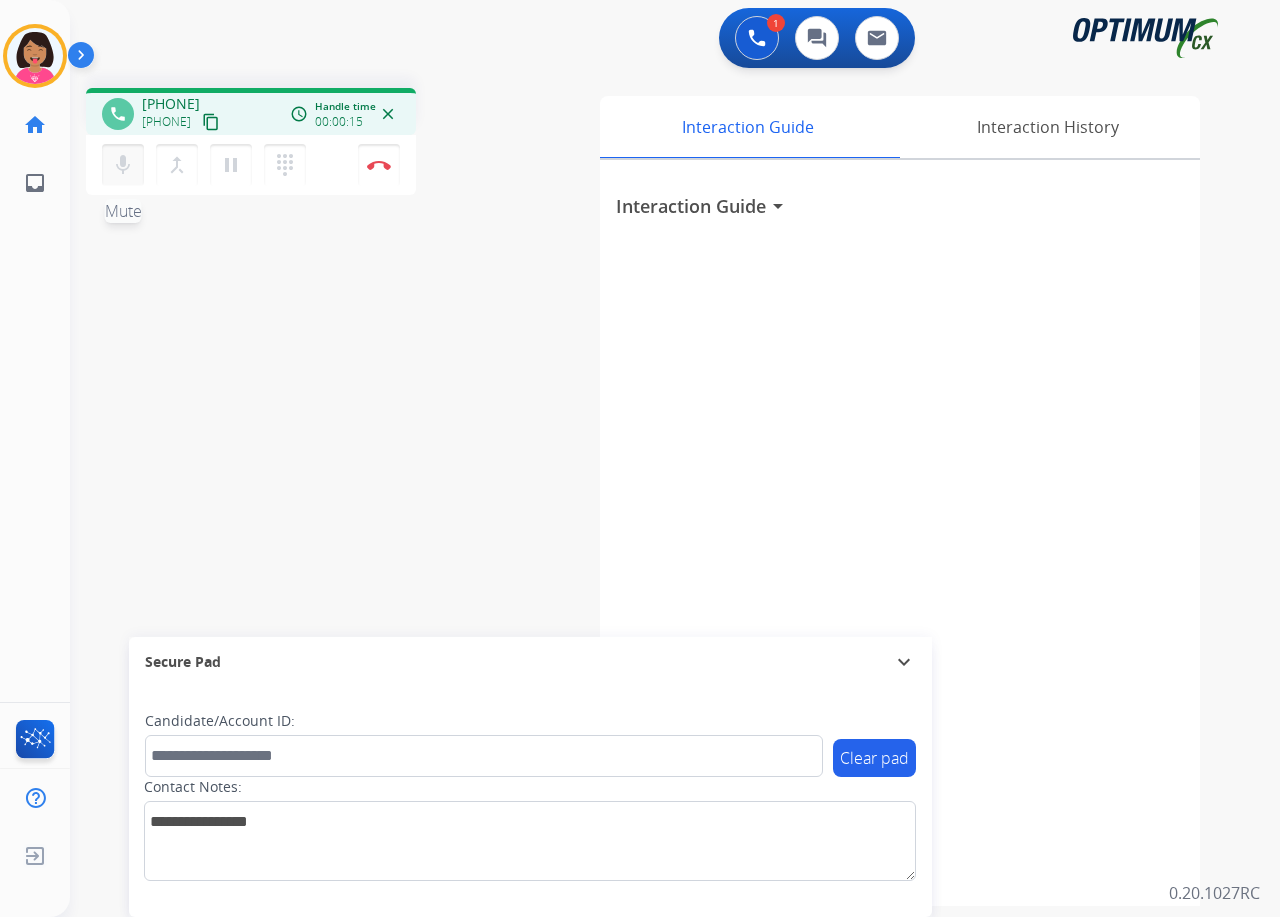 click on "mic" at bounding box center [123, 165] 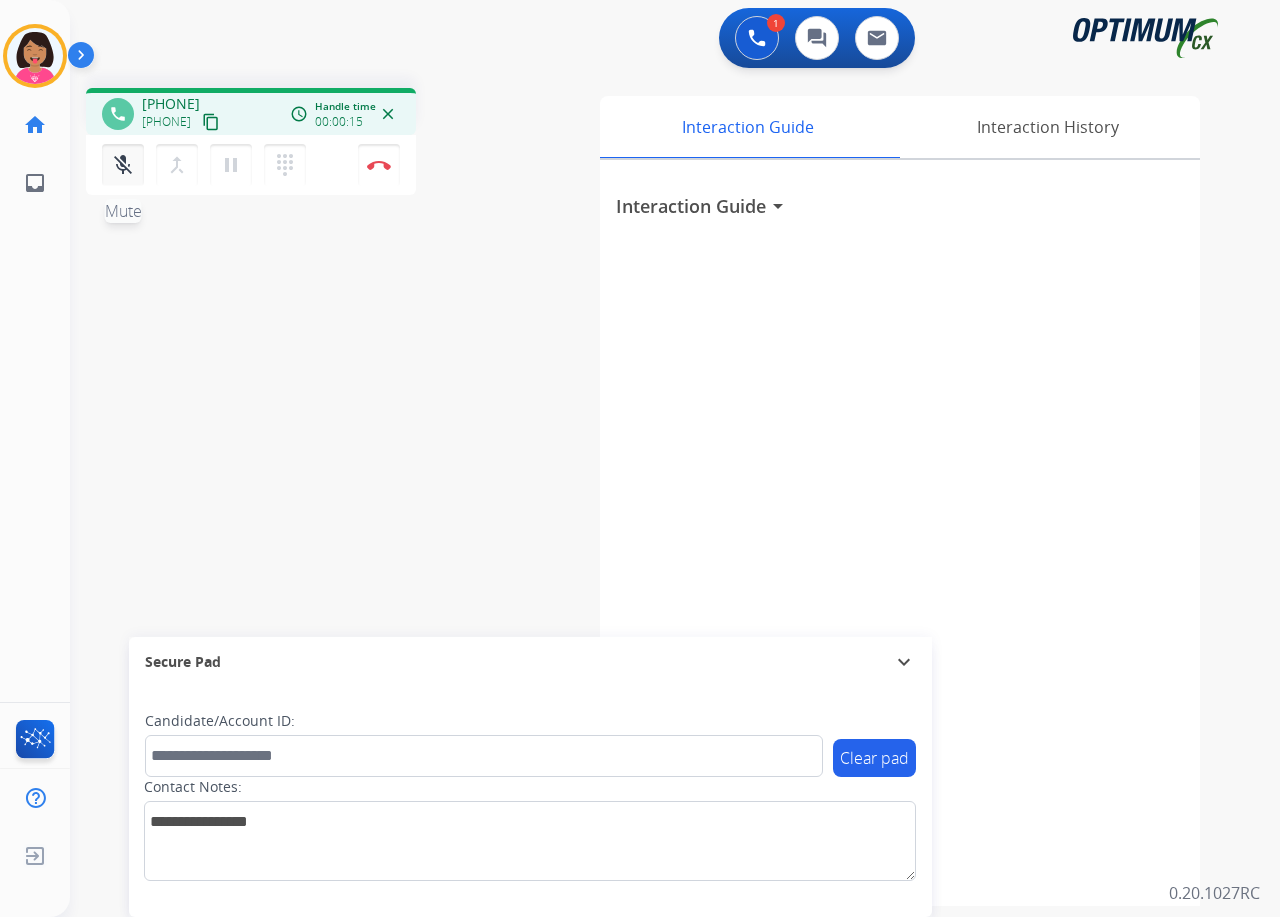 click on "mic_off" at bounding box center (123, 165) 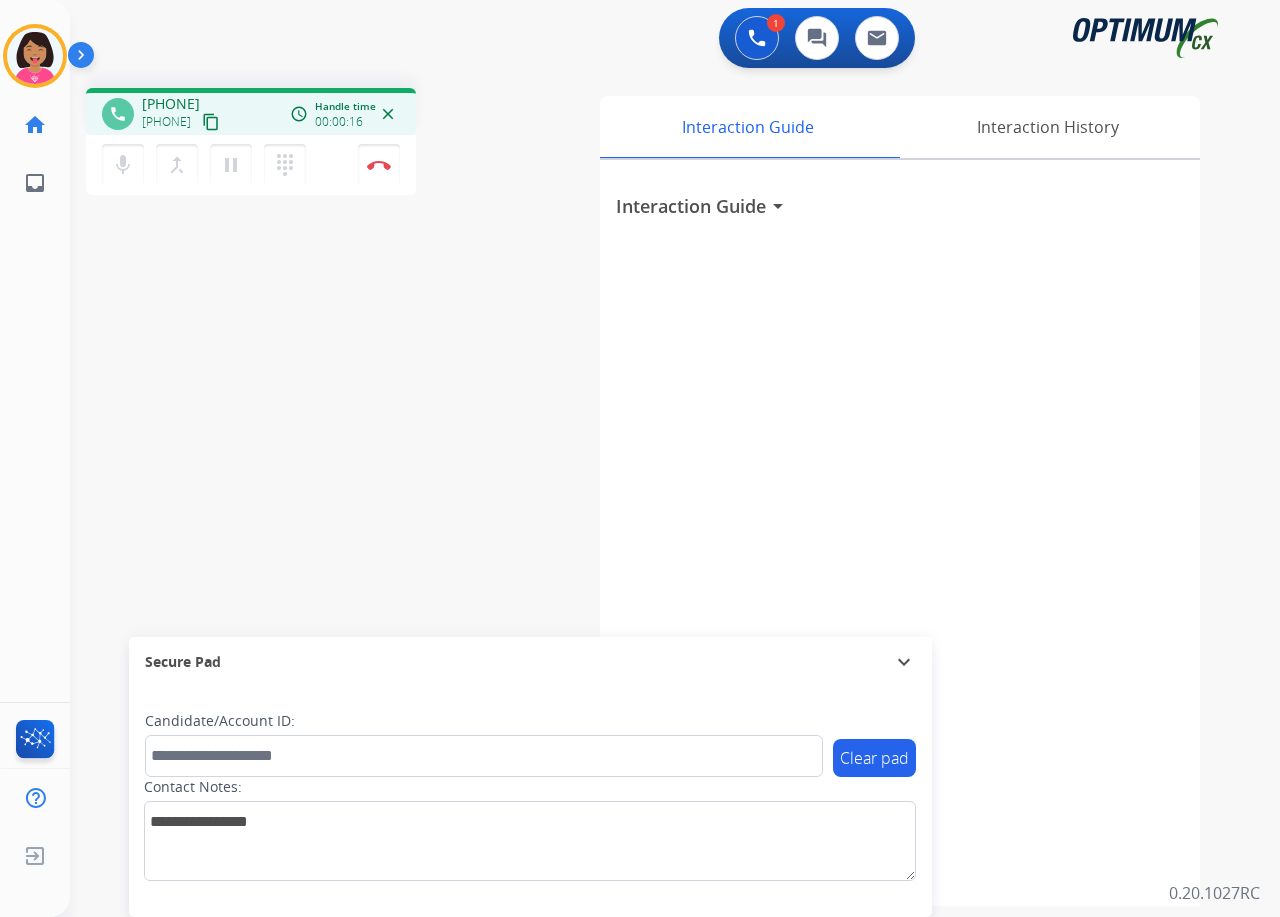 click on "content_copy" at bounding box center (211, 122) 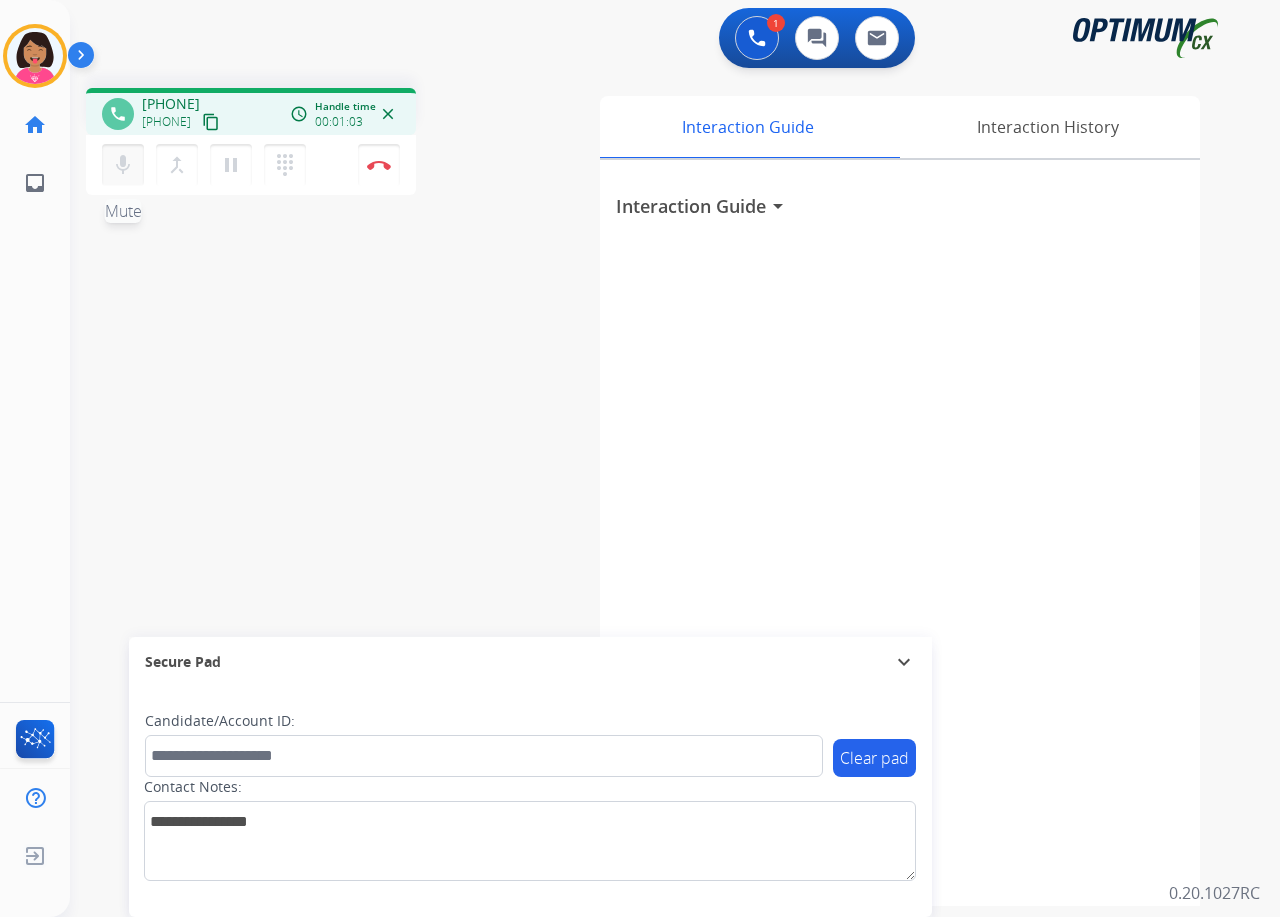 click on "mic Mute" at bounding box center [123, 165] 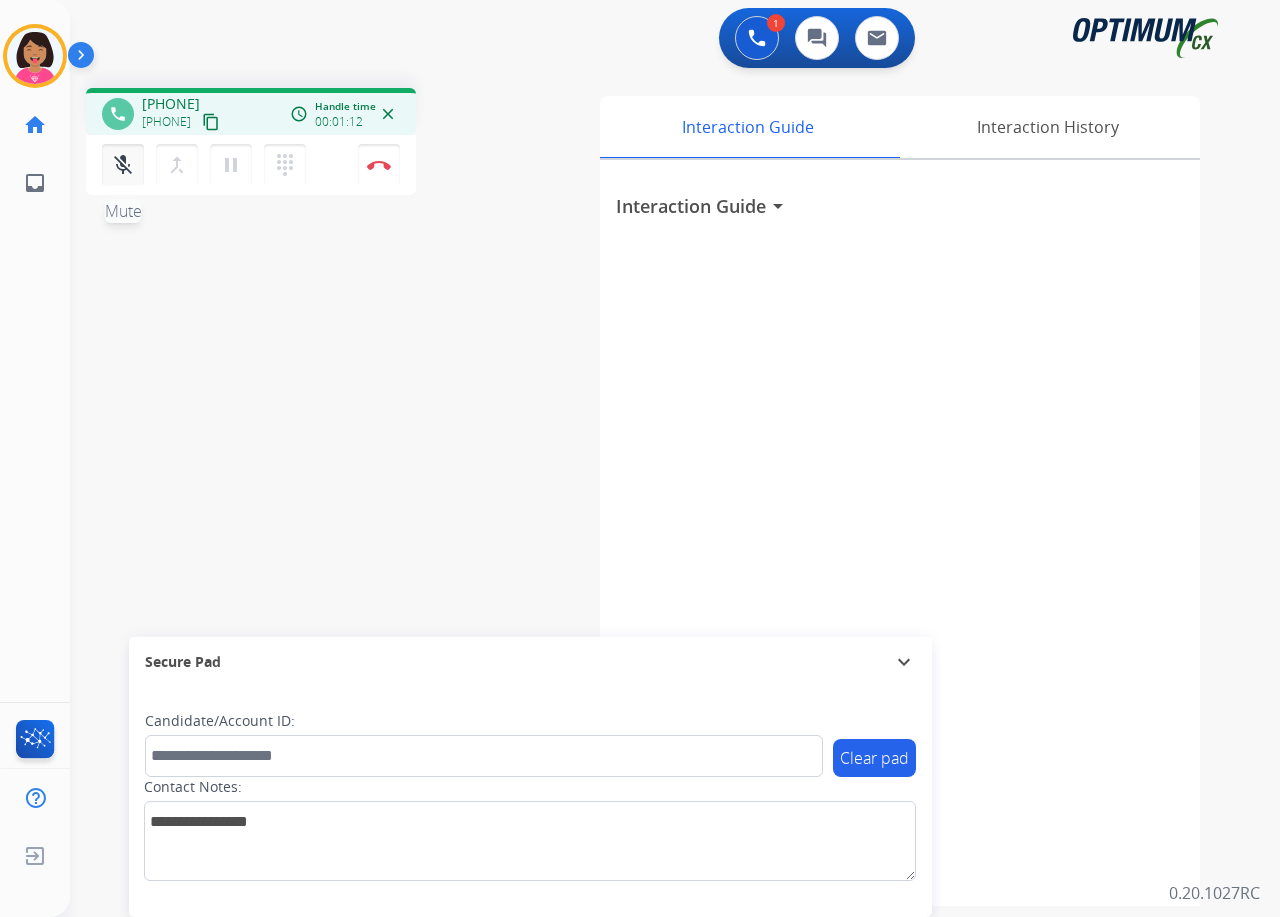click on "mic_off Mute" at bounding box center (123, 165) 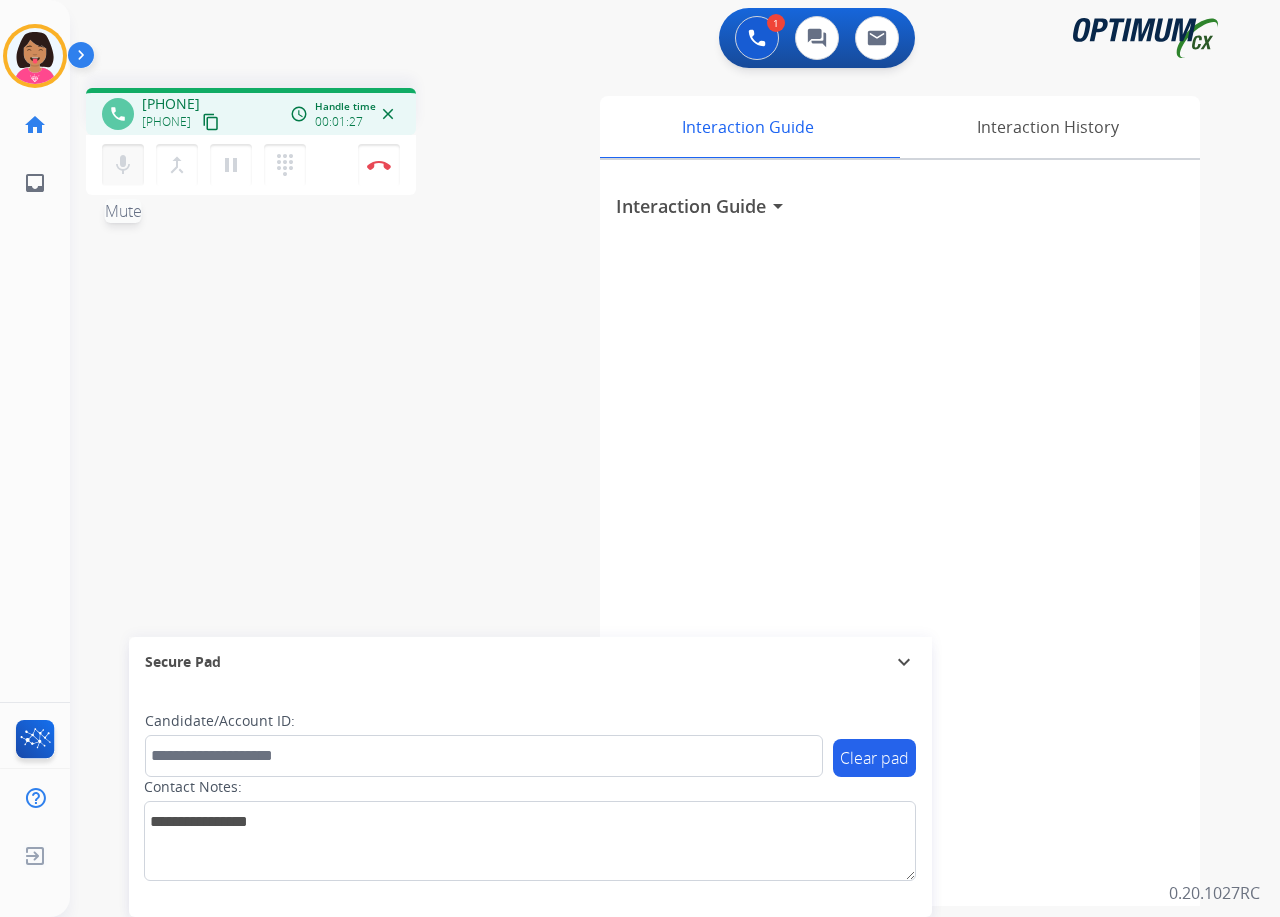 click on "mic" at bounding box center (123, 165) 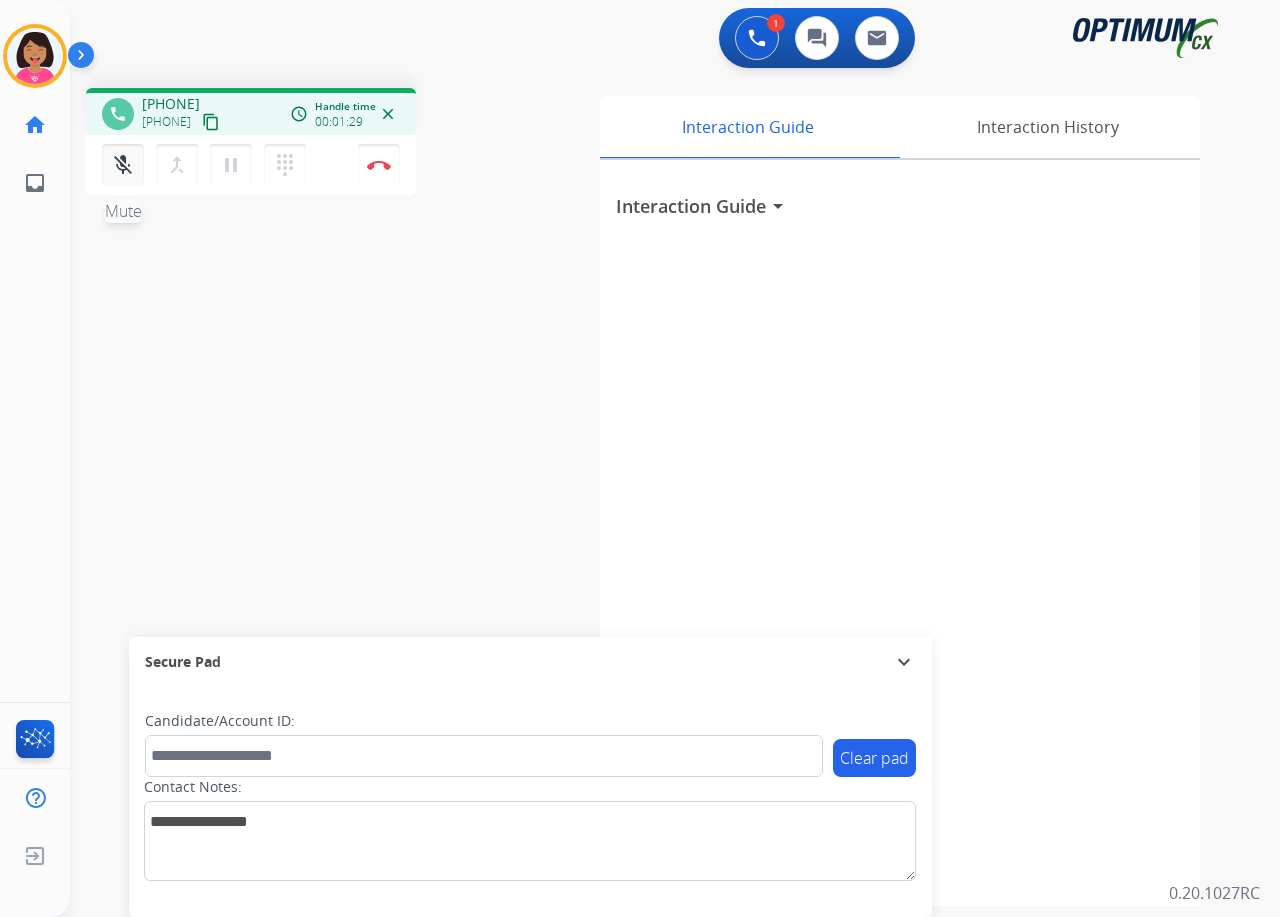 click on "mic_off" at bounding box center [123, 165] 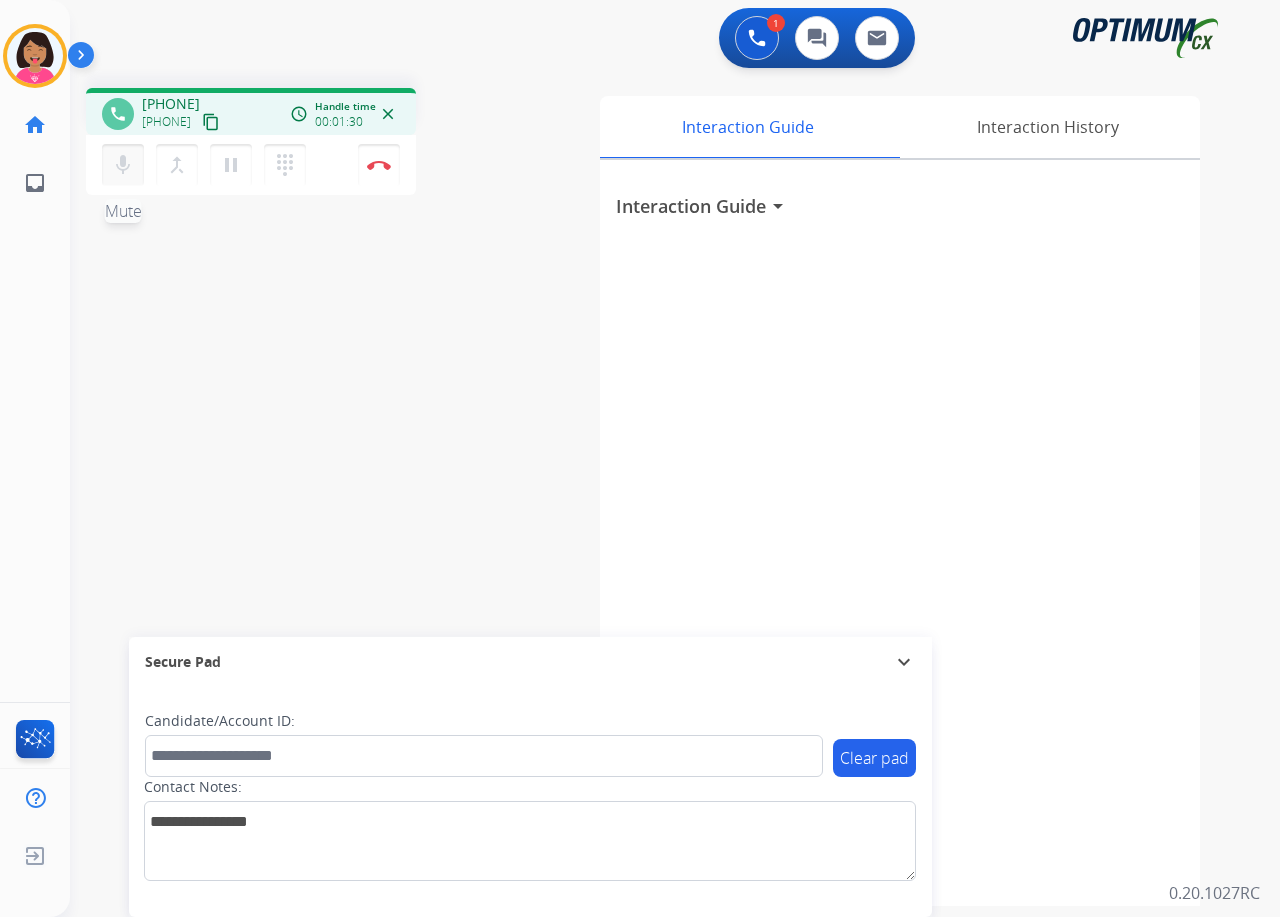 click on "mic" at bounding box center (123, 165) 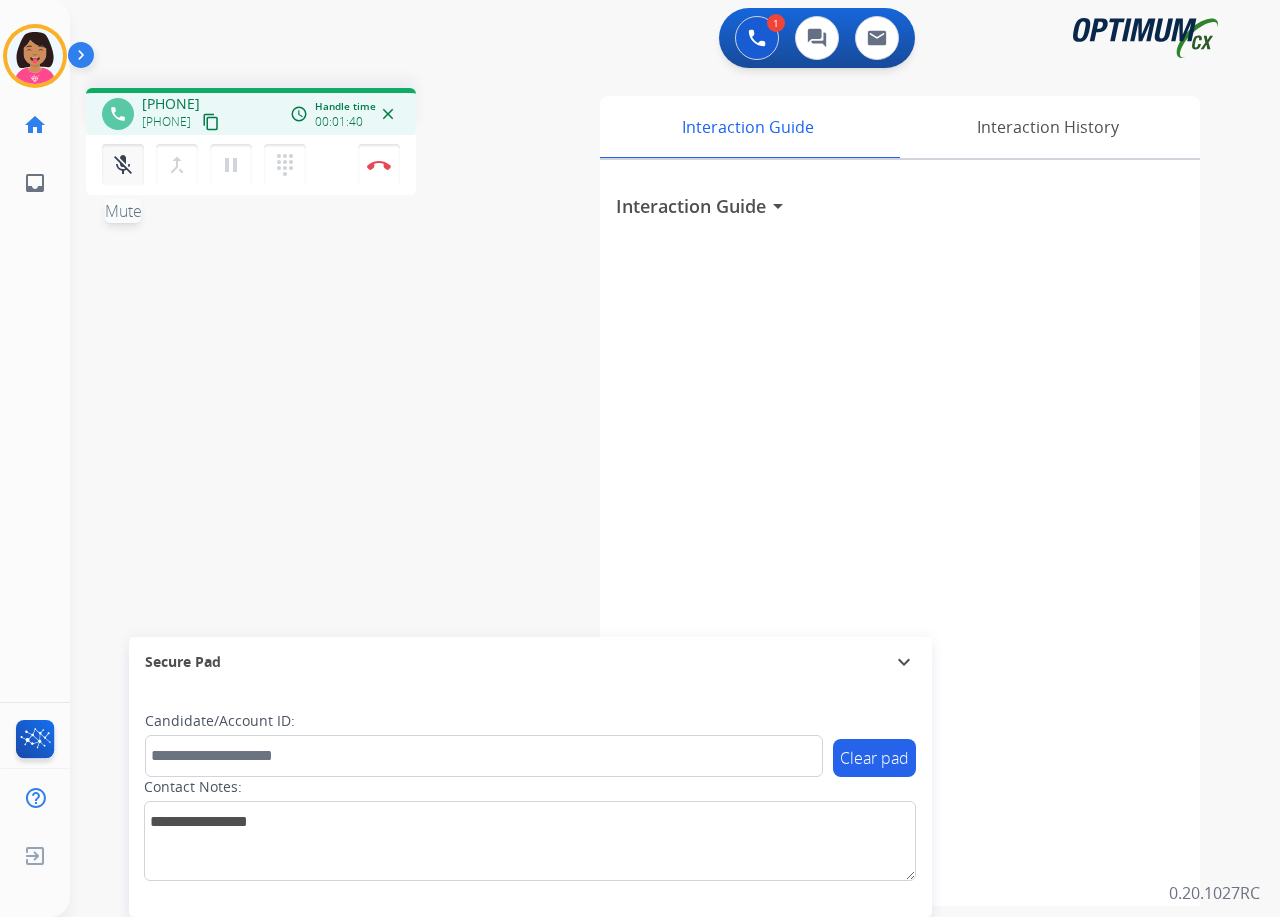 click on "mic_off Mute" at bounding box center [123, 165] 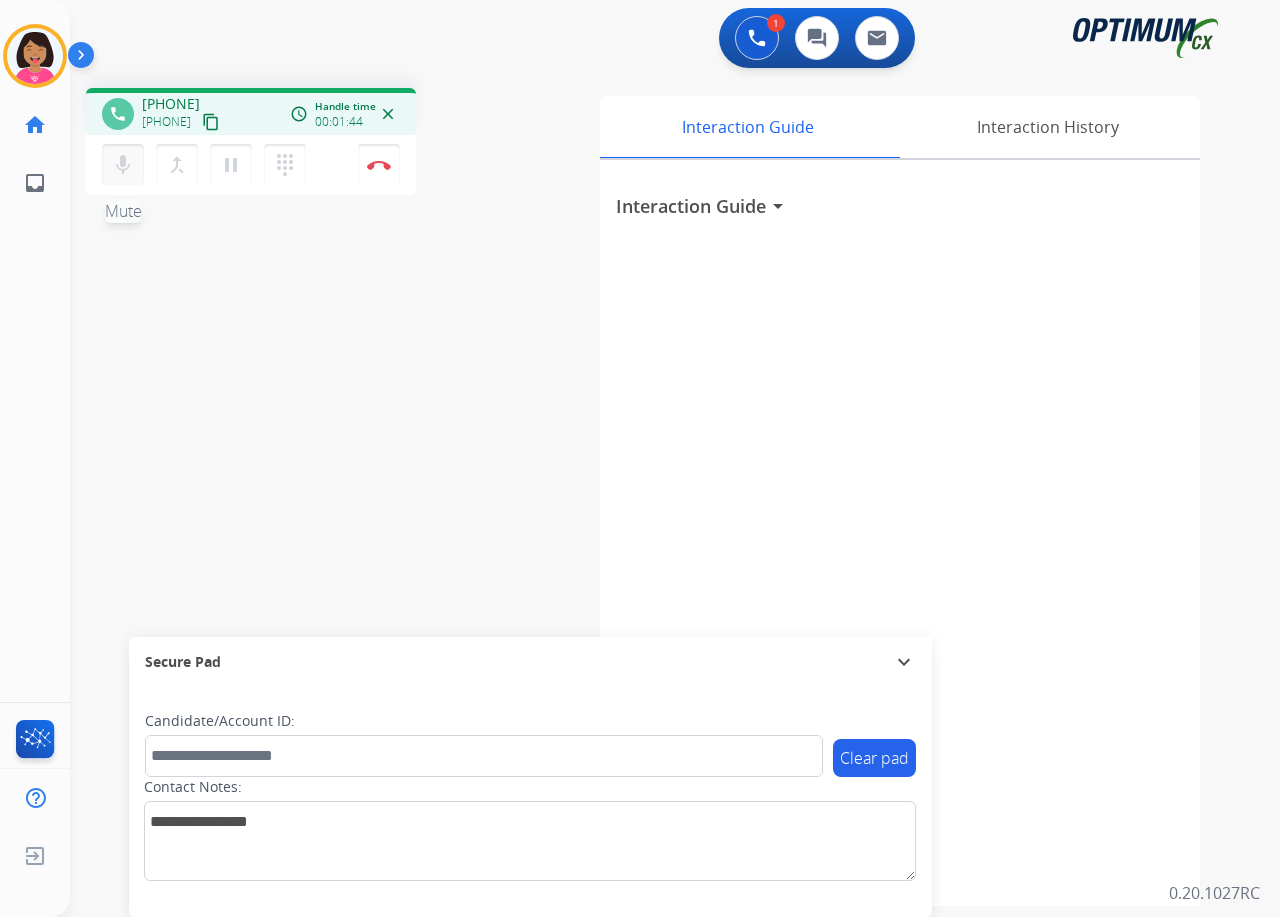 click on "mic" at bounding box center (123, 165) 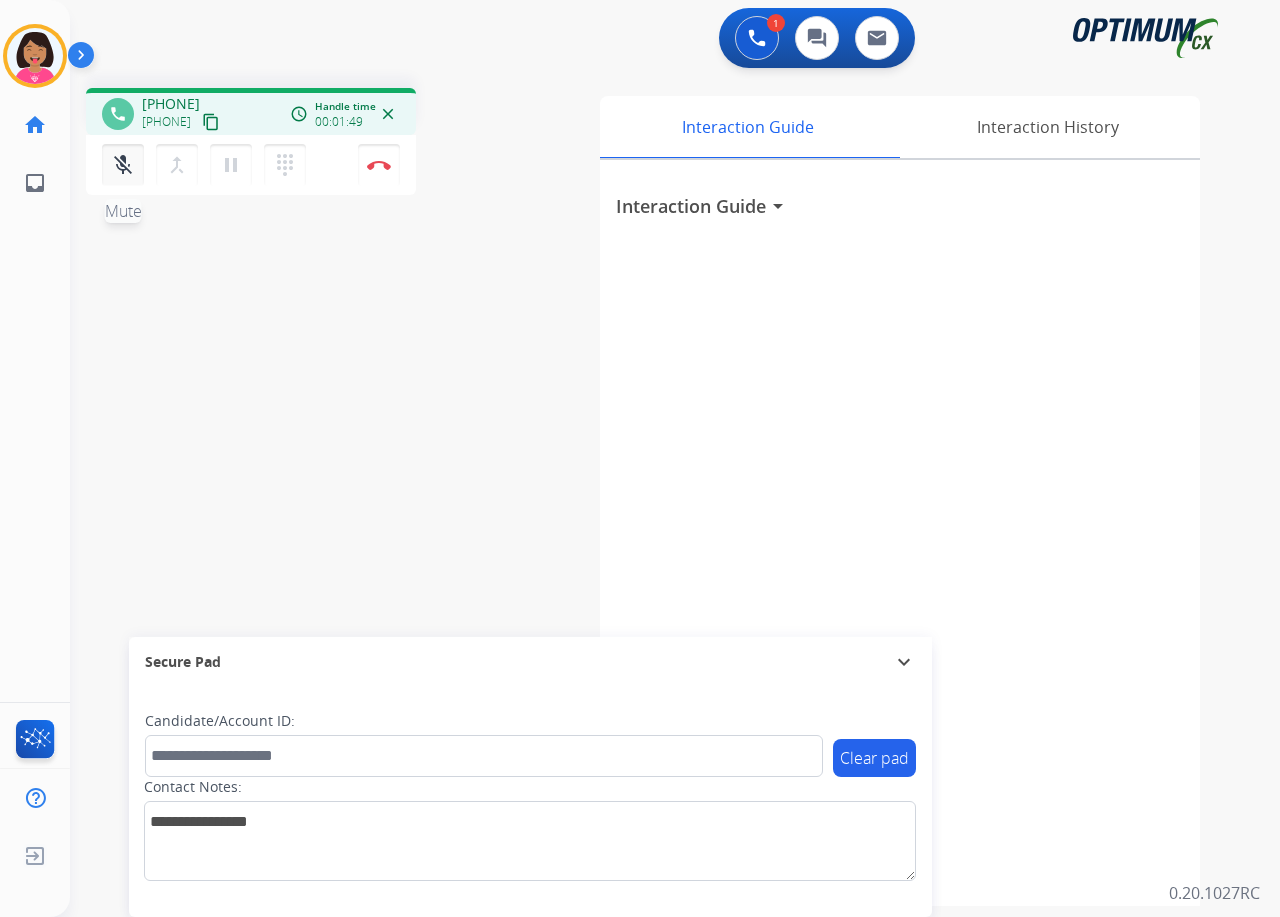 click on "mic_off Mute" at bounding box center [123, 165] 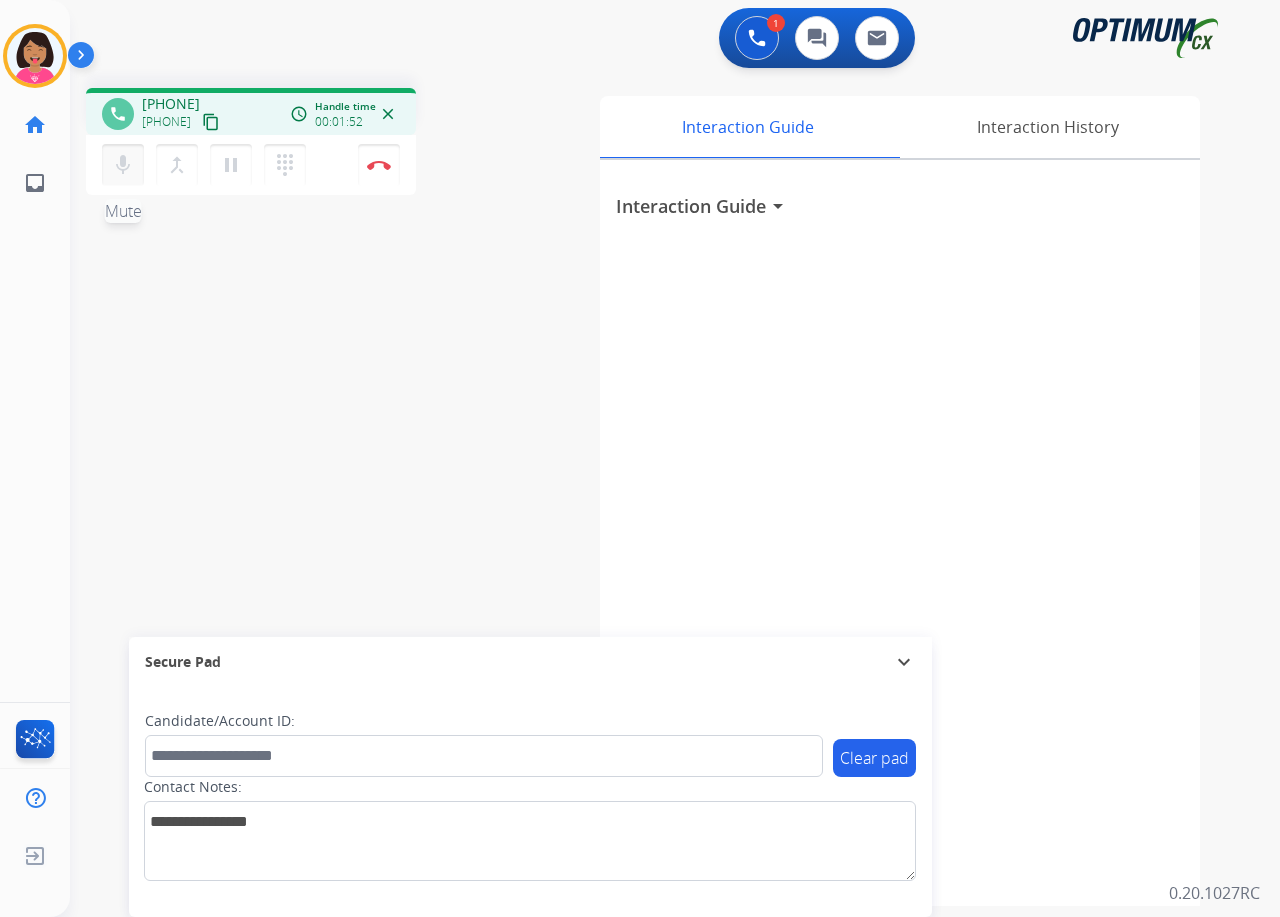 click on "mic" at bounding box center [123, 165] 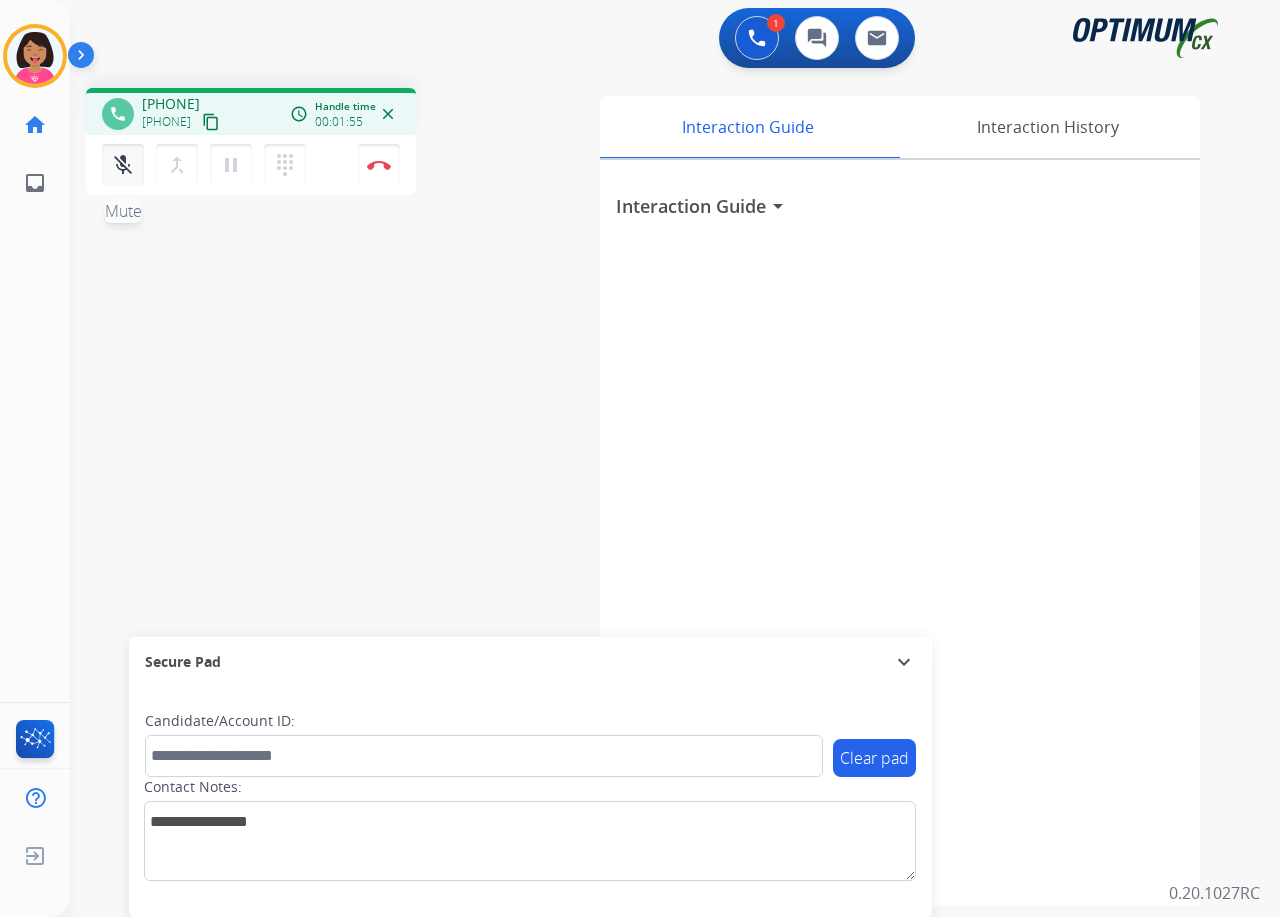 click on "mic_off" at bounding box center (123, 165) 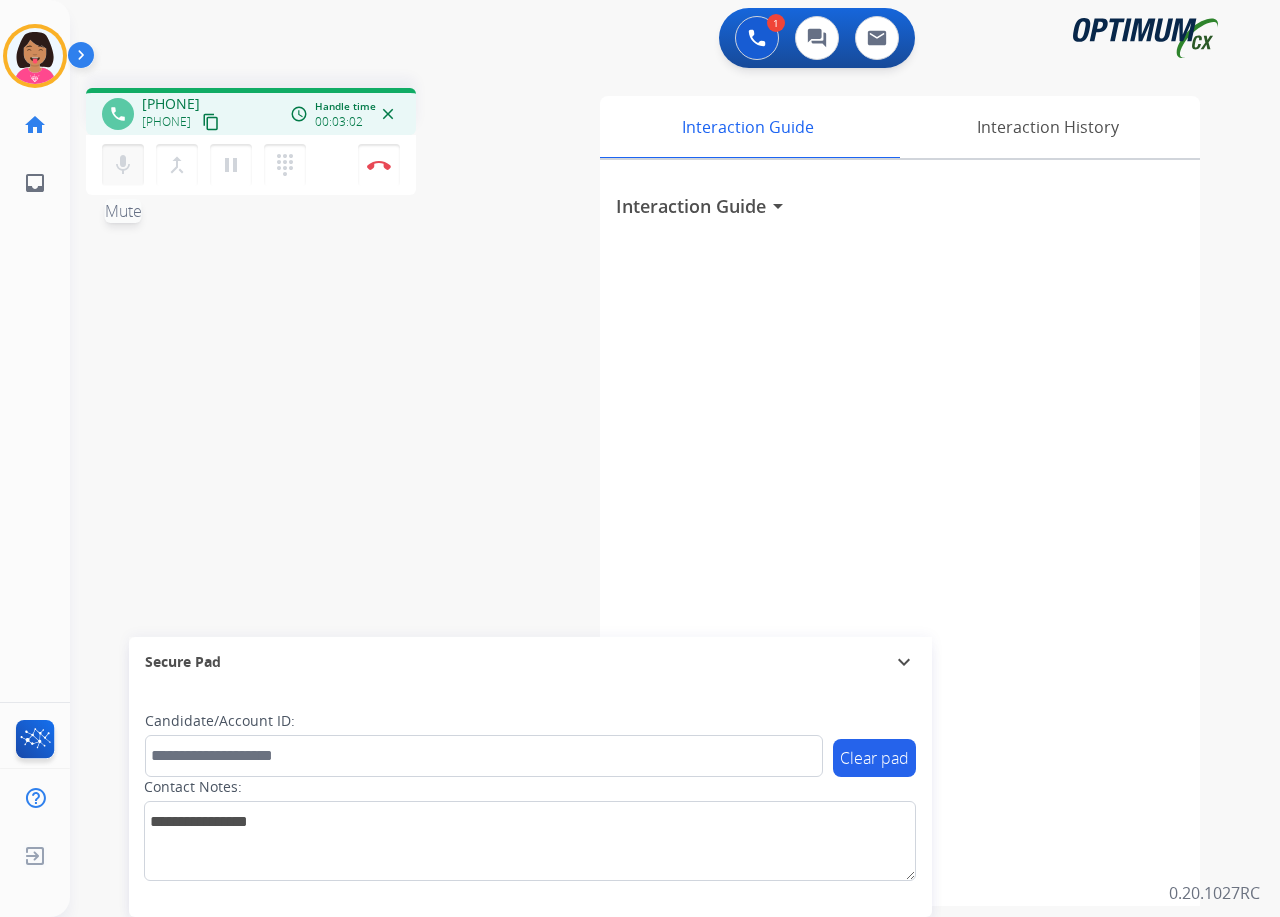 click on "mic" at bounding box center (123, 165) 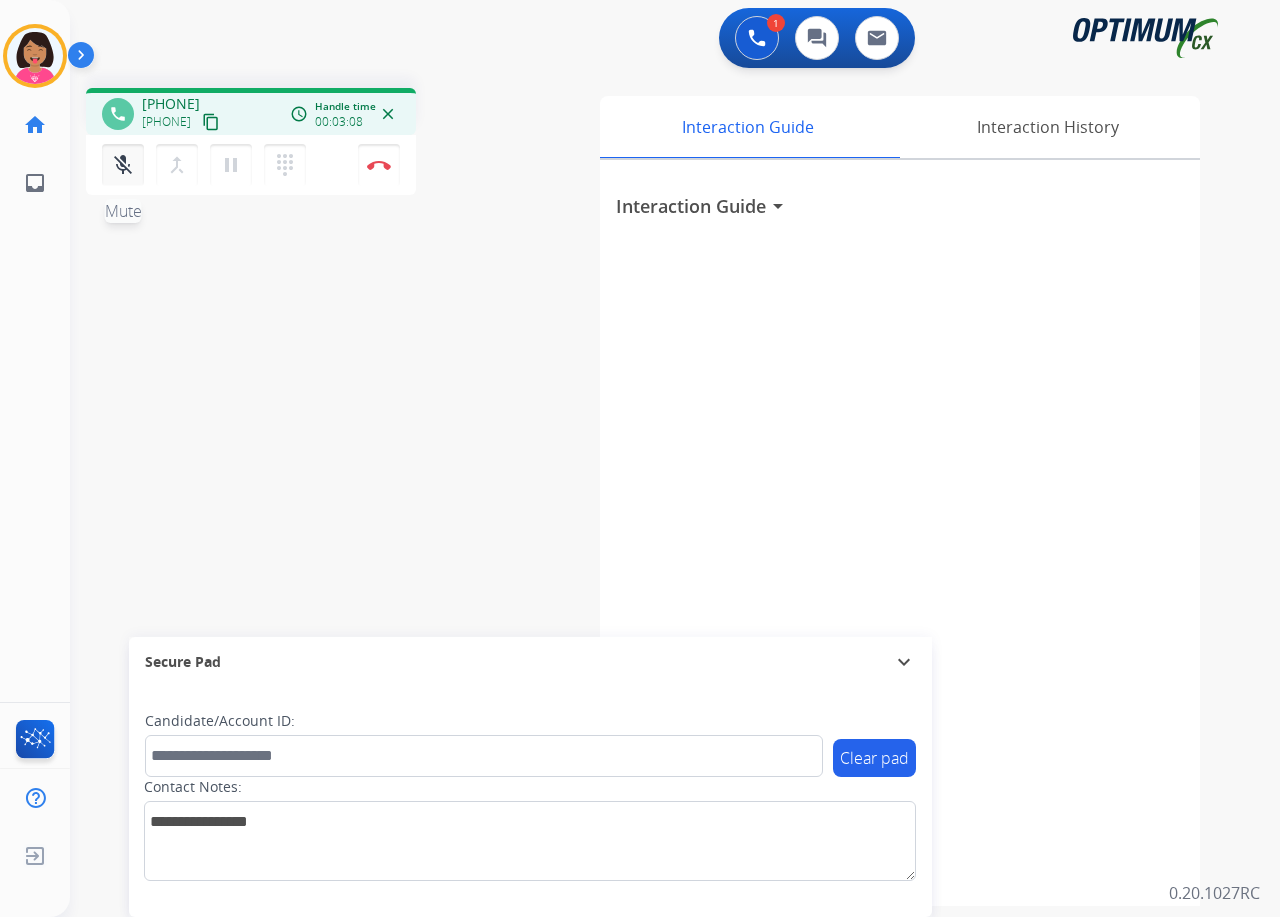 click on "mic_off" at bounding box center [123, 165] 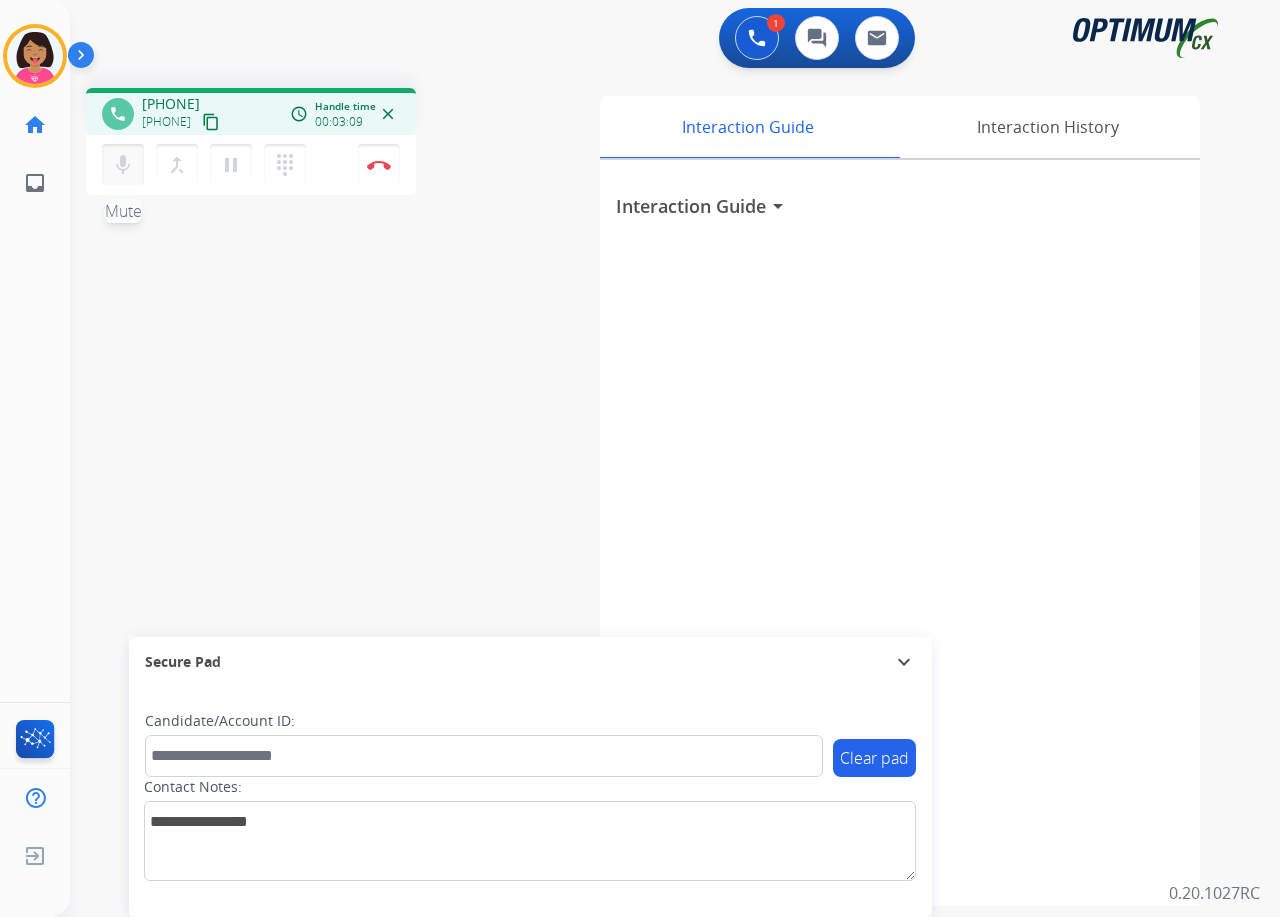 click on "mic" at bounding box center (123, 165) 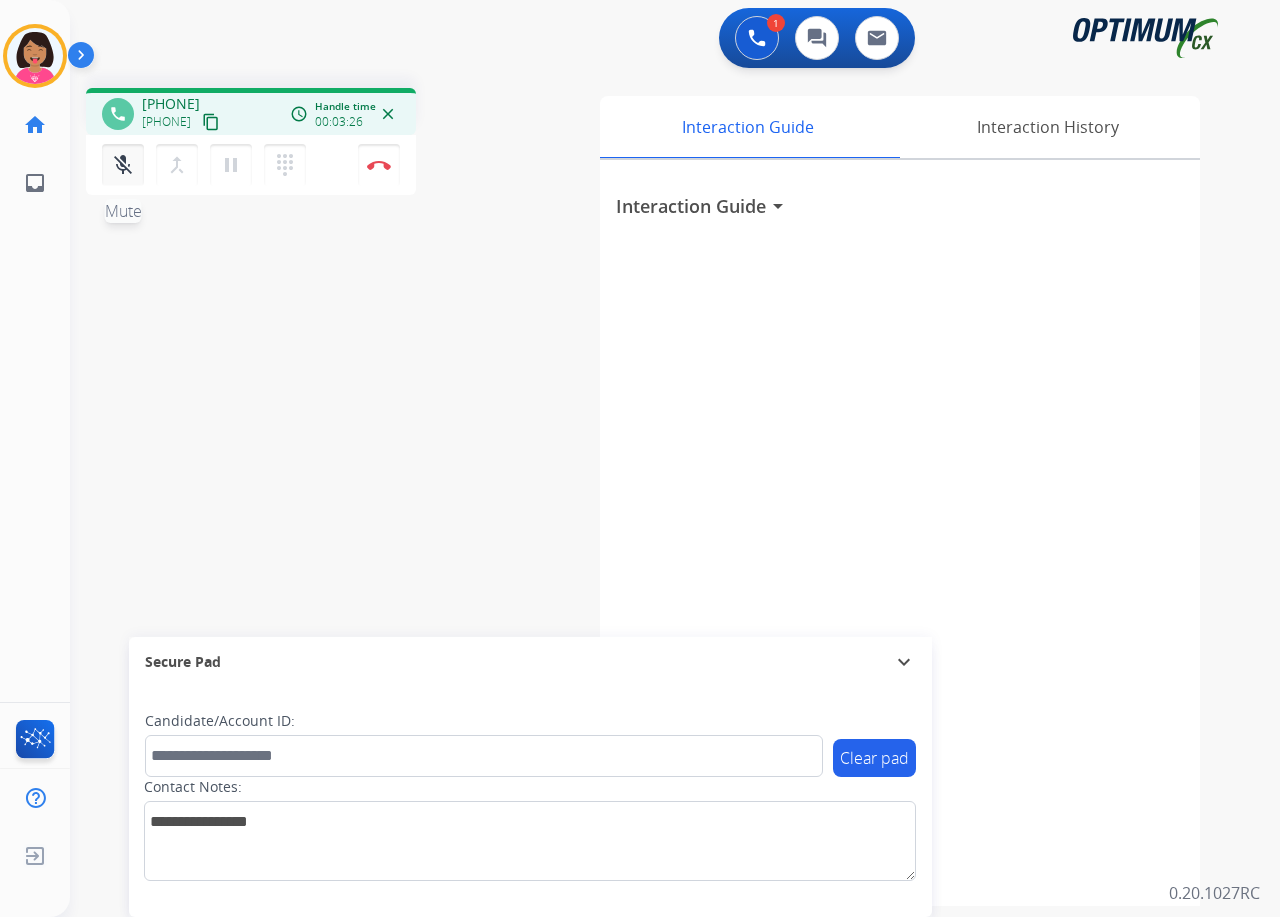 click on "mic_off" at bounding box center (123, 165) 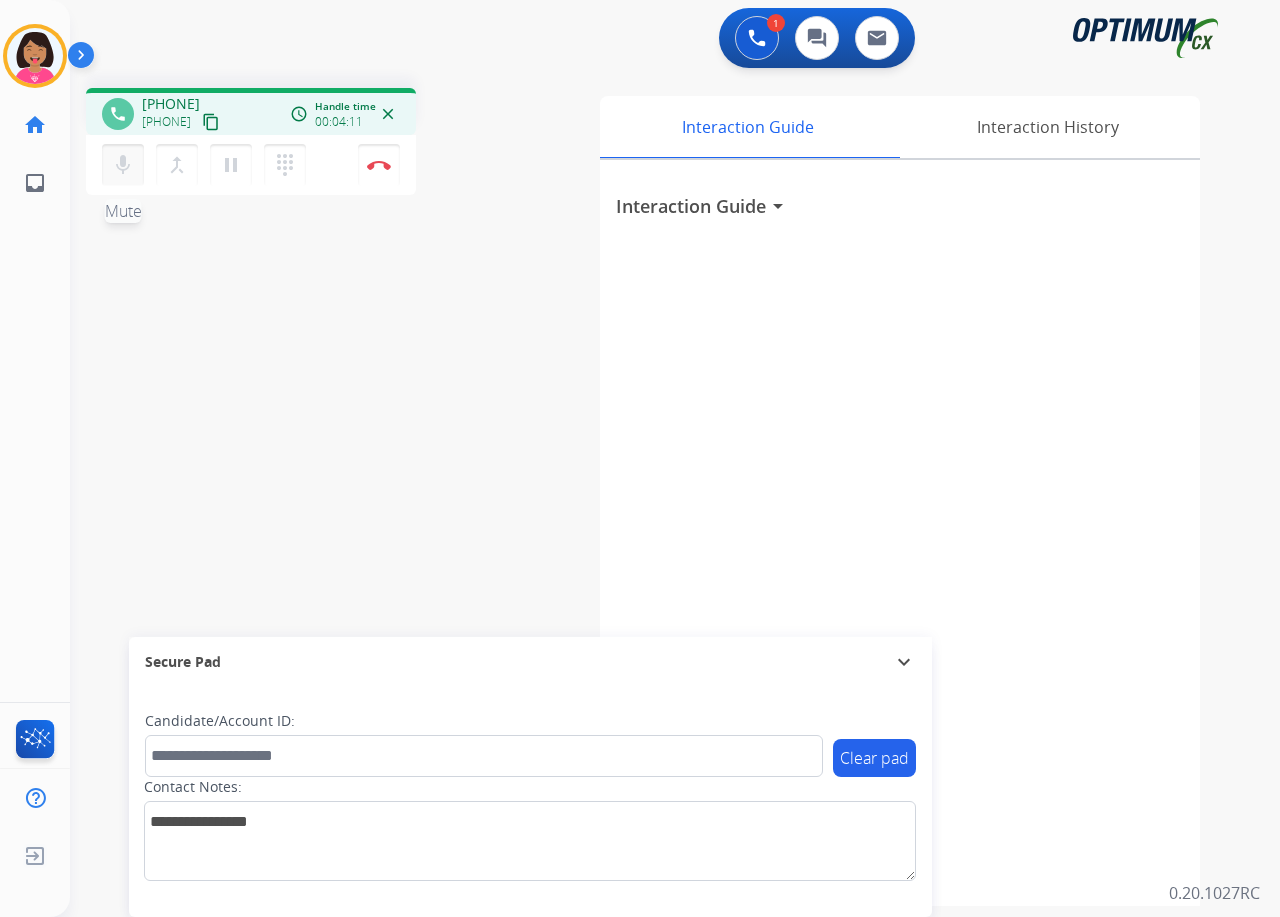click on "mic Mute" at bounding box center [123, 165] 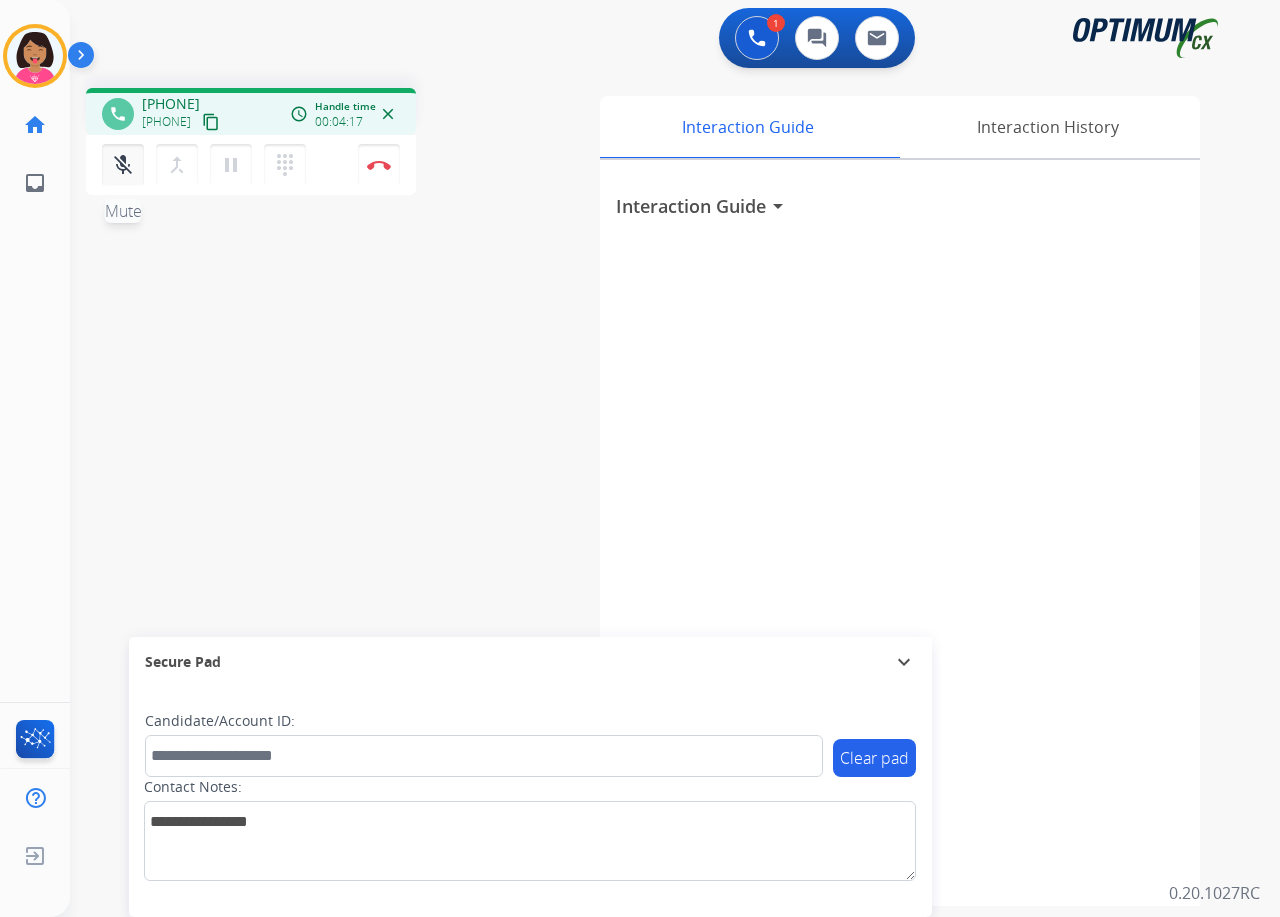 click on "mic_off" at bounding box center (123, 165) 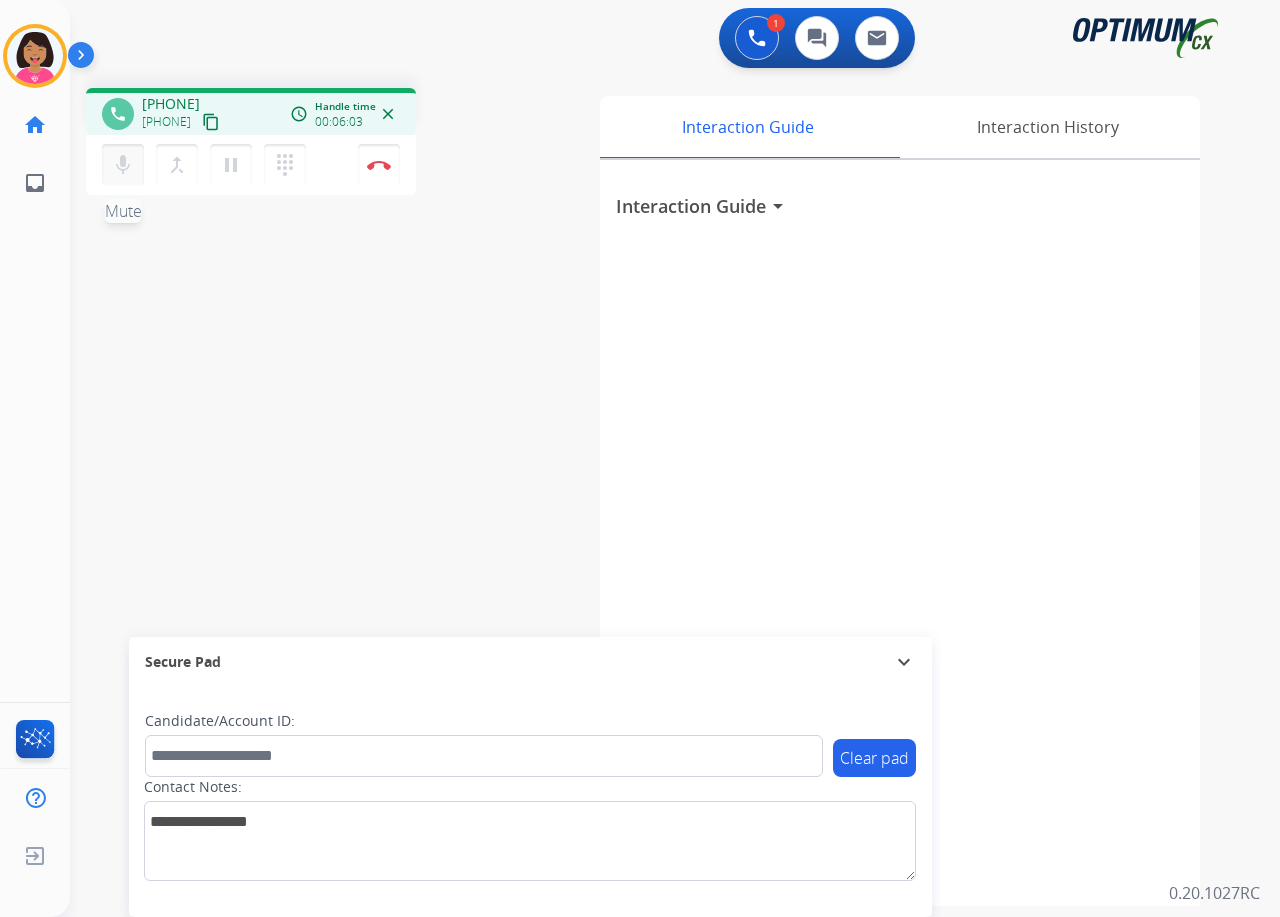 click on "mic" at bounding box center (123, 165) 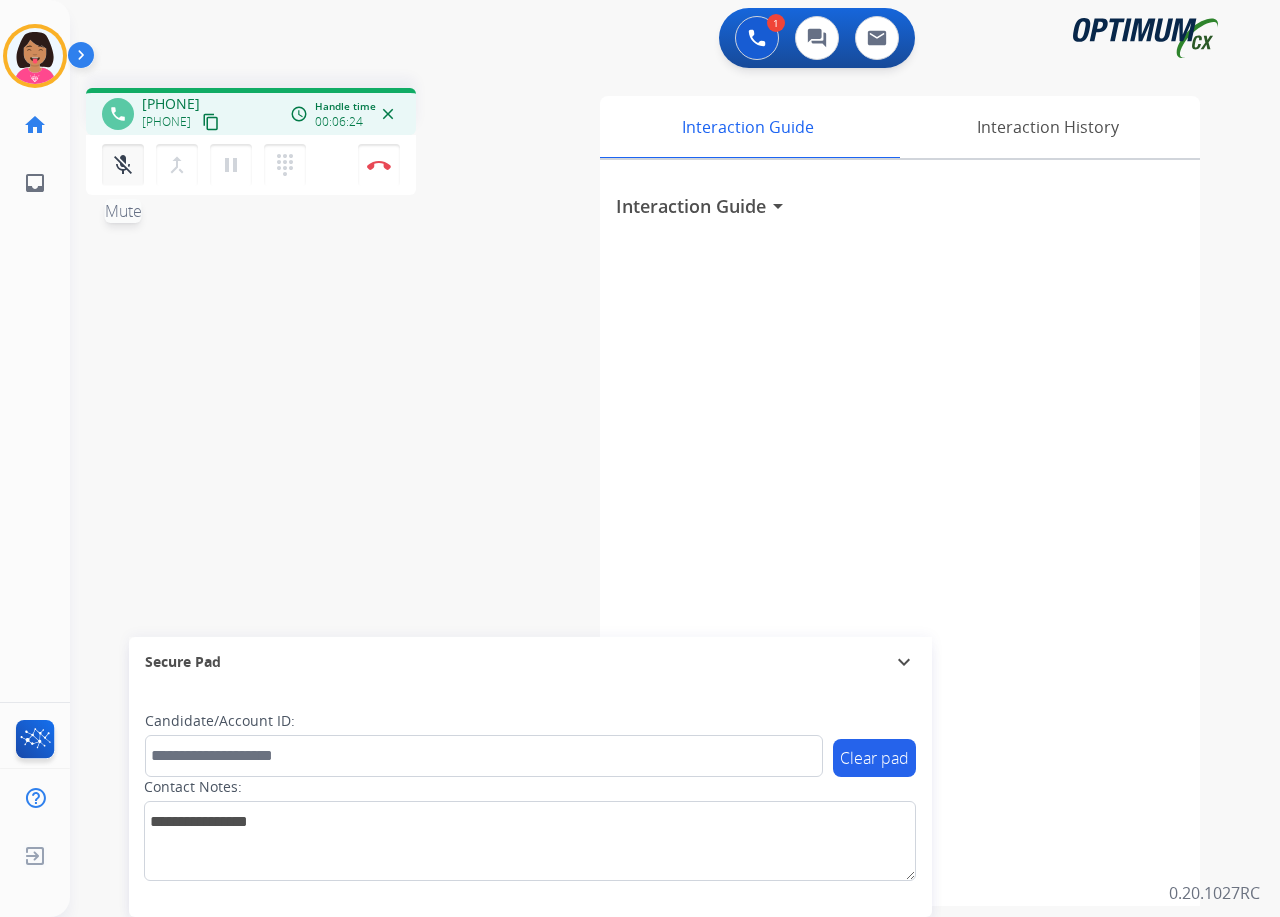 click on "mic_off" at bounding box center (123, 165) 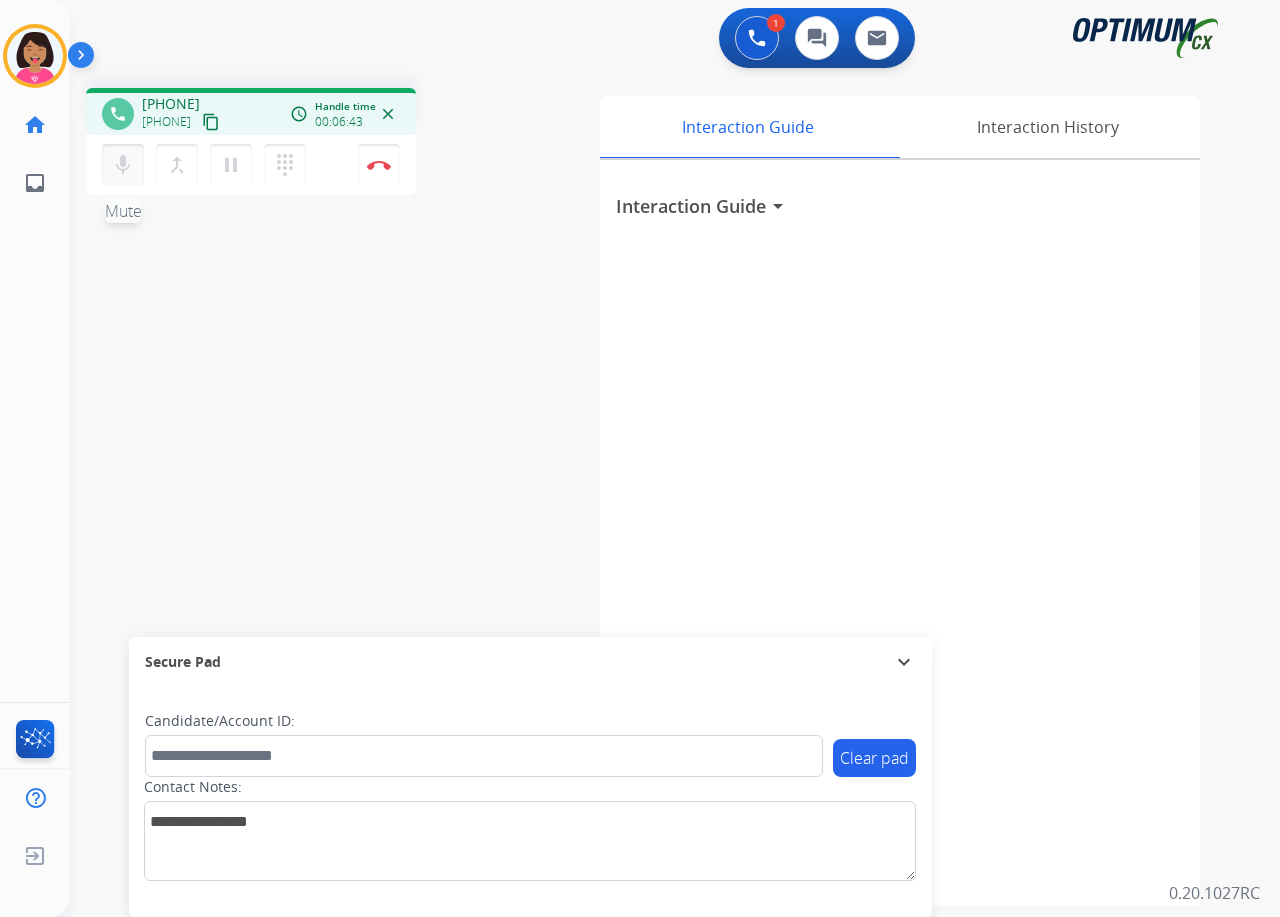 click on "mic" at bounding box center (123, 165) 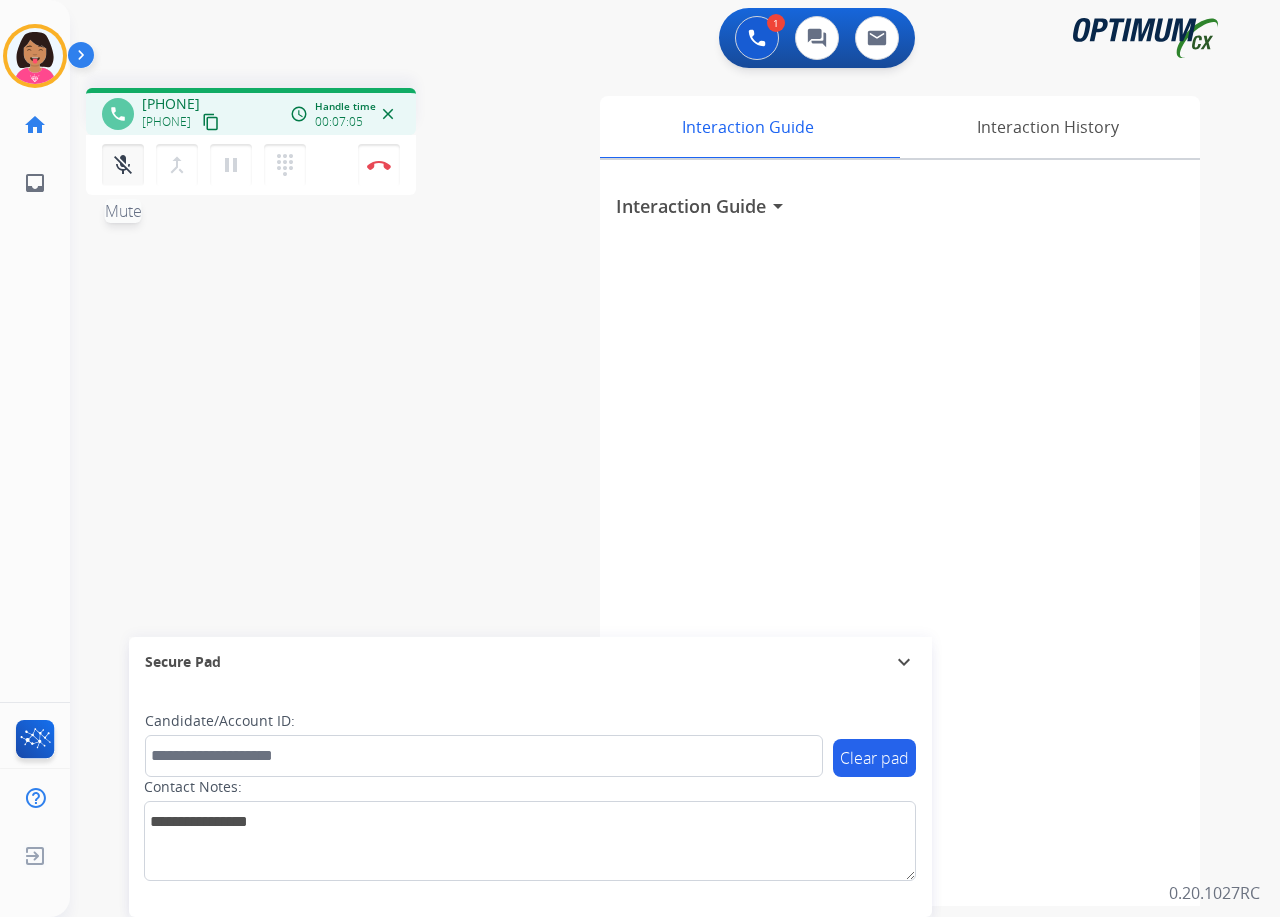 click on "mic_off" at bounding box center (123, 165) 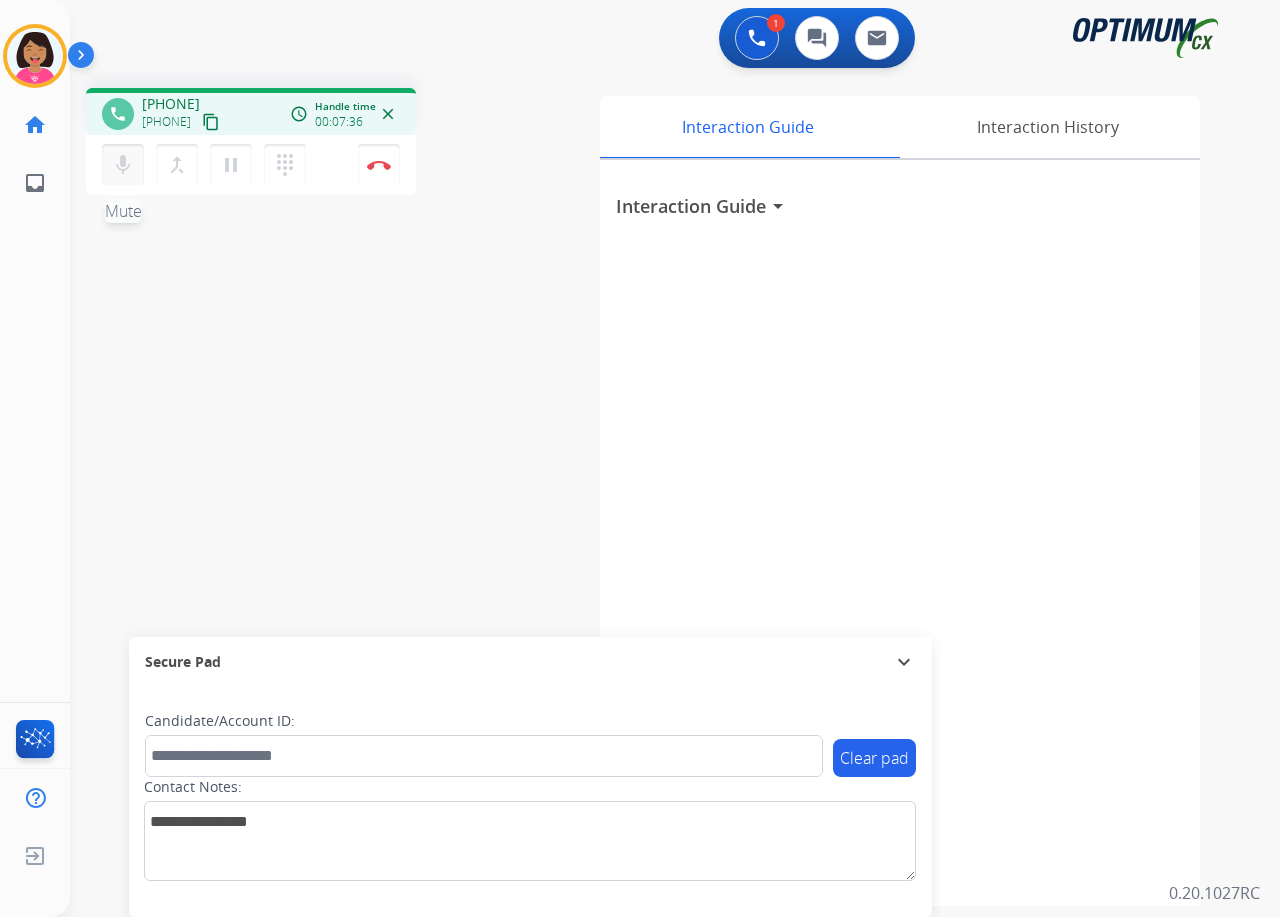 click on "mic" at bounding box center [123, 165] 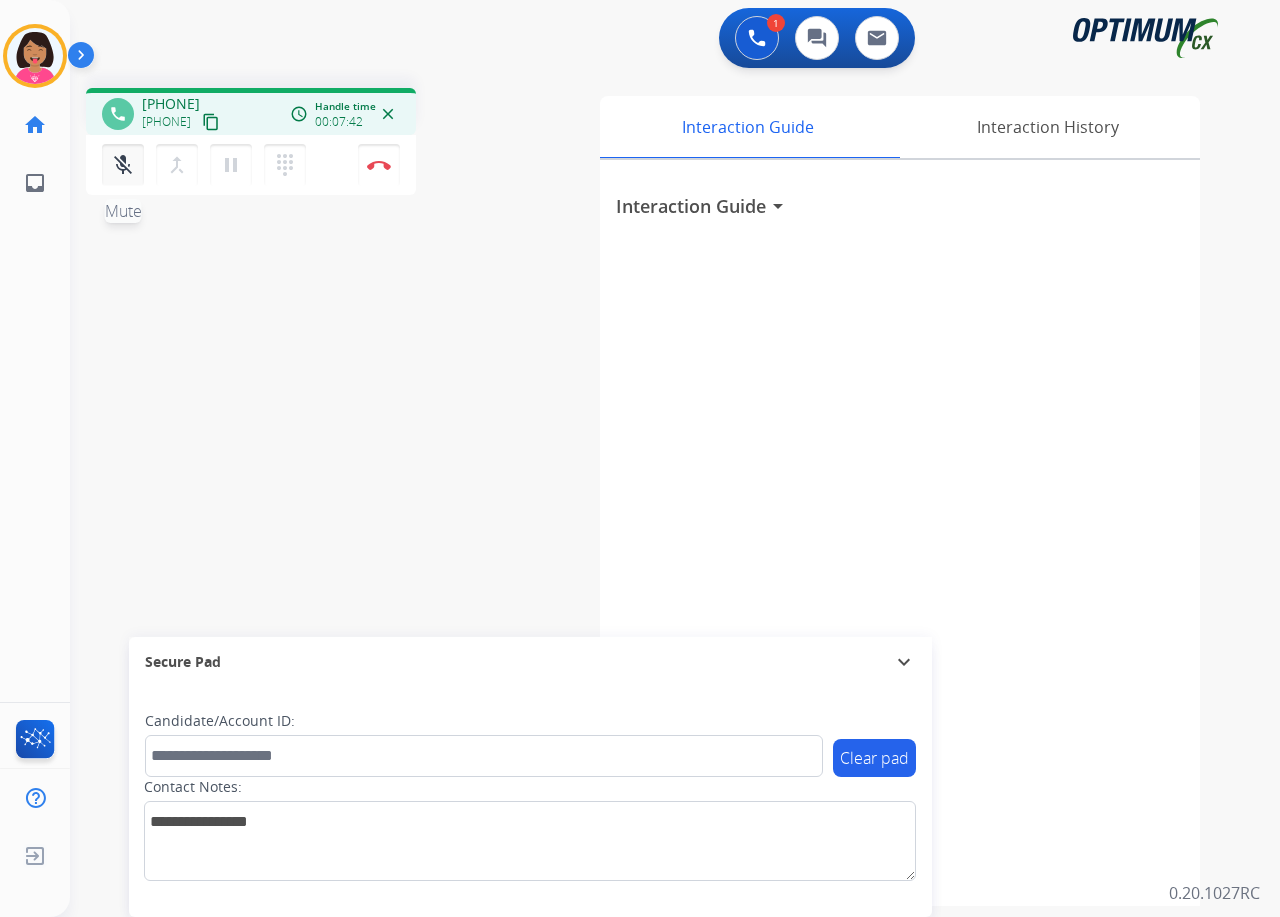 click on "mic_off" at bounding box center (123, 165) 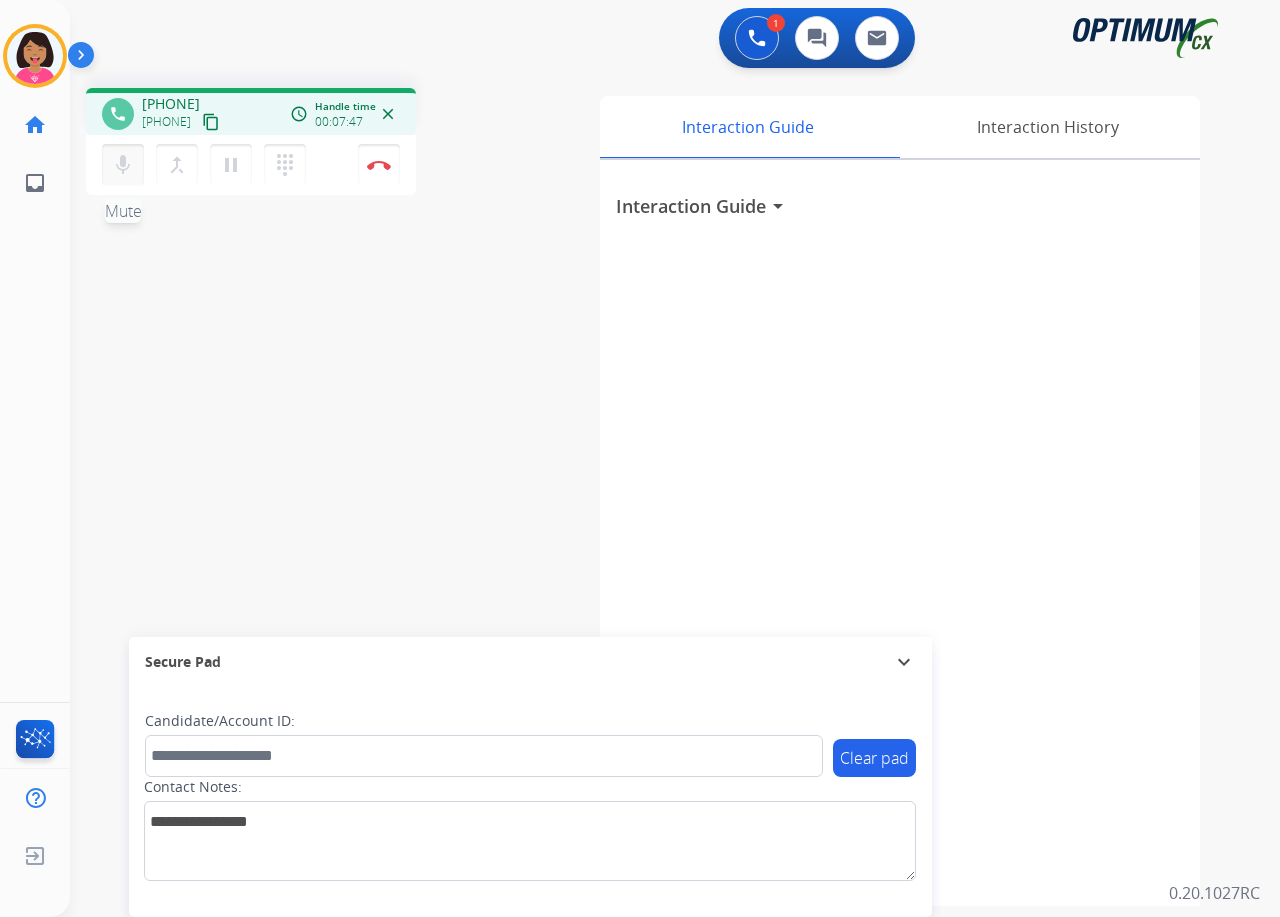 click on "mic" at bounding box center (123, 165) 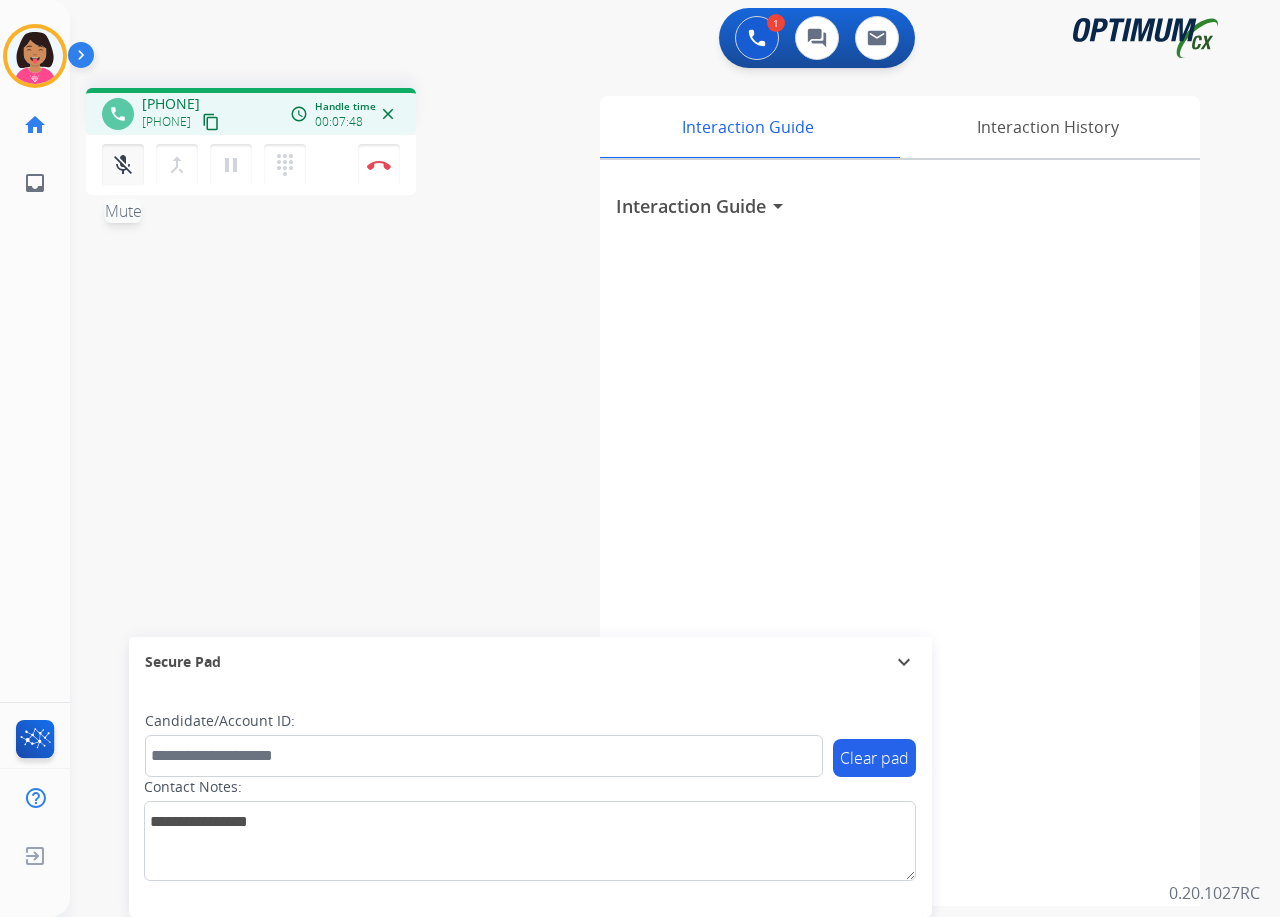 click on "mic_off" at bounding box center [123, 165] 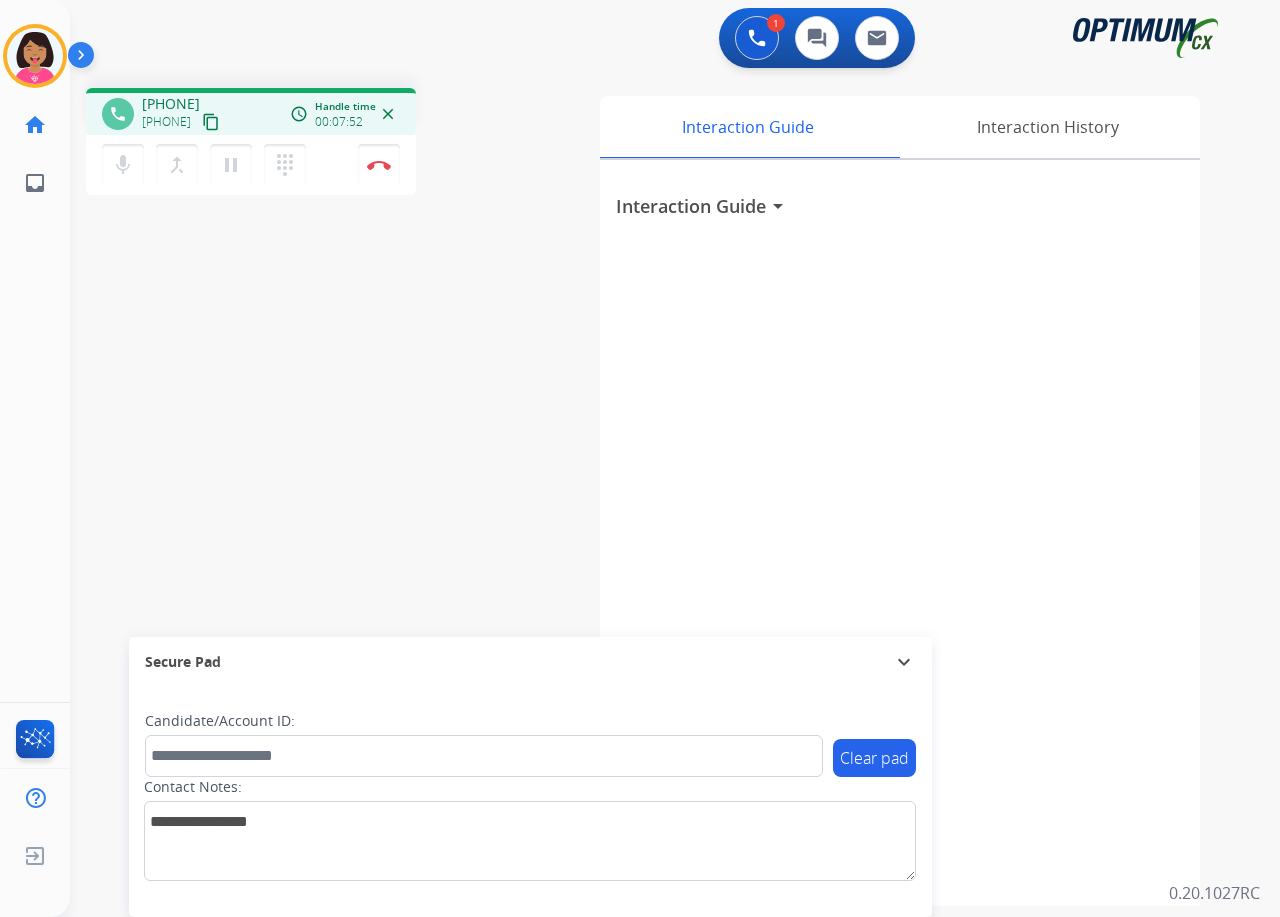 click on "phone [PHONE] [PHONE] content_copy access_time Call metrics Queue   00:04 Hold   00:00 Talk   07:49 Total   07:52 Handle time 00:07:52 close mic Mute merge_type Bridge pause Hold dialpad Dialpad Disconnect swap_horiz Break voice bridge close_fullscreen Connect 3-Way Call merge_type Separate 3-Way Call  Interaction Guide   Interaction History  Interaction Guide arrow_drop_down Secure Pad expand_more Clear pad Candidate/Account ID: Contact Notes:" at bounding box center [651, 489] 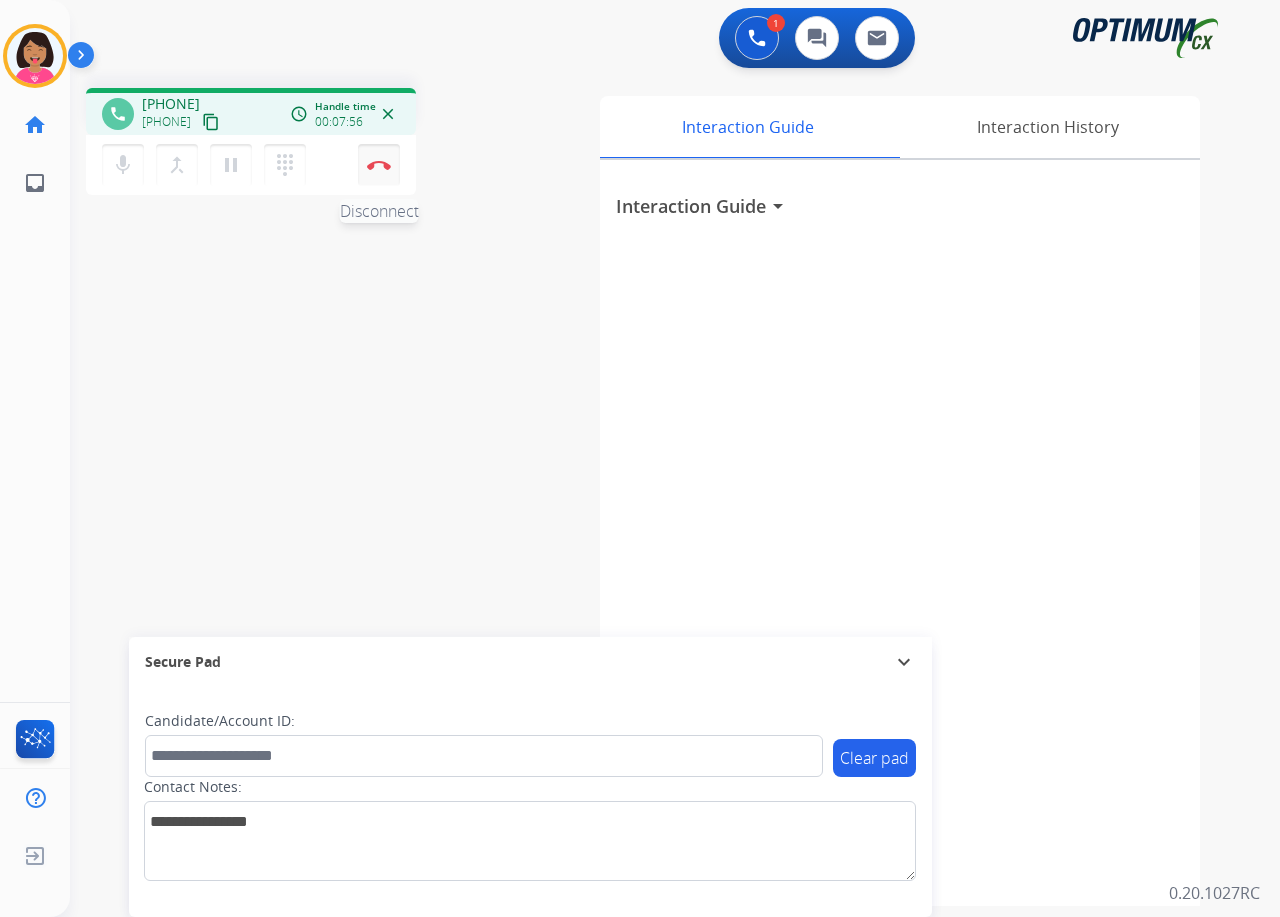 click at bounding box center [379, 165] 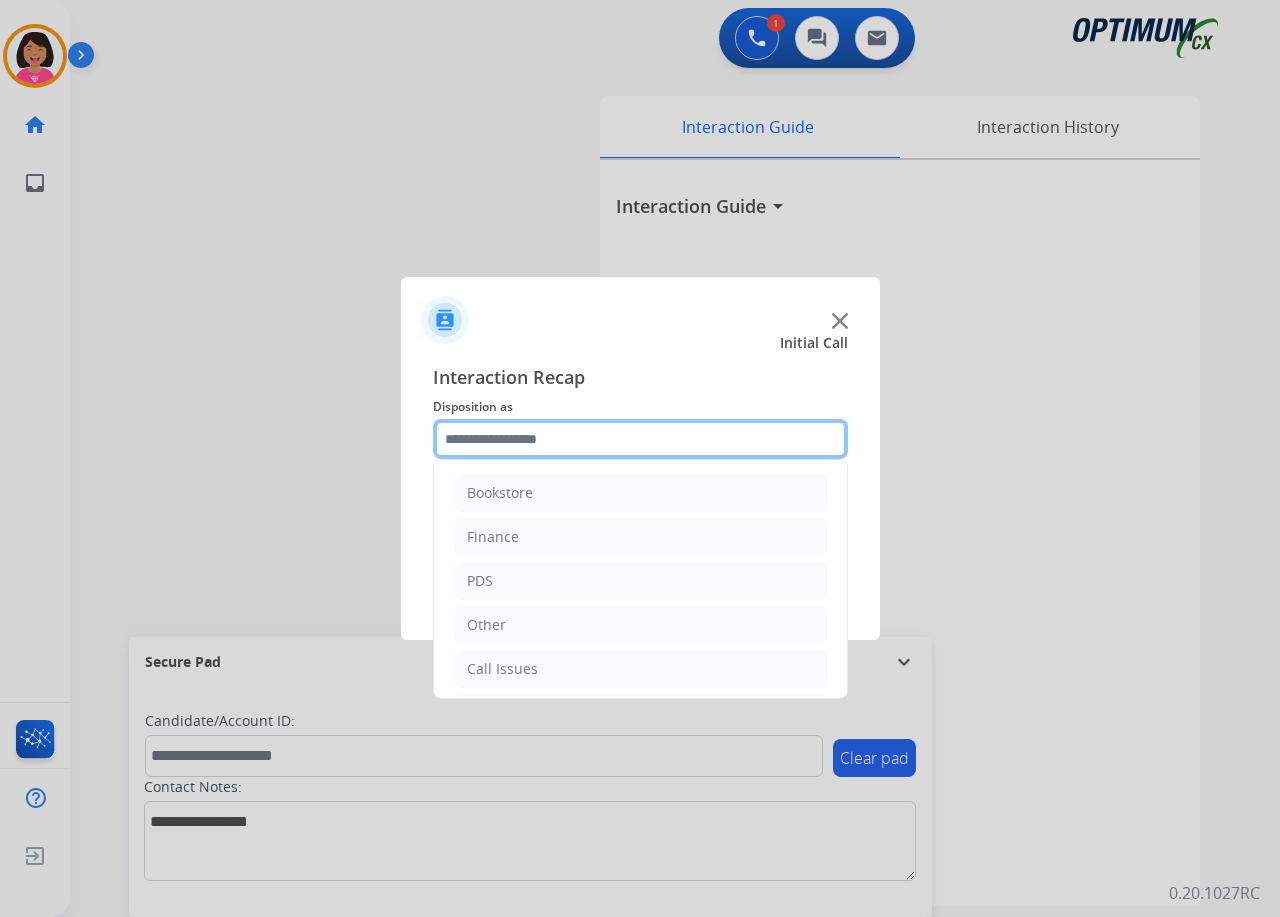 click 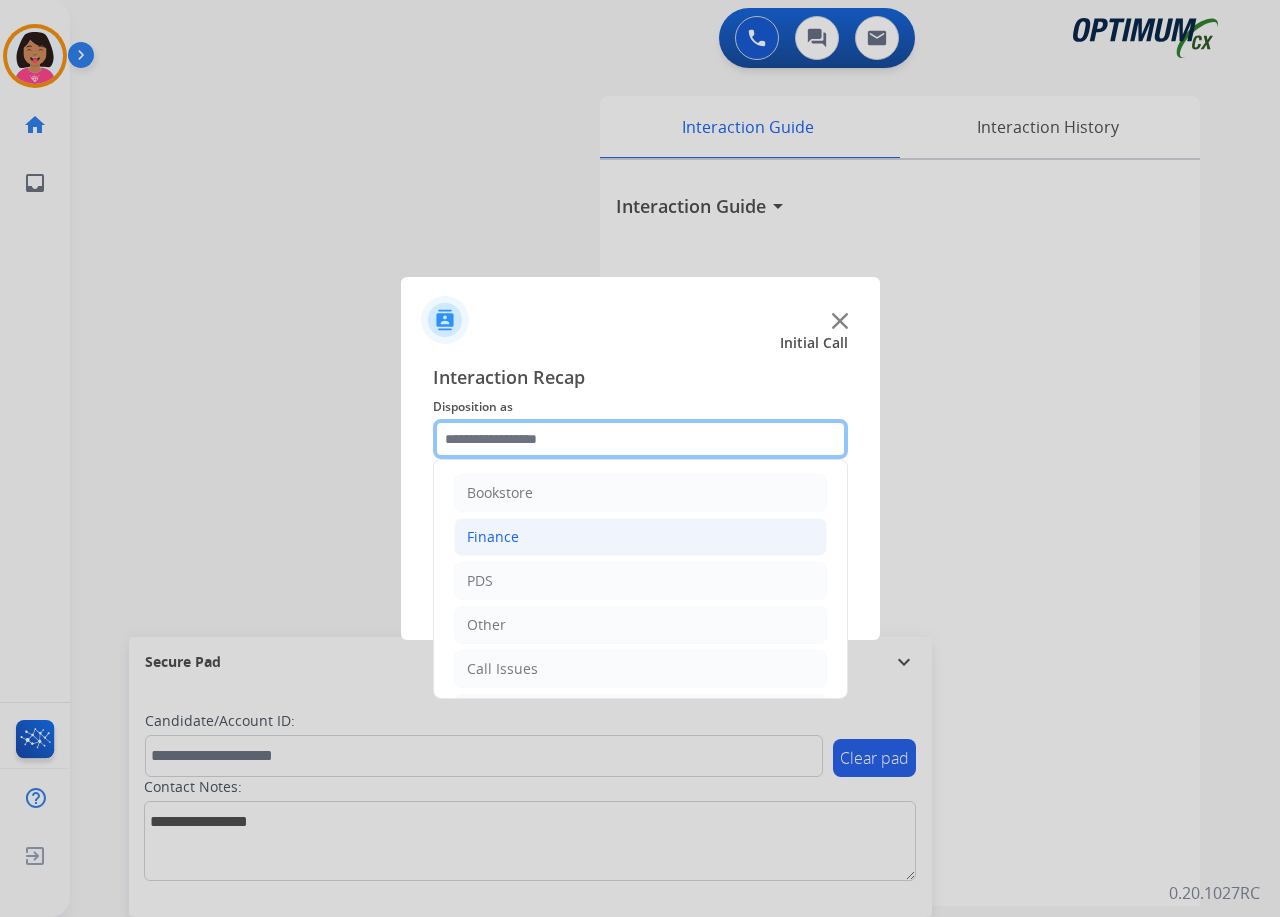 scroll, scrollTop: 137, scrollLeft: 0, axis: vertical 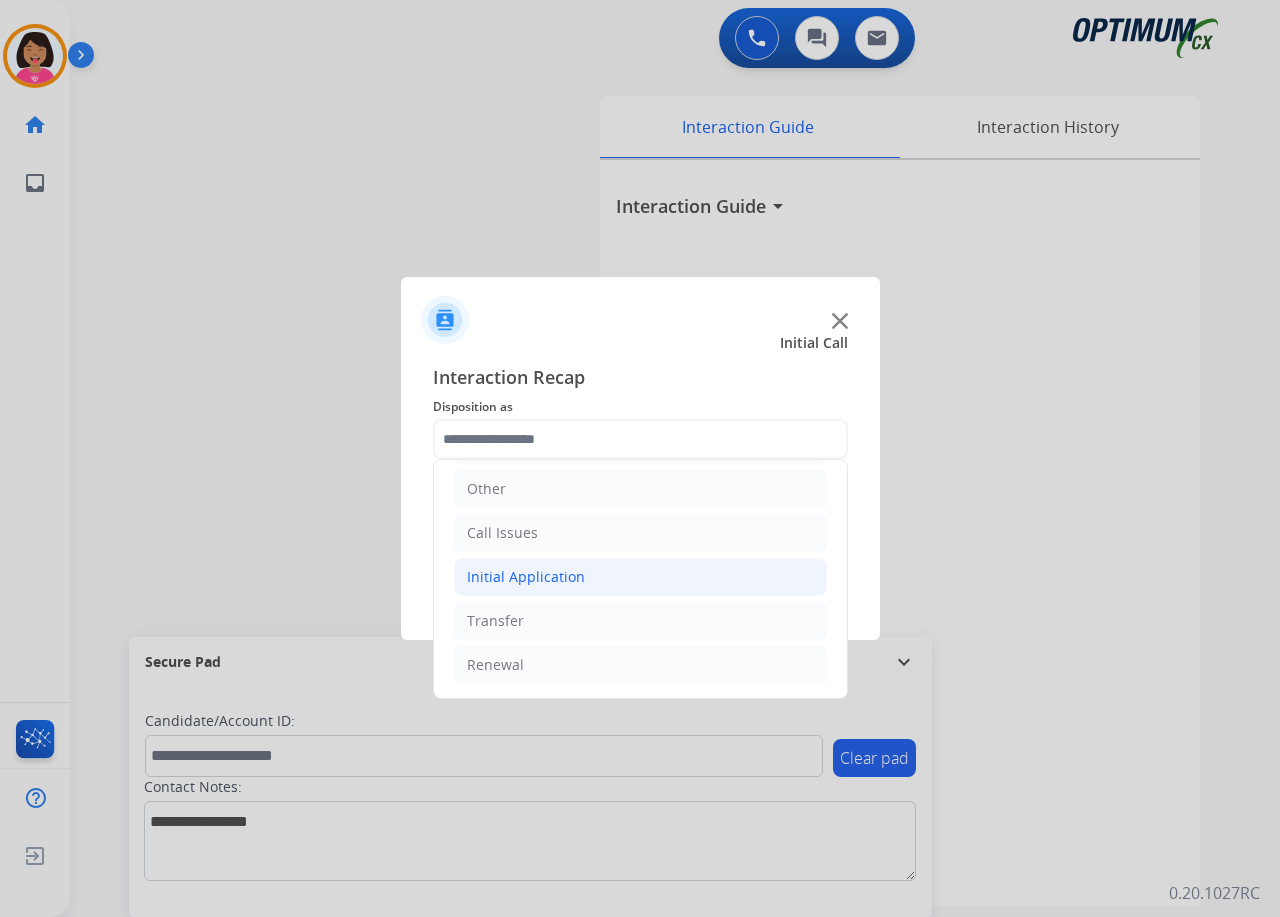 click on "Initial Application" 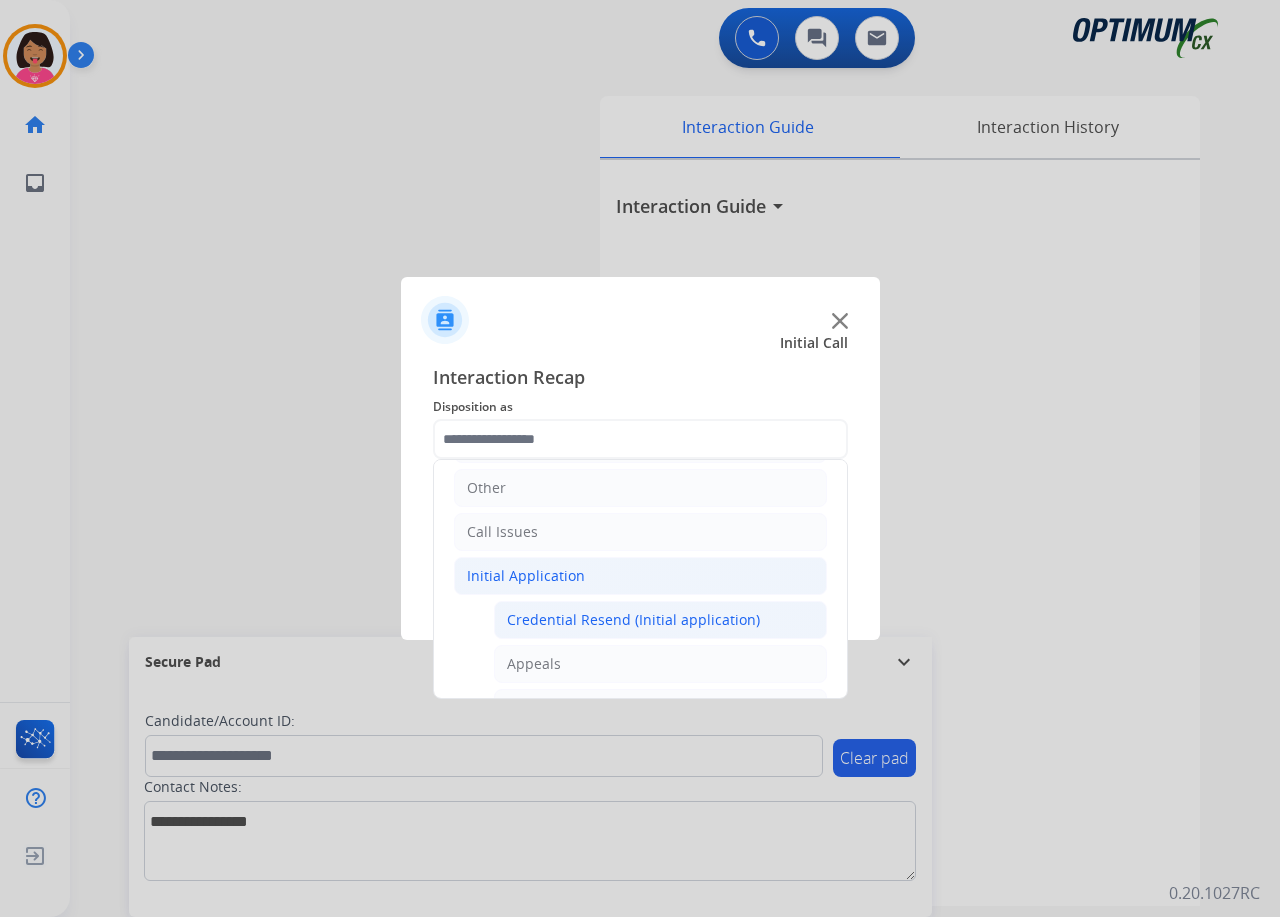 click on "Credential Resend (Initial application)" 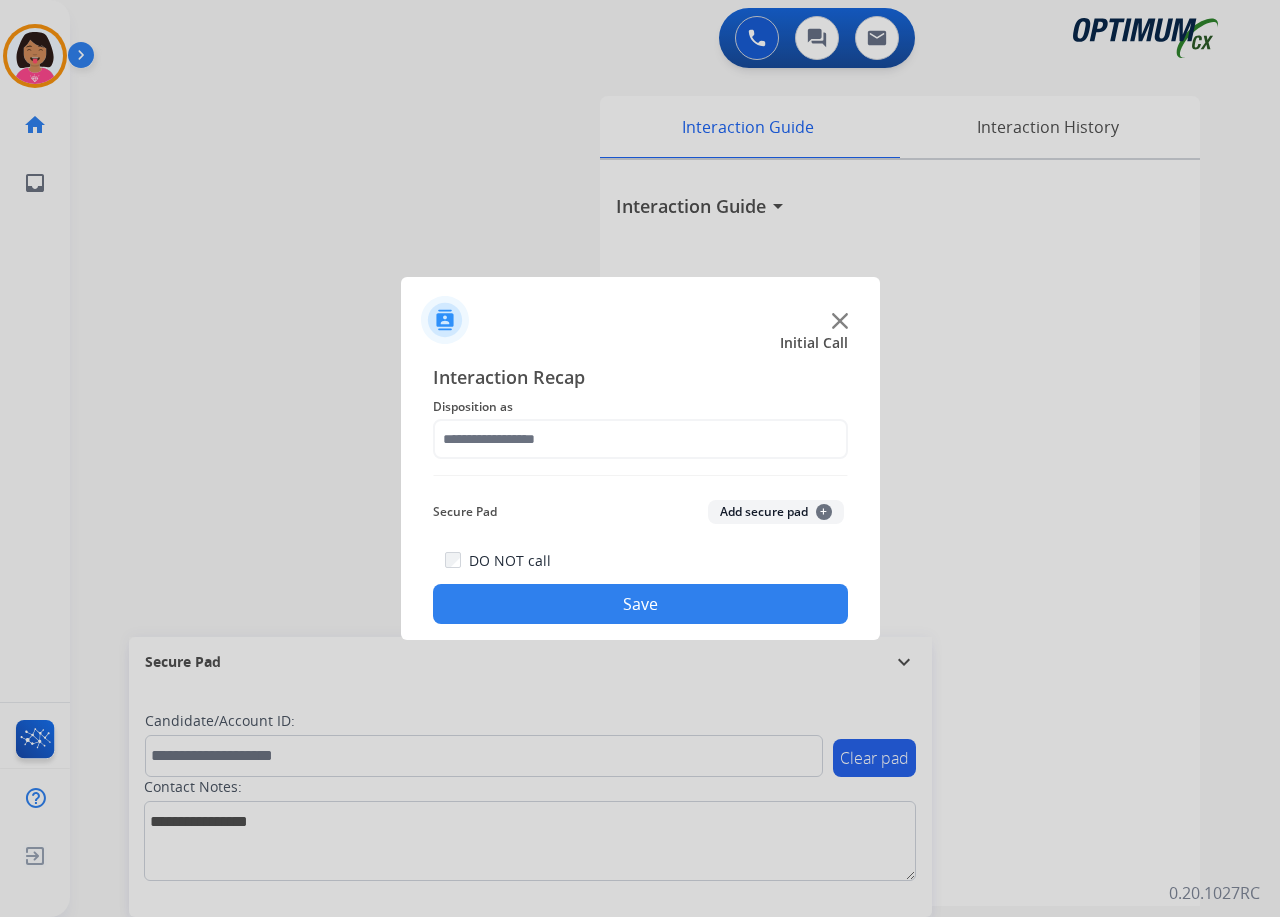 type on "**********" 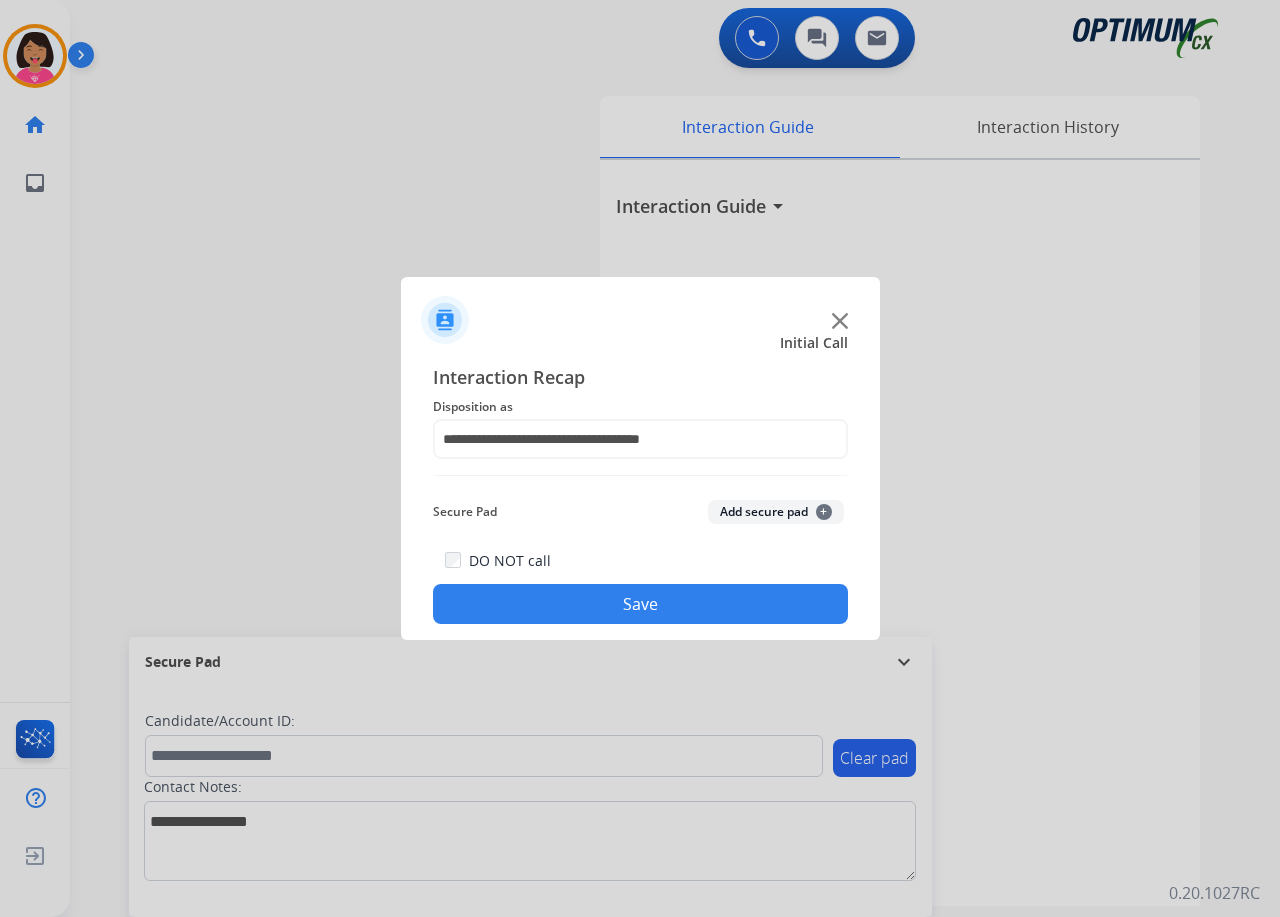 click on "Save" 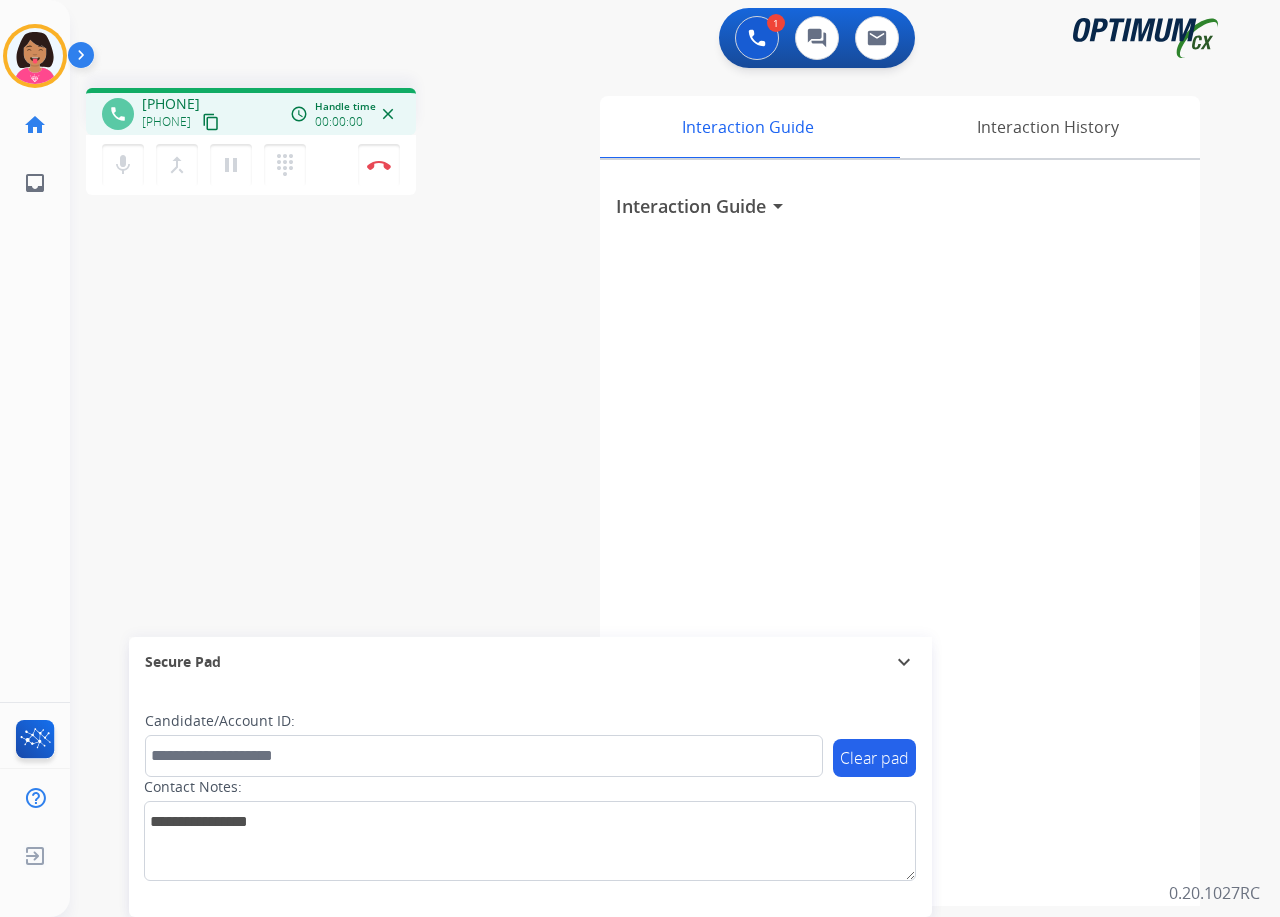 click on "phone [PHONE] [PHONE] content_copy access_time Call metrics Queue   00:05 Hold   00:00 Talk   00:01 Total   00:05 Handle time 00:00:00 close mic Mute merge_type Bridge pause Hold dialpad Dialpad Disconnect swap_horiz Break voice bridge close_fullscreen Connect 3-Way Call merge_type Separate 3-Way Call  Interaction Guide   Interaction History  Interaction Guide arrow_drop_down Secure Pad expand_more Clear pad Candidate/Account ID: Contact Notes:" at bounding box center (651, 489) 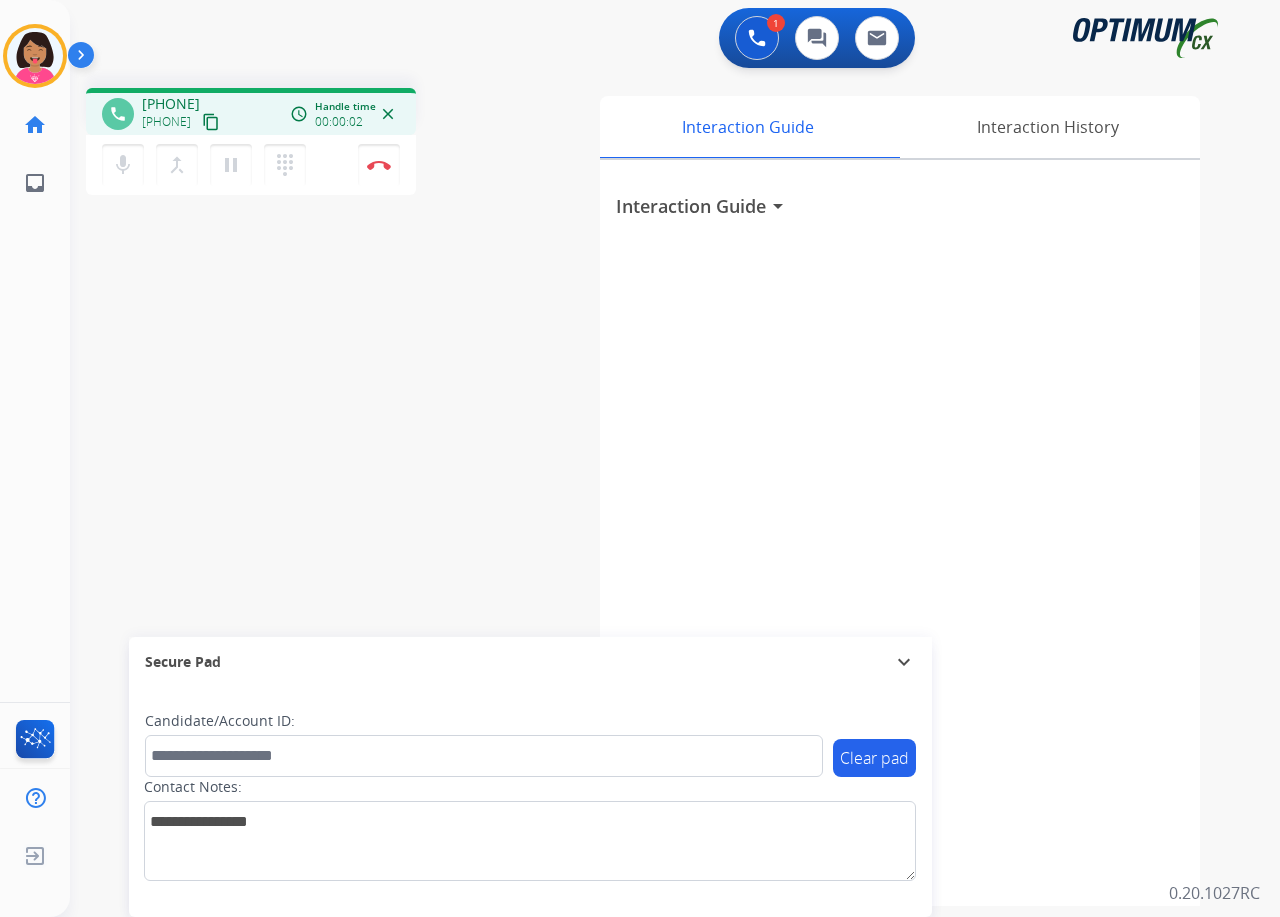 click on "content_copy" at bounding box center [211, 122] 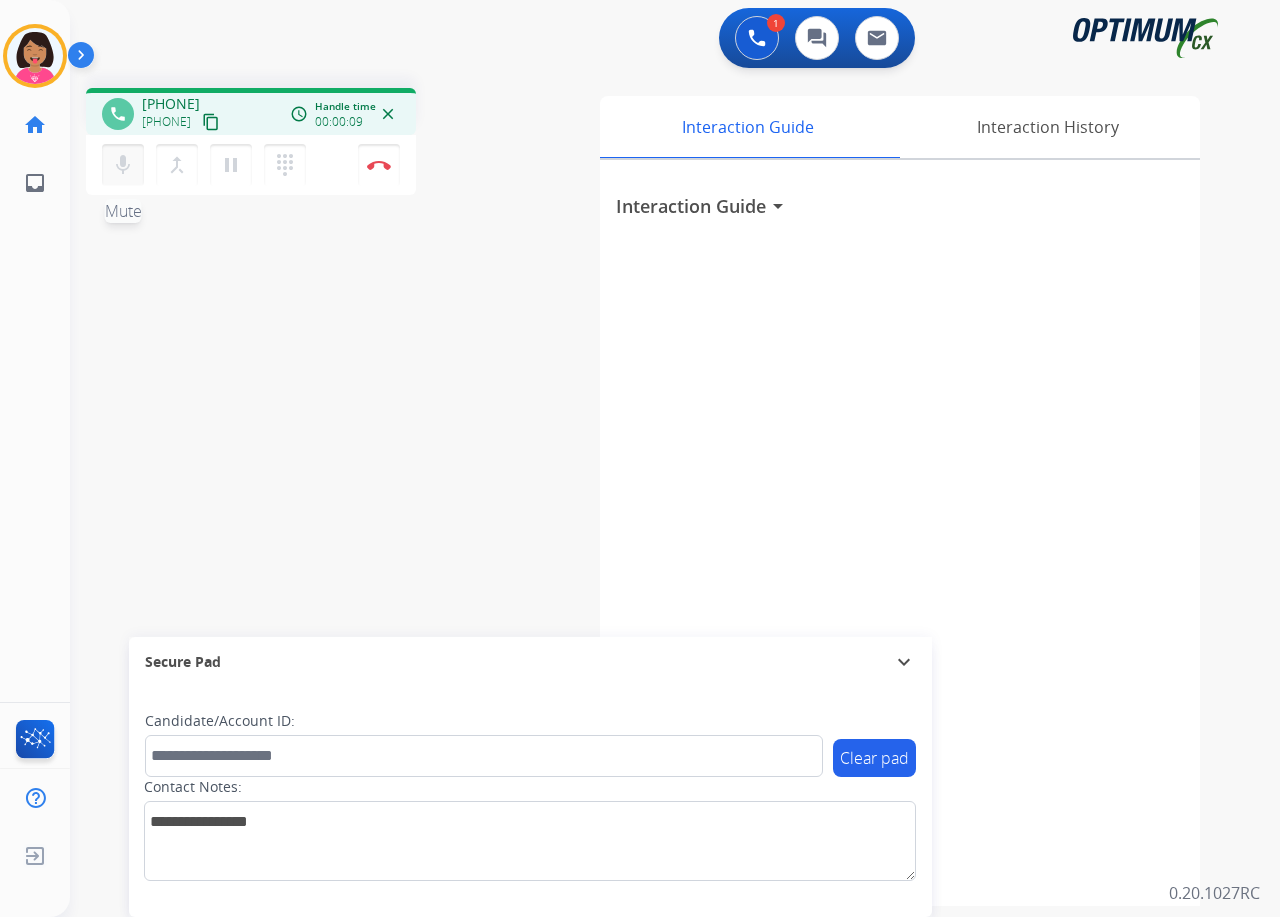 click on "mic Mute" at bounding box center (123, 165) 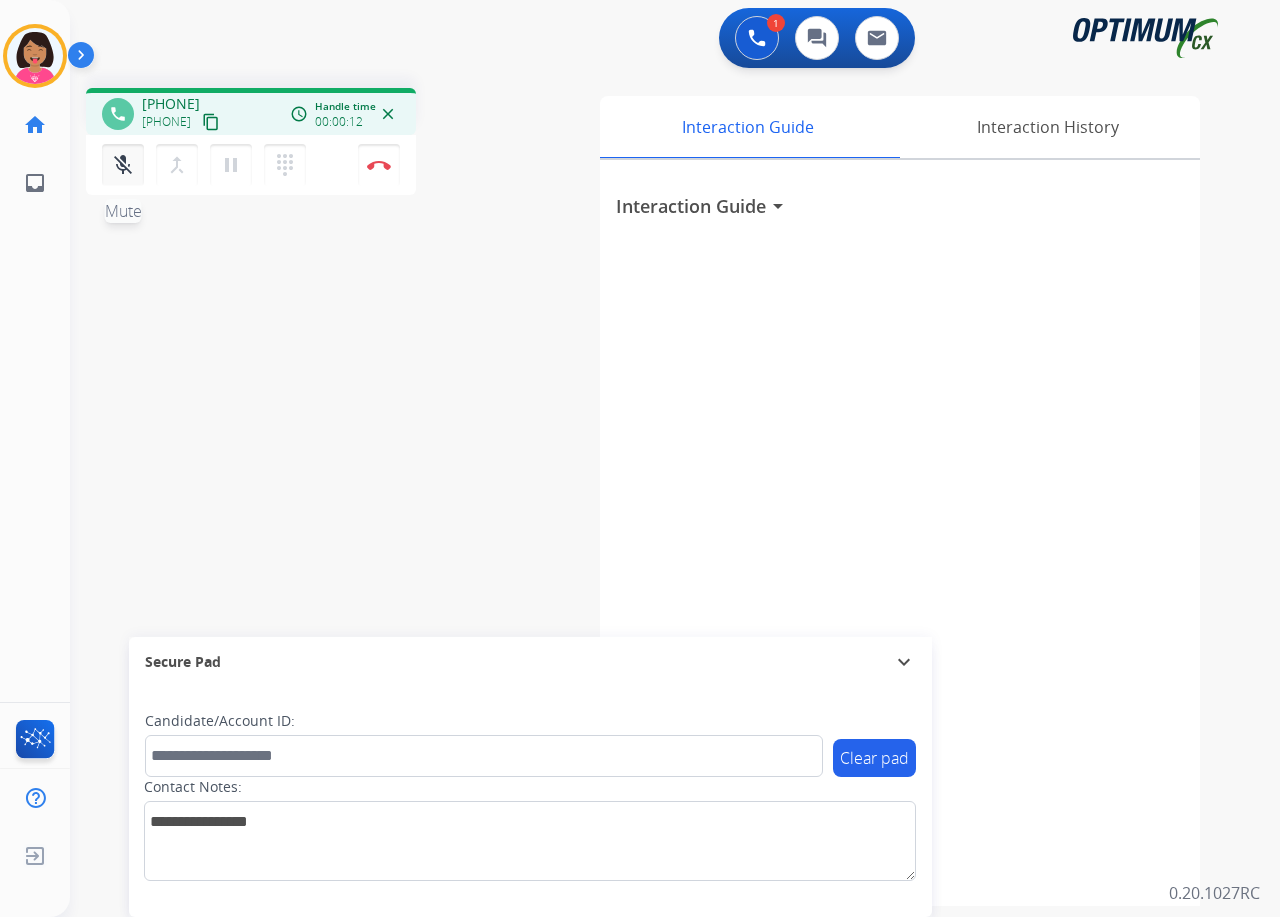 click on "mic_off Mute" at bounding box center (123, 165) 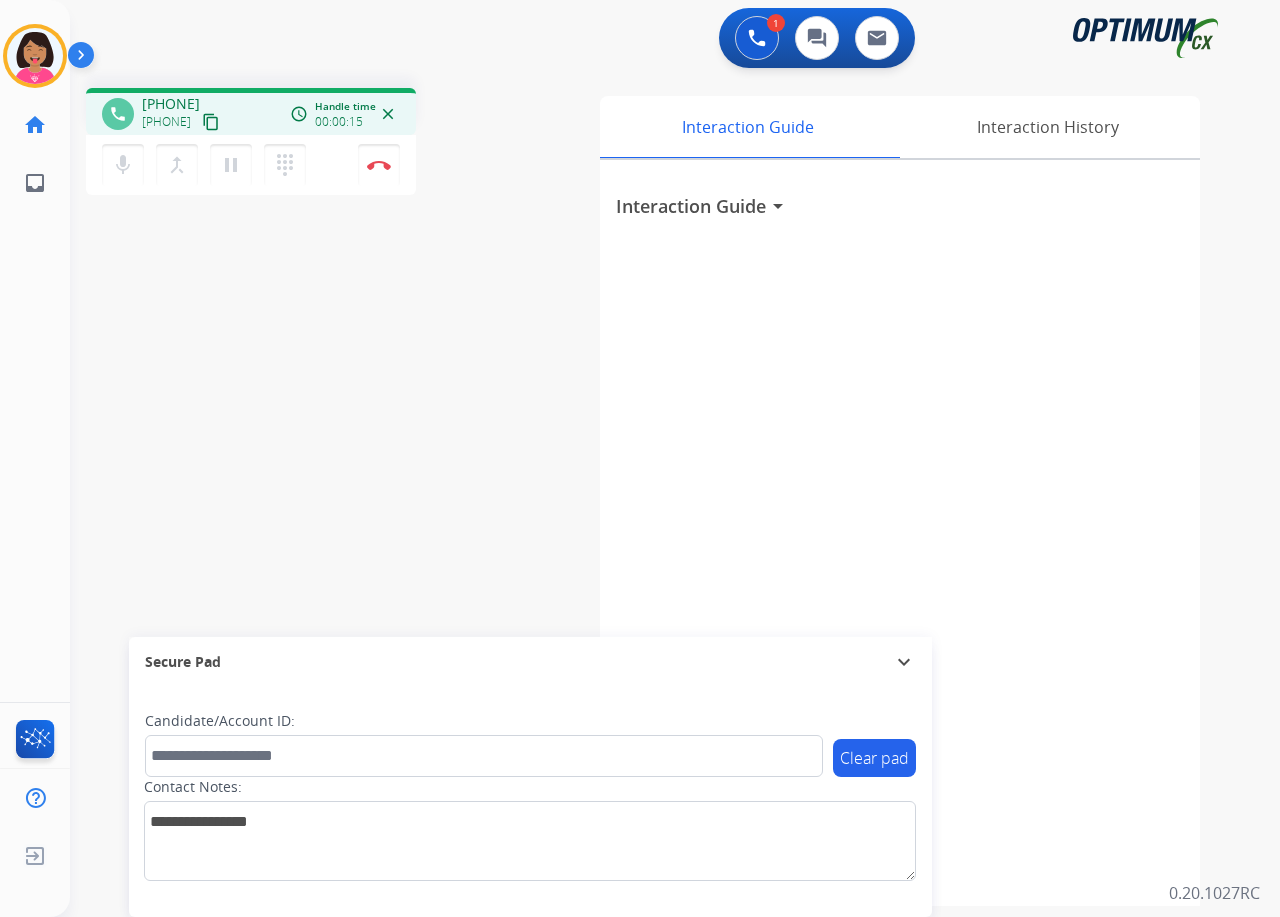 click on "content_copy" at bounding box center [211, 122] 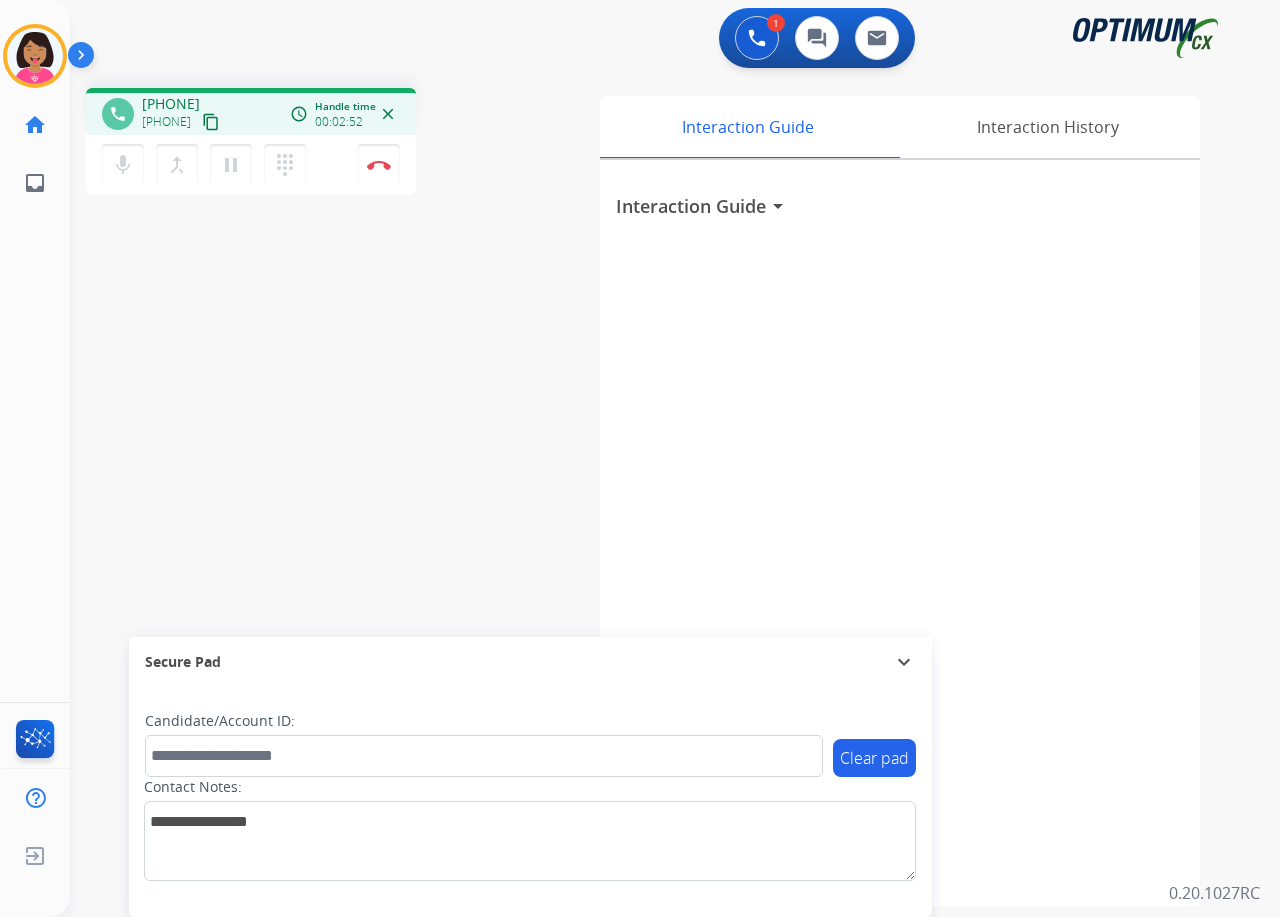 click on "phone [PHONE] [PHONE] content_copy access_time Call metrics Queue   00:05 Hold   00:00 Talk   02:53 Total   02:57 Handle time 00:02:52 close mic Mute merge_type Bridge pause Hold dialpad Dialpad Disconnect swap_horiz Break voice bridge close_fullscreen Connect 3-Way Call merge_type Separate 3-Way Call  Interaction Guide   Interaction History  Interaction Guide arrow_drop_down Secure Pad expand_more Clear pad Candidate/Account ID: Contact Notes:" at bounding box center (651, 489) 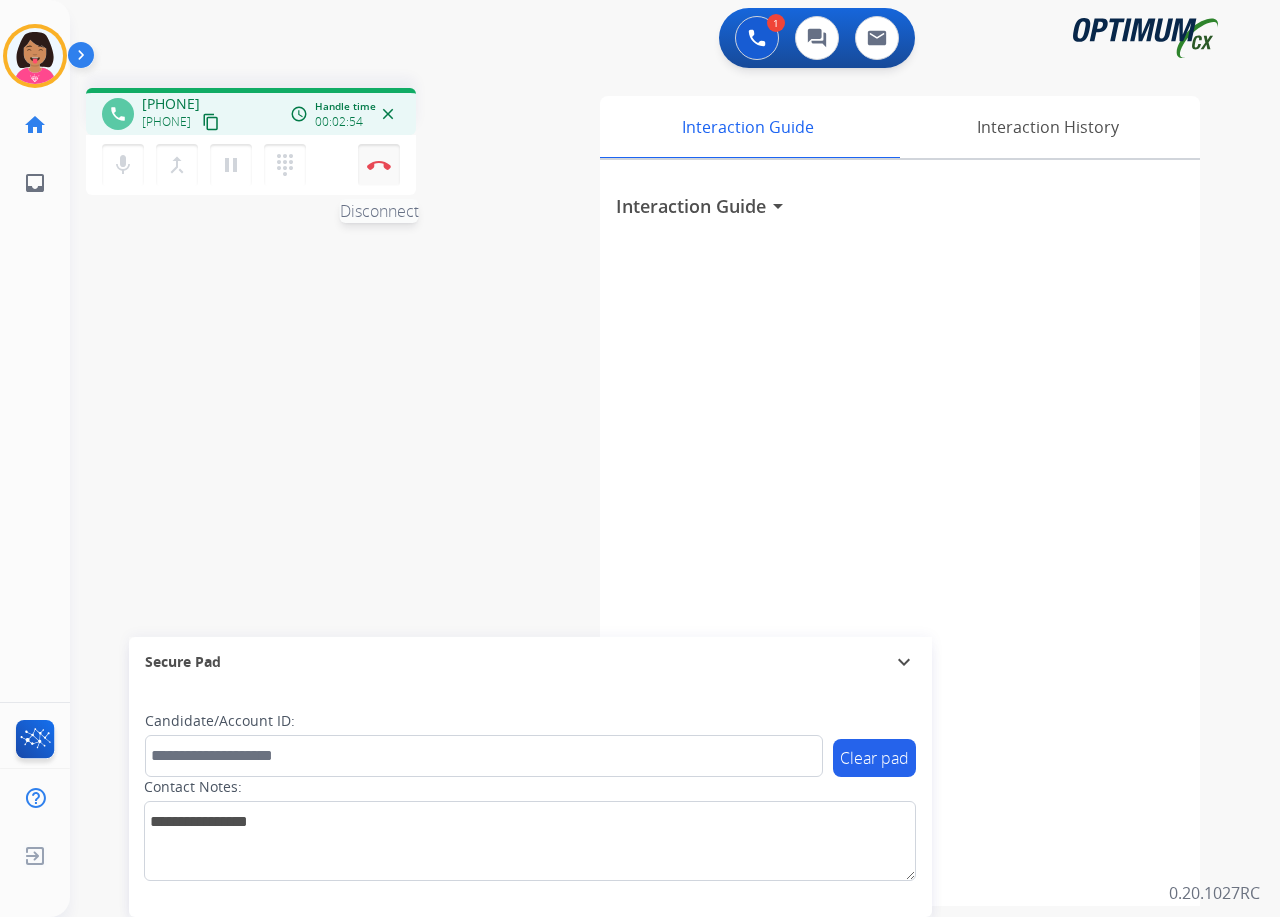 click at bounding box center (379, 165) 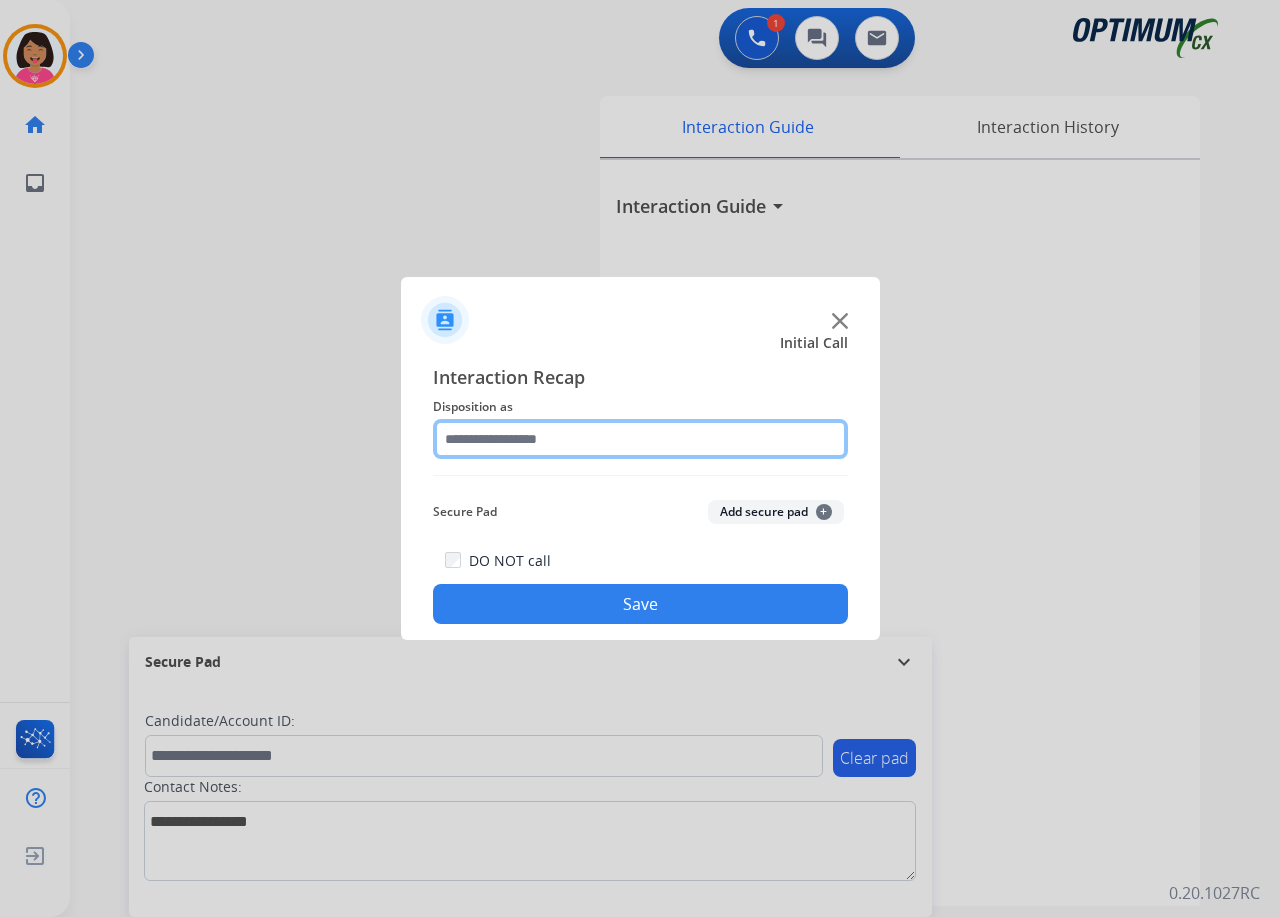 click 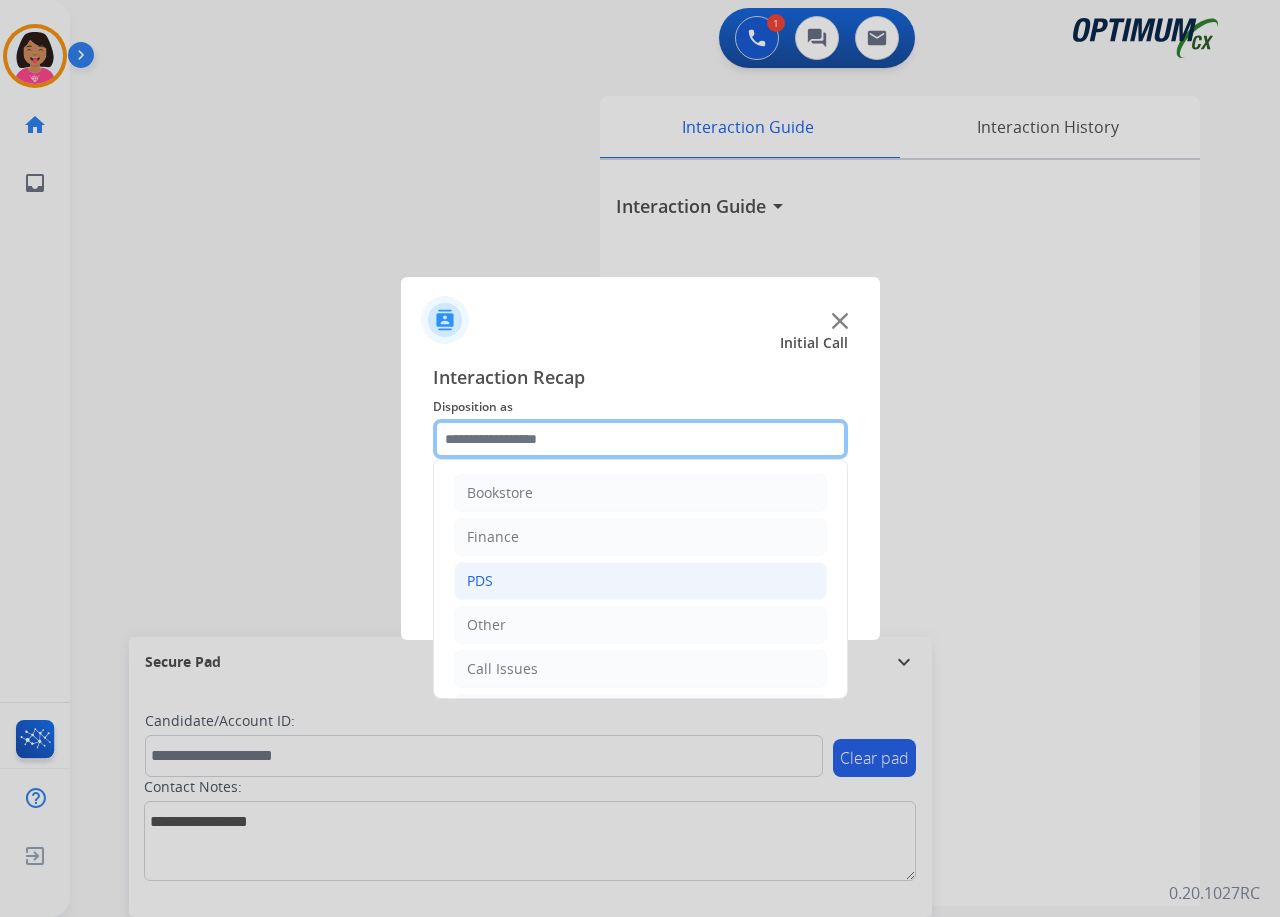 scroll, scrollTop: 137, scrollLeft: 0, axis: vertical 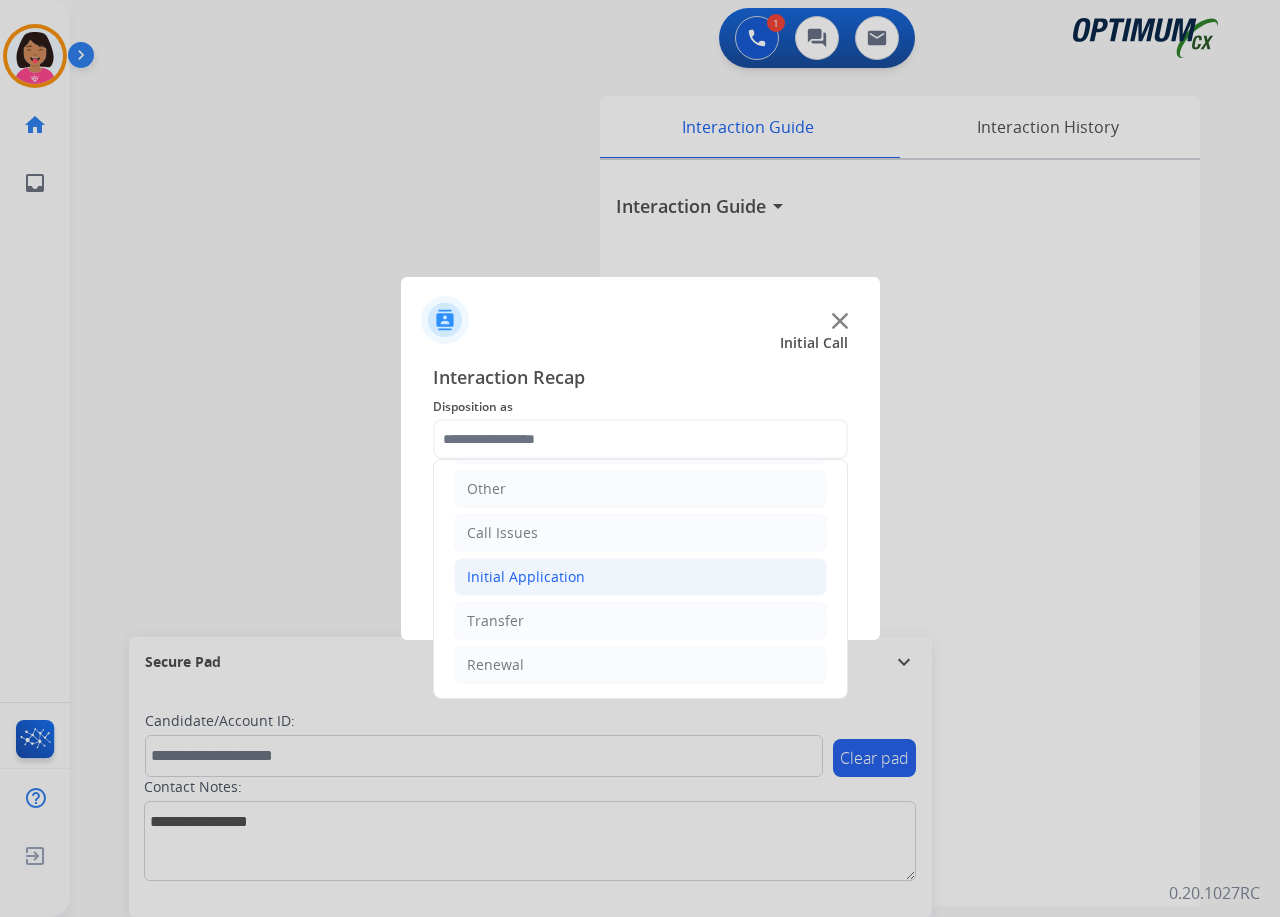 click on "Initial Application" 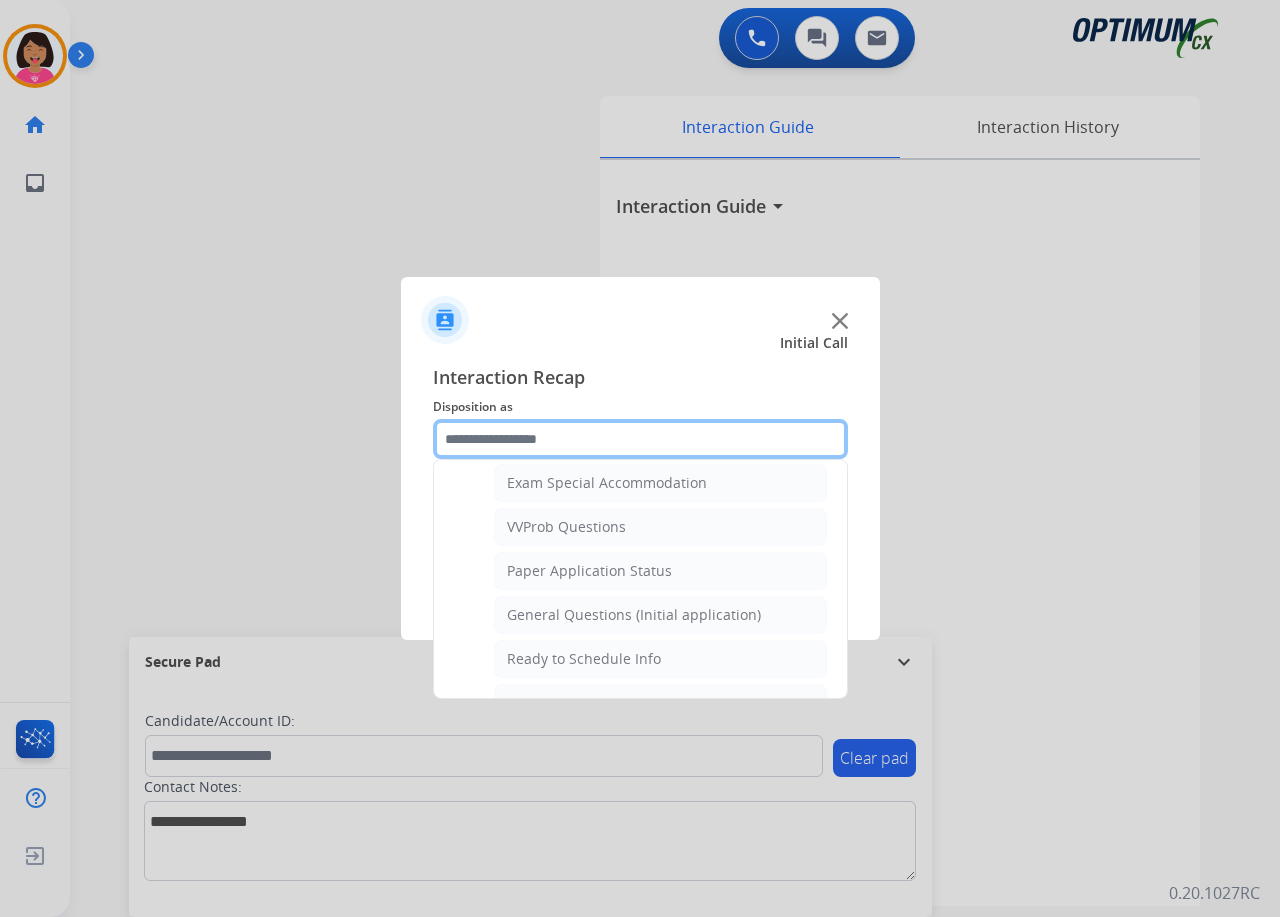 scroll, scrollTop: 1093, scrollLeft: 0, axis: vertical 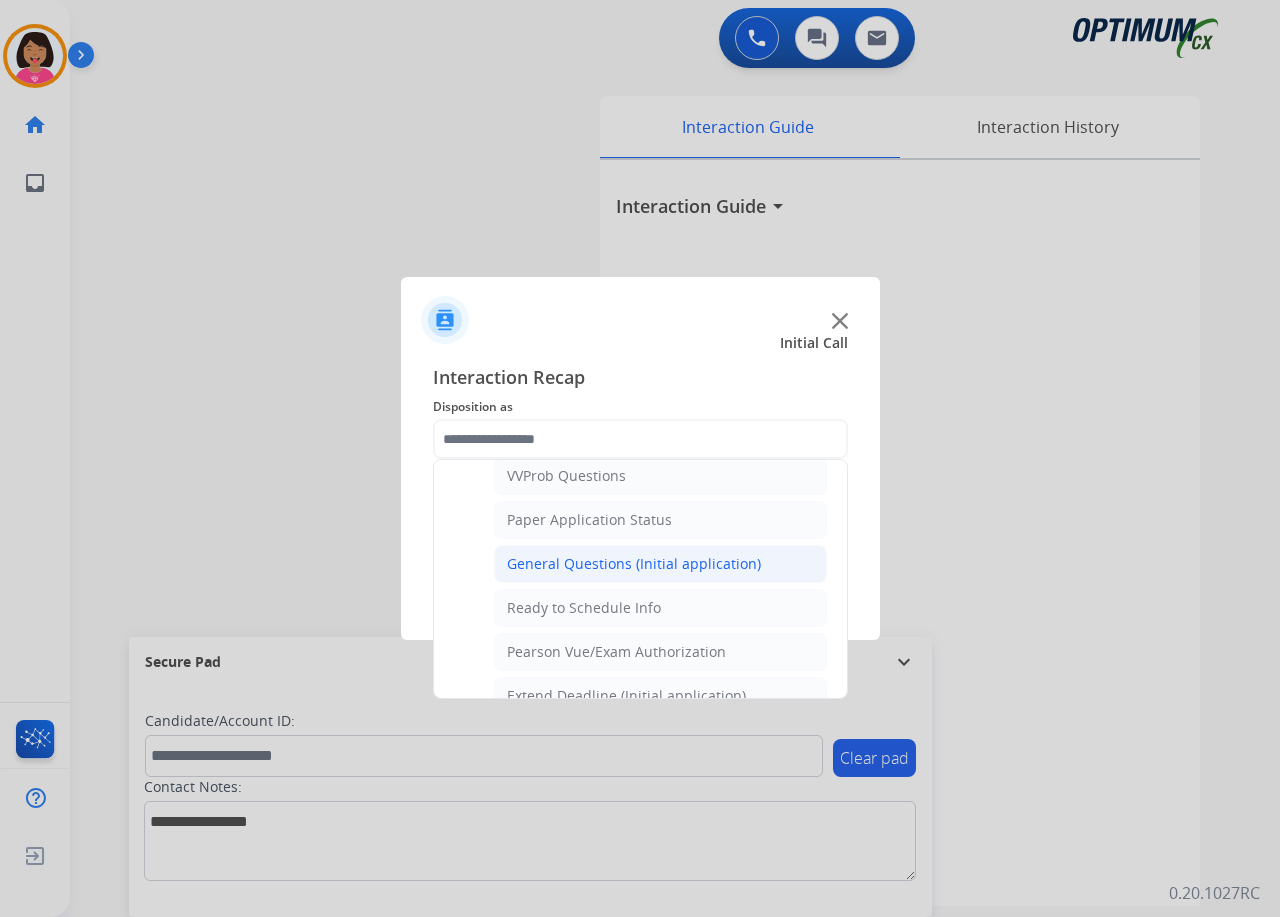click on "General Questions (Initial application)" 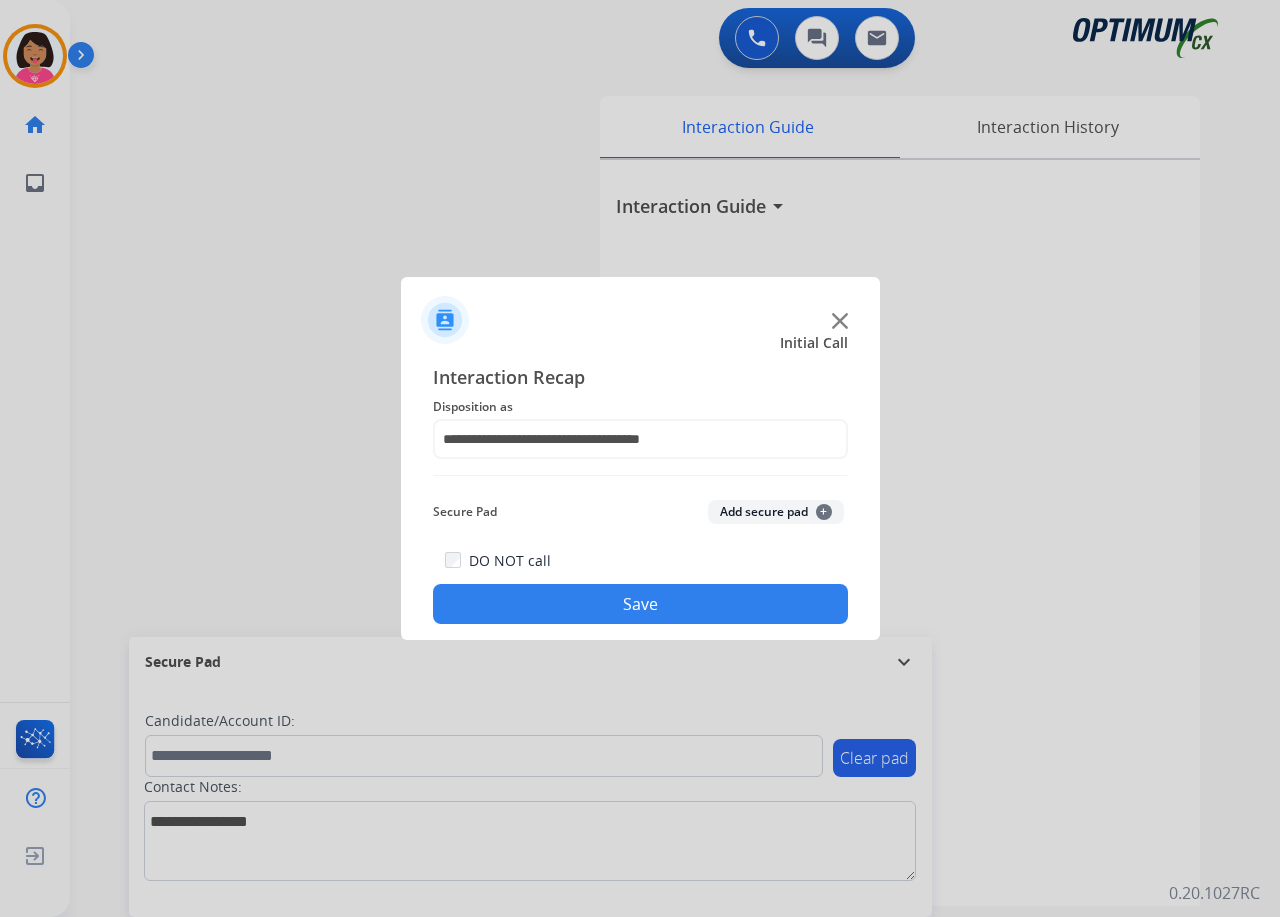 click on "Save" 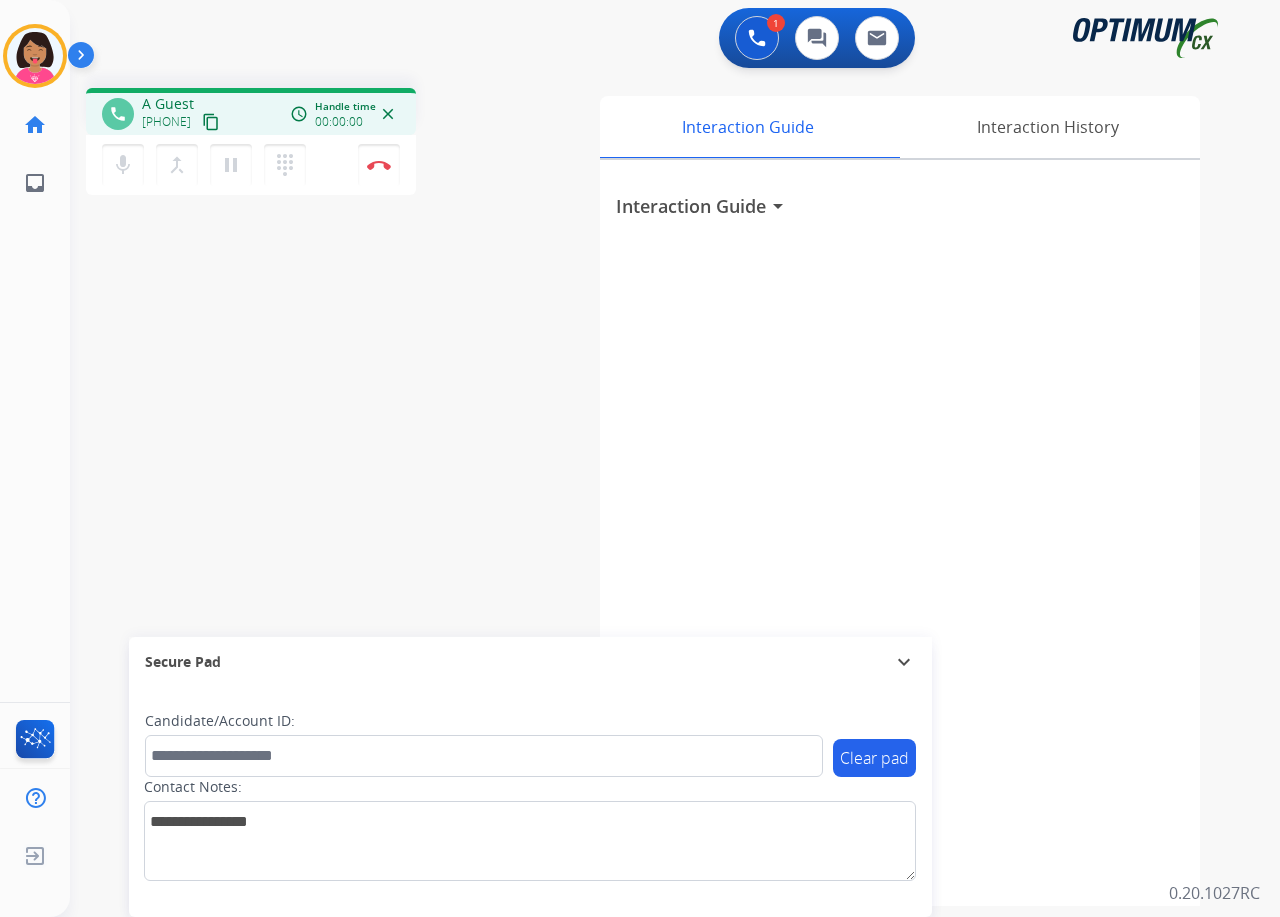 click on "phone A Guest [PHONE] content_copy access_time Call metrics Queue   00:04 Hold   00:00 Talk   00:00:00 Total   00:00:00 Handle time 00:00:00 close mic Mute merge_type Bridge pause Hold dialpad Dialpad Disconnect swap_horiz Break voice bridge close_fullscreen Connect 3-Way Call merge_type Separate 3-Way Call  Interaction Guide   Interaction History  Interaction Guide arrow_drop_down Secure Pad expand_more Clear pad Candidate/Account ID: Contact Notes:" at bounding box center (651, 489) 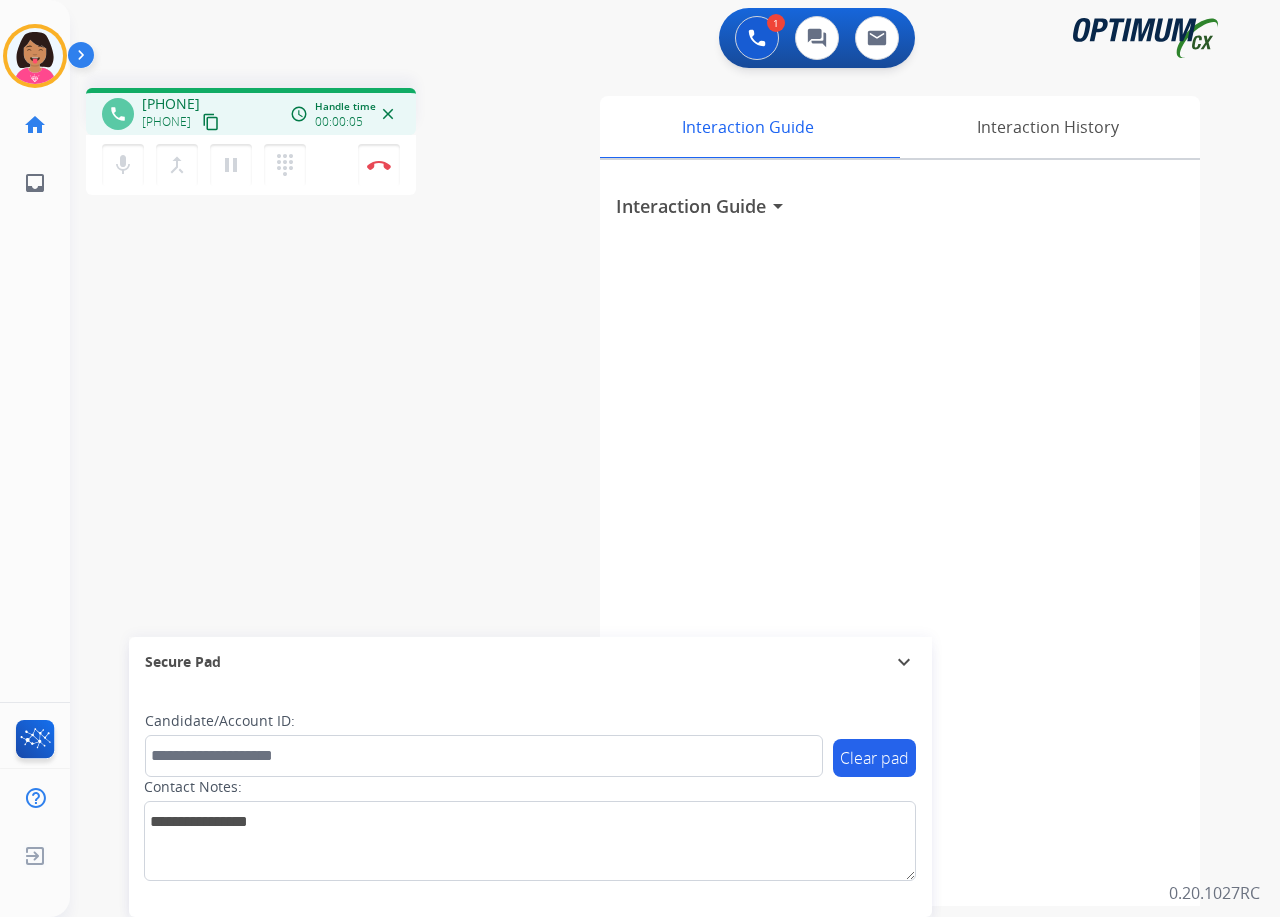 click on "content_copy" at bounding box center [211, 122] 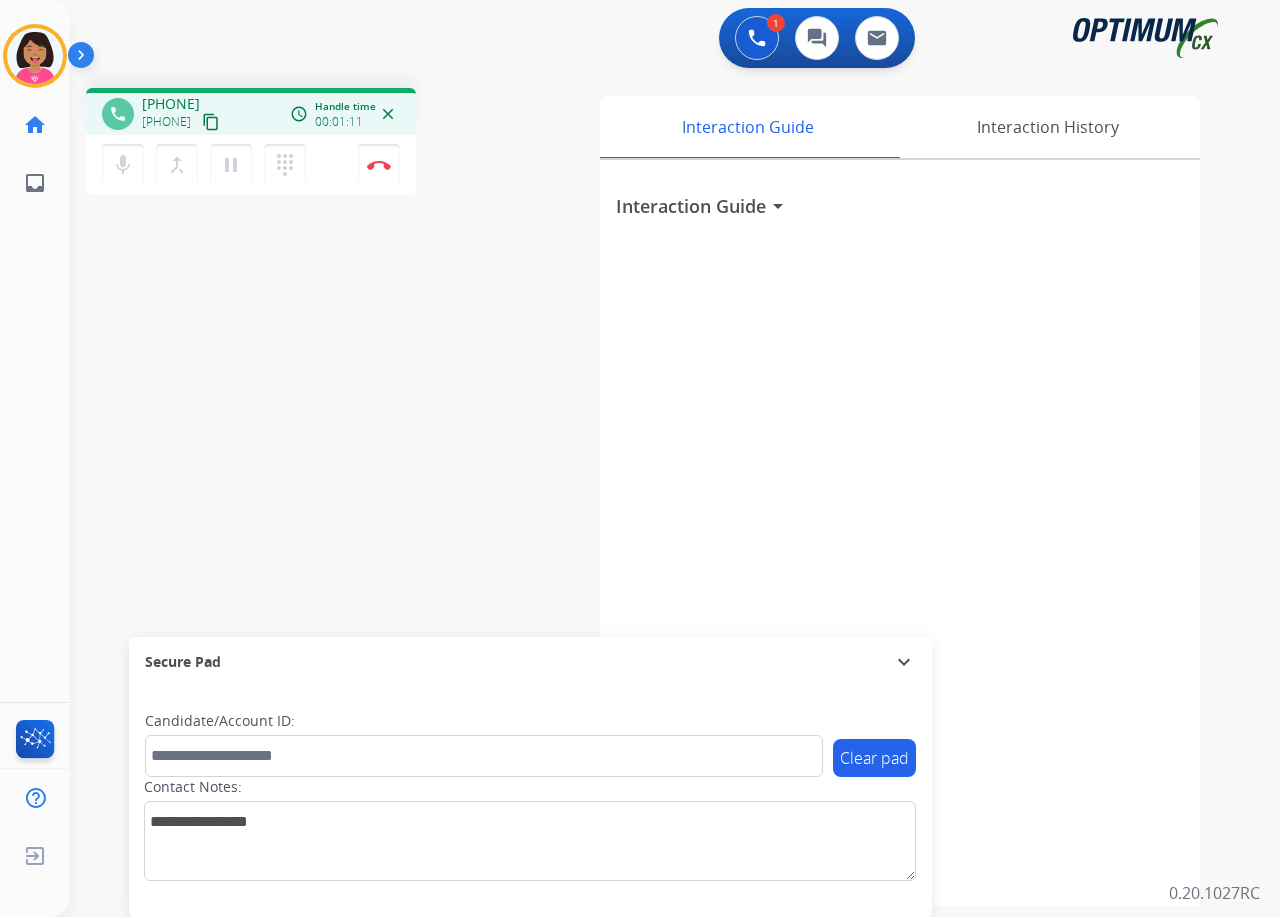 click on "phone [PHONE] [PHONE] content_copy access_time Call metrics Queue   00:04 Hold   00:00 Talk   01:12 Total   01:15 Handle time 00:01:11 close mic Mute merge_type Bridge pause Hold dialpad Dialpad Disconnect swap_horiz Break voice bridge close_fullscreen Connect 3-Way Call merge_type Separate 3-Way Call  Interaction Guide   Interaction History  Interaction Guide arrow_drop_down Secure Pad expand_more Clear pad Candidate/Account ID: Contact Notes:" at bounding box center (651, 489) 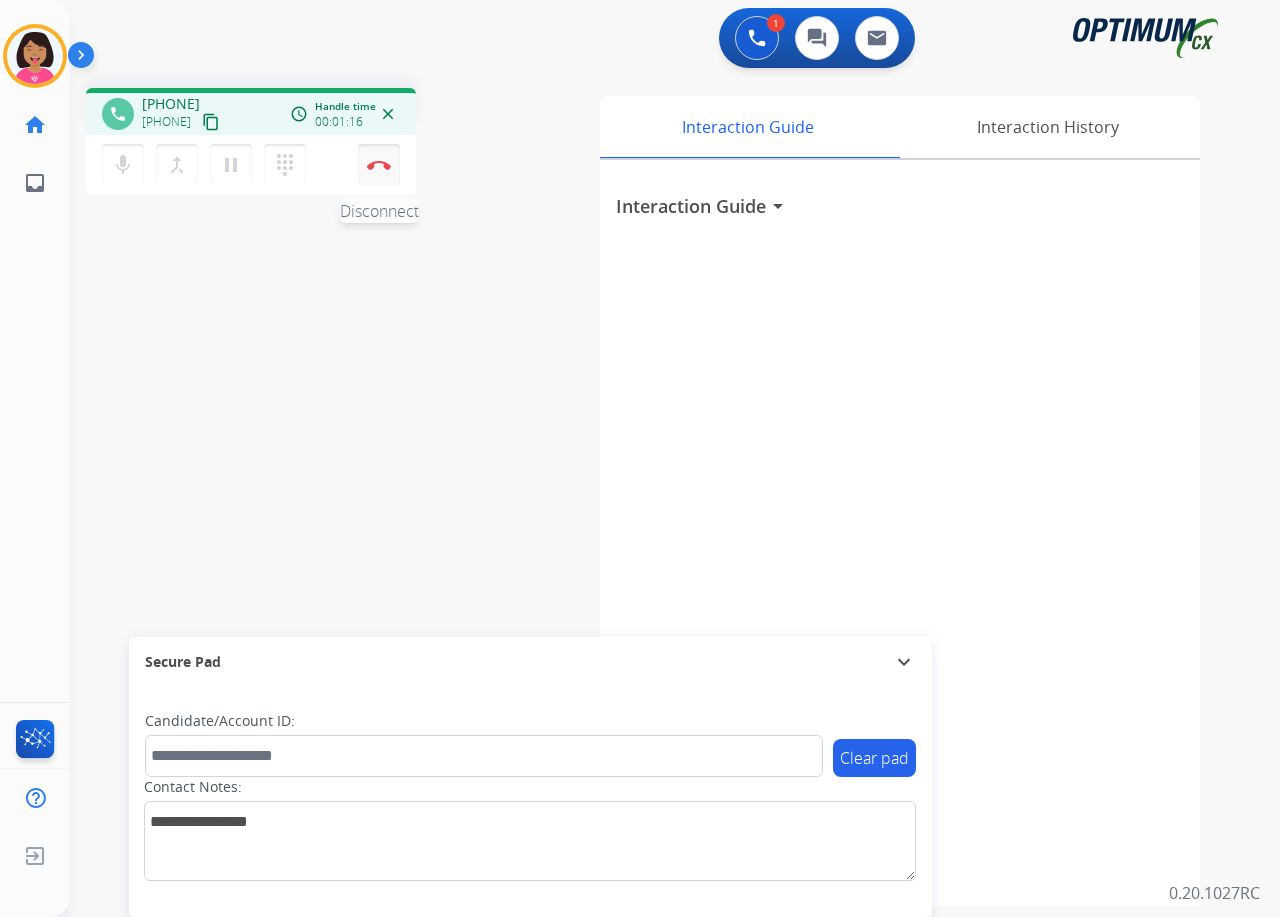 click on "Disconnect" at bounding box center (379, 165) 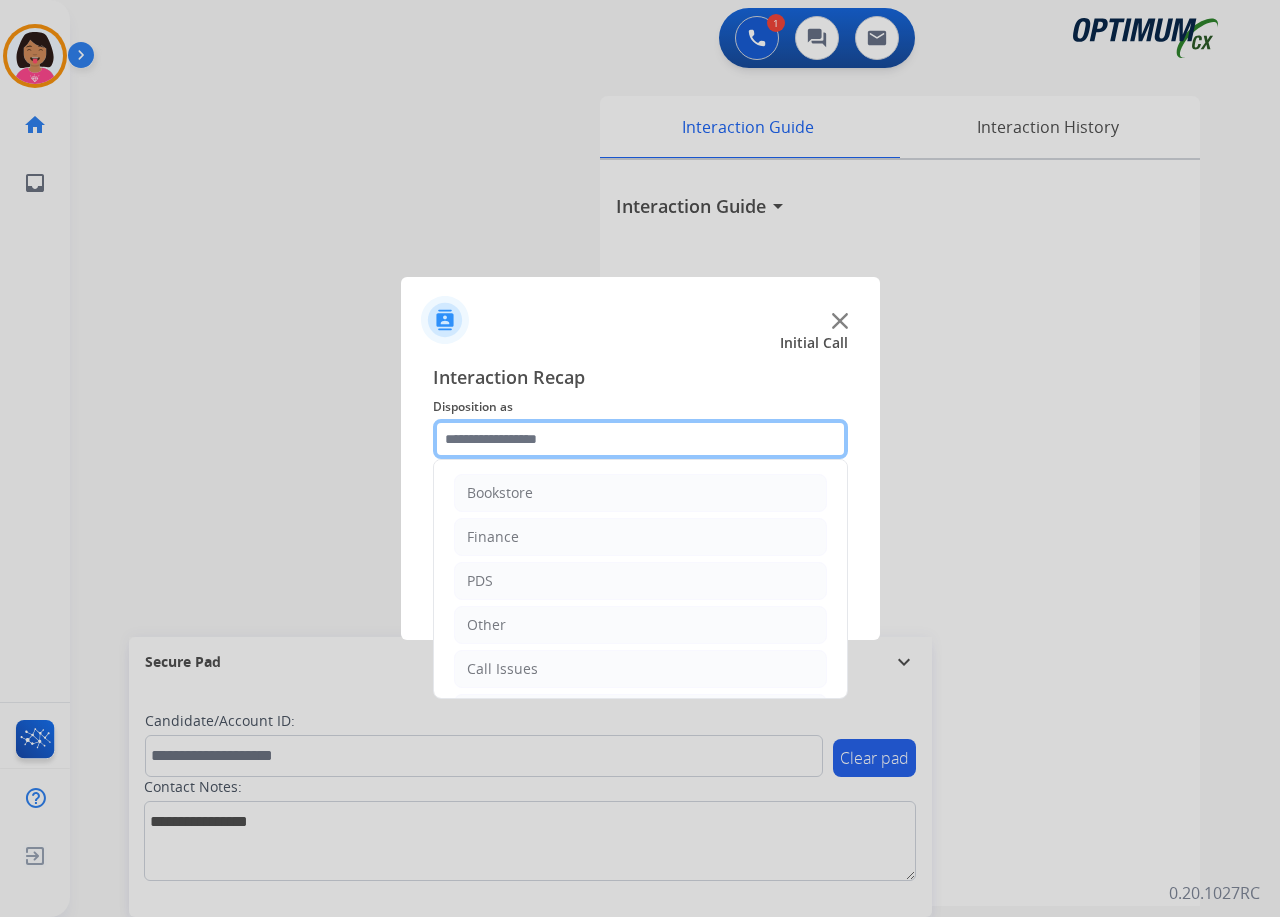 click 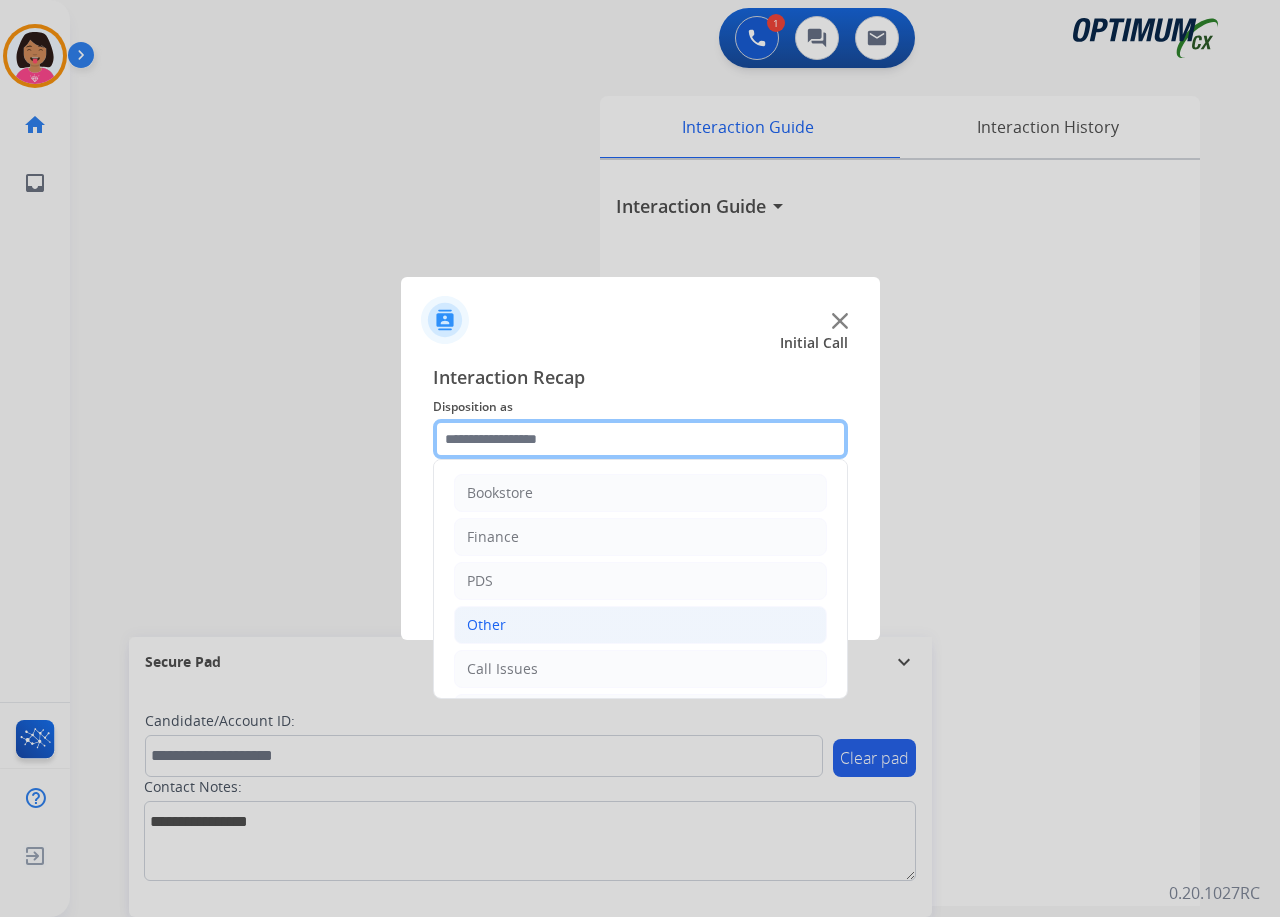 scroll, scrollTop: 137, scrollLeft: 0, axis: vertical 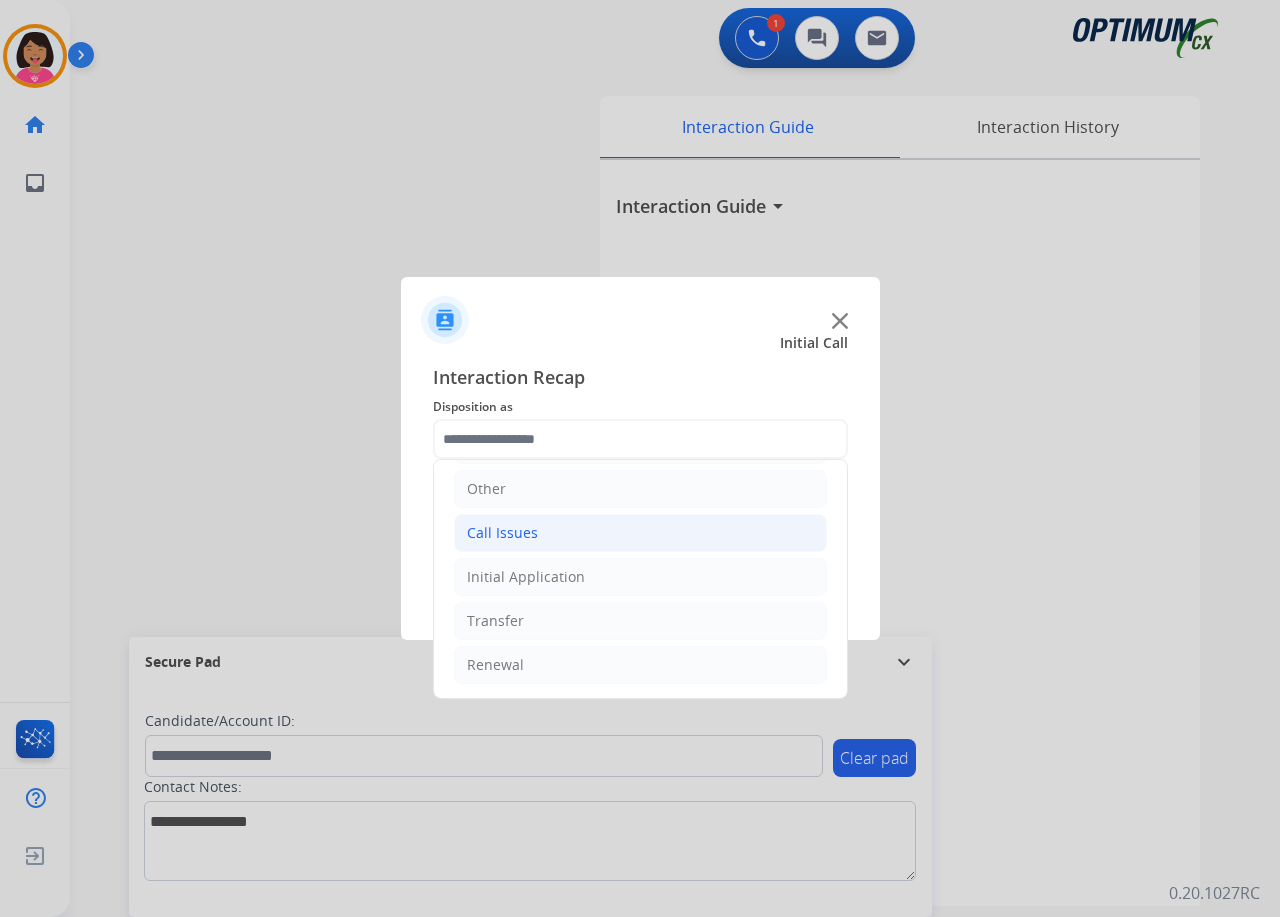 click on "Call Issues" 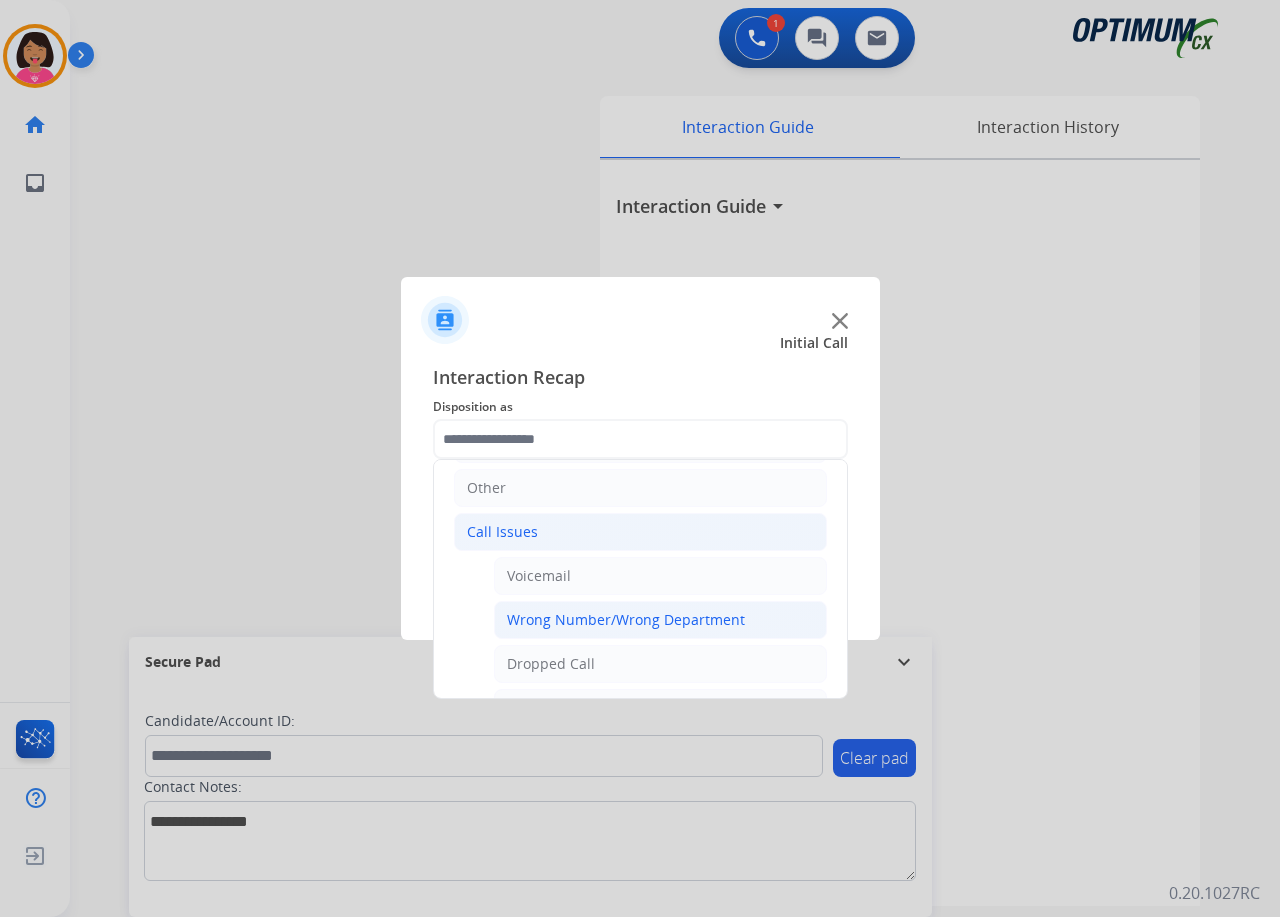 click on "Wrong Number/Wrong Department" 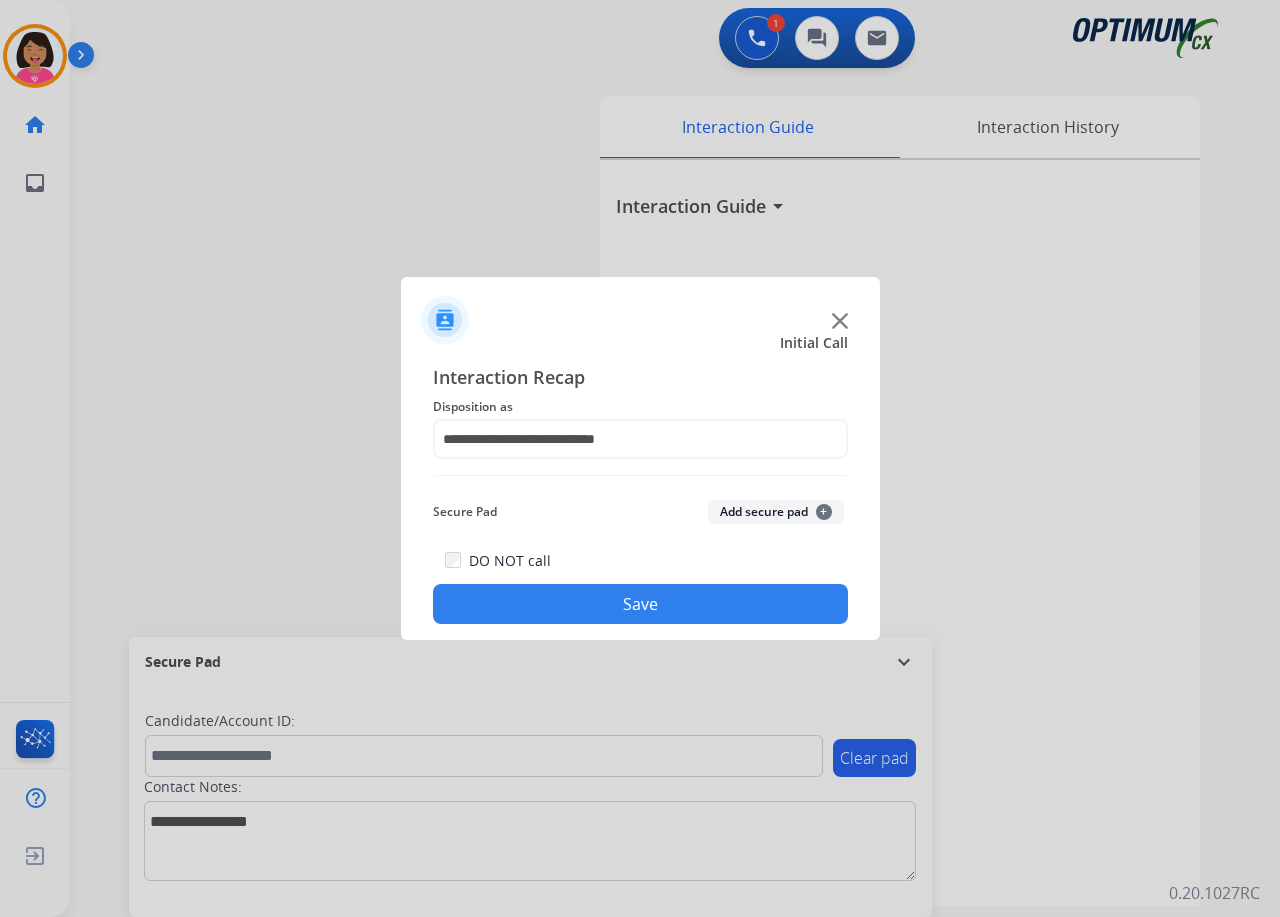 click on "Save" 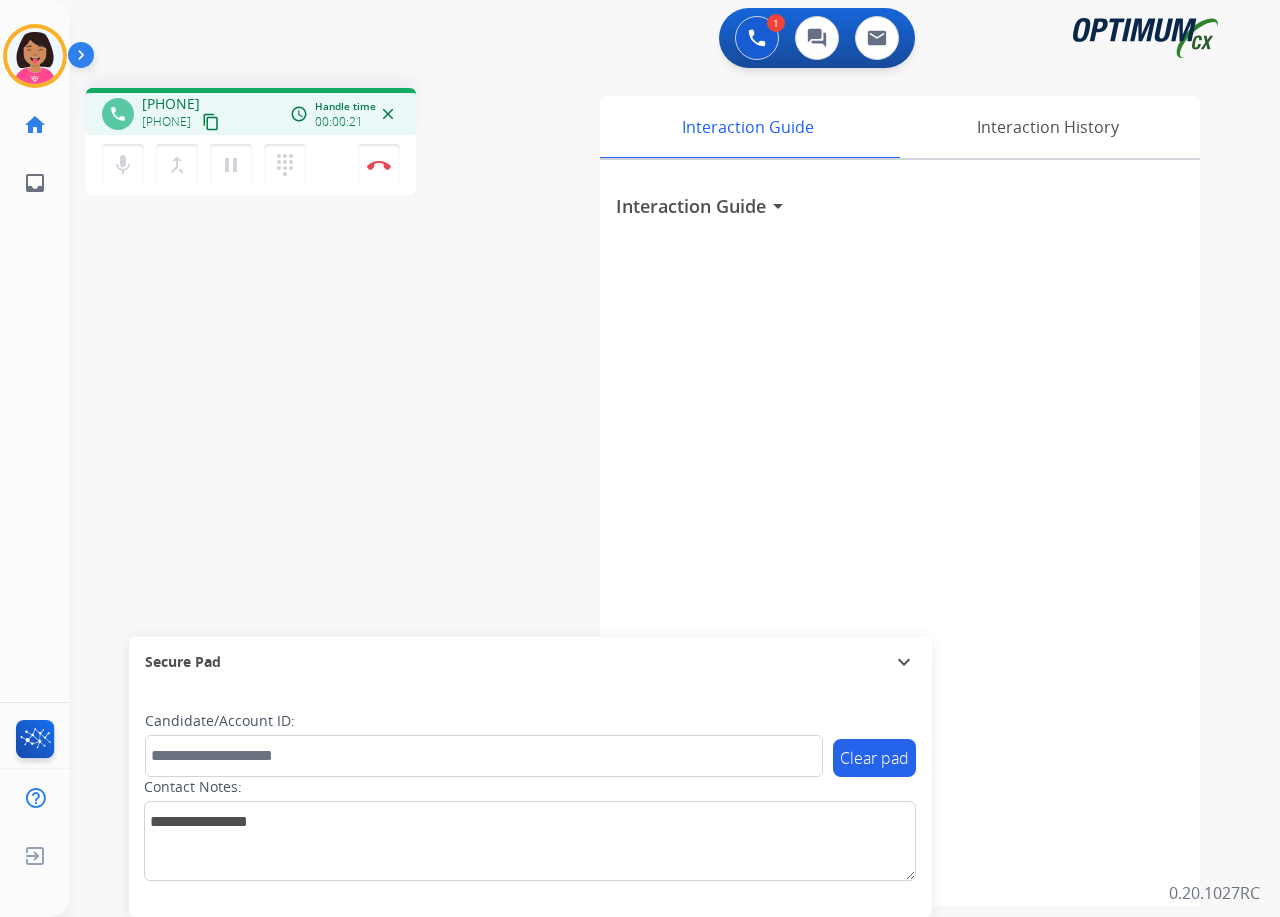 click on "content_copy" at bounding box center [211, 122] 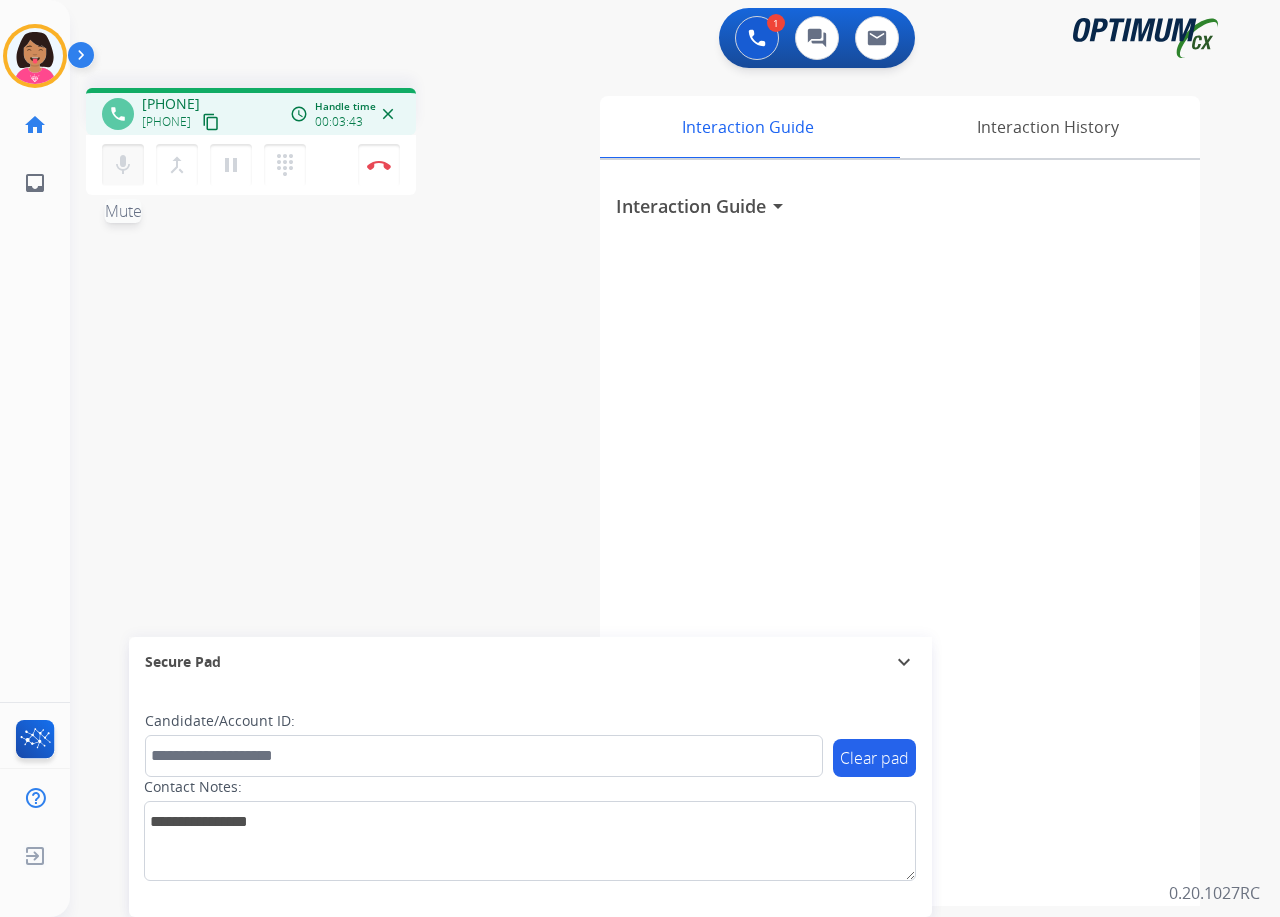 click on "mic" at bounding box center [123, 165] 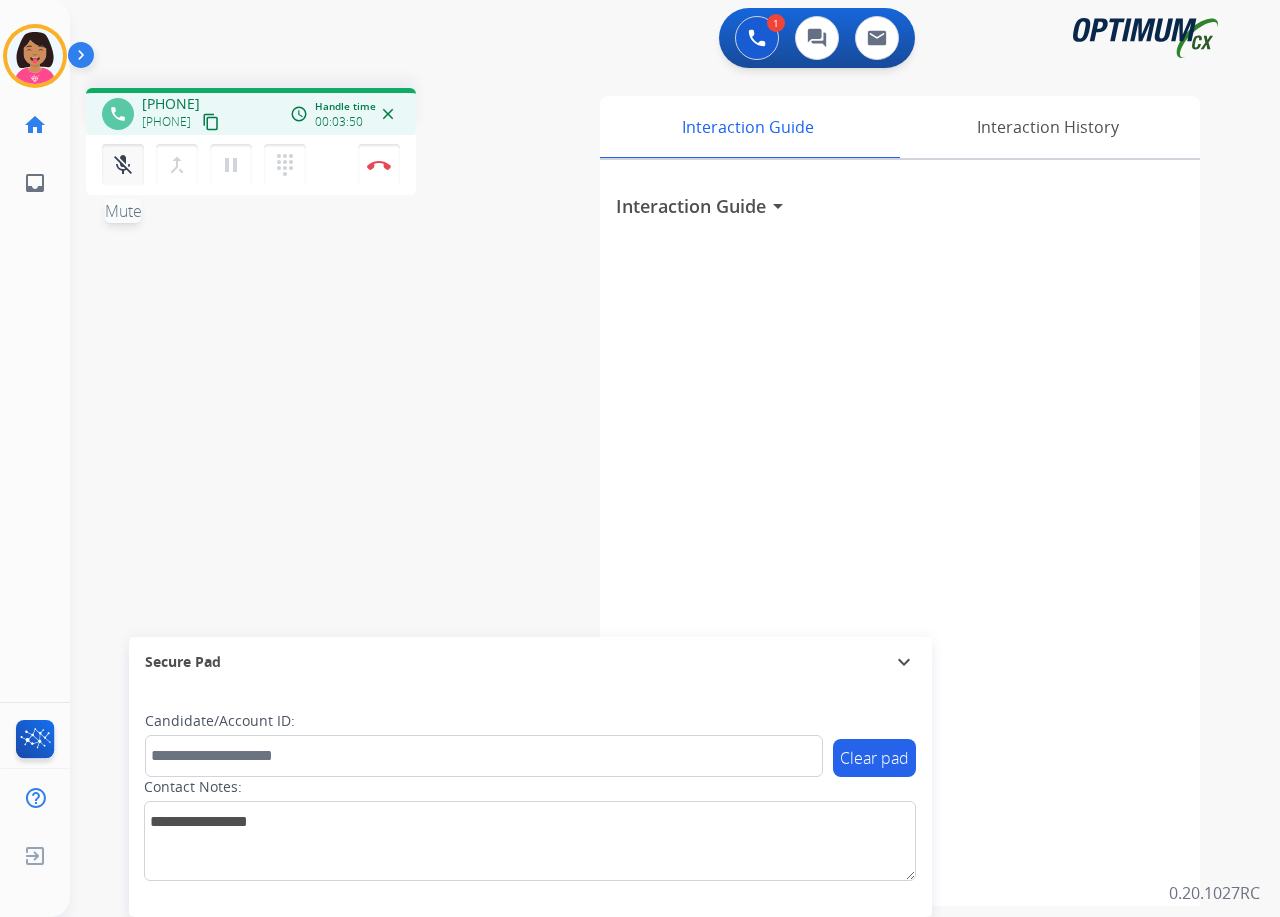 click on "mic_off" at bounding box center [123, 165] 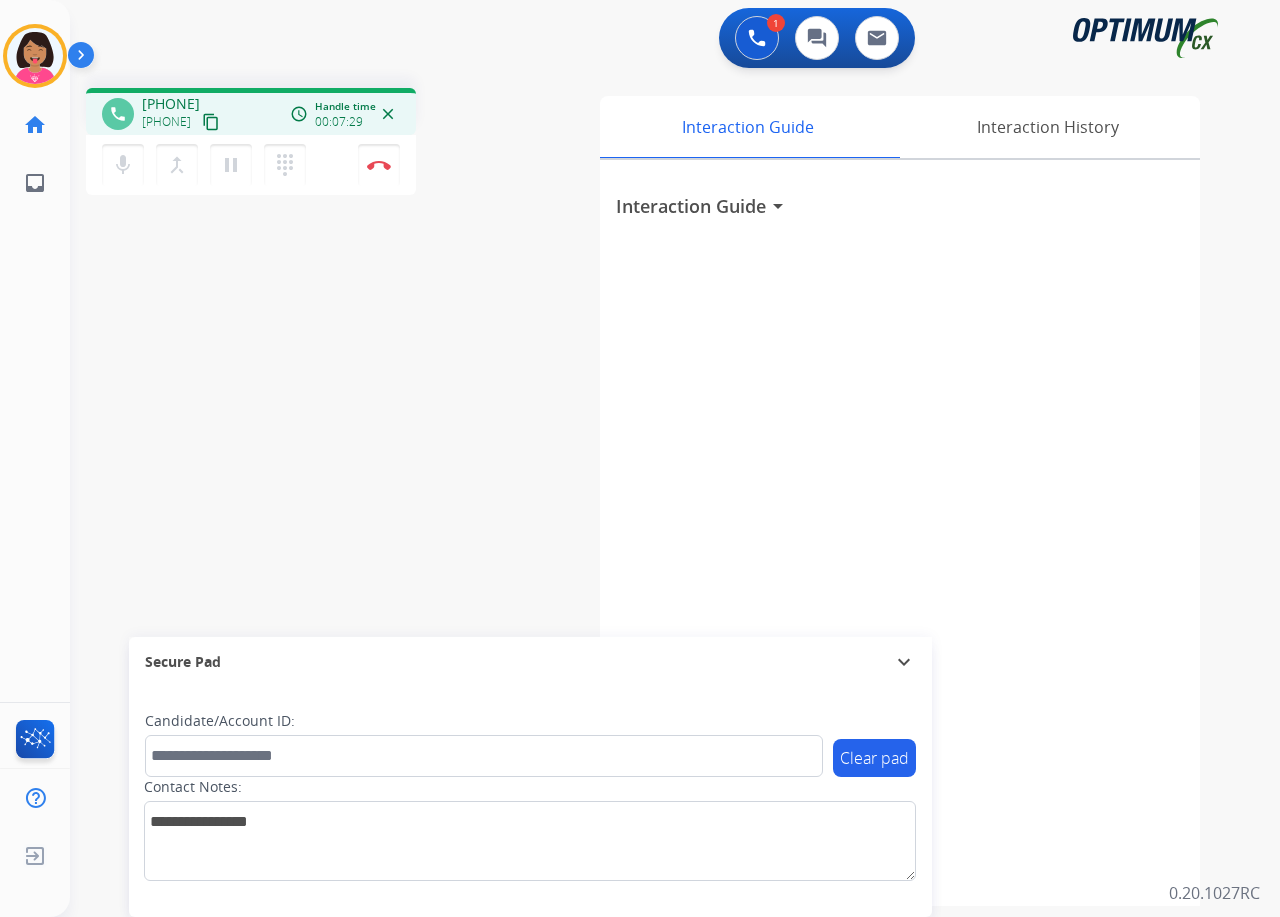 drag, startPoint x: 144, startPoint y: 272, endPoint x: 183, endPoint y: 250, distance: 44.777225 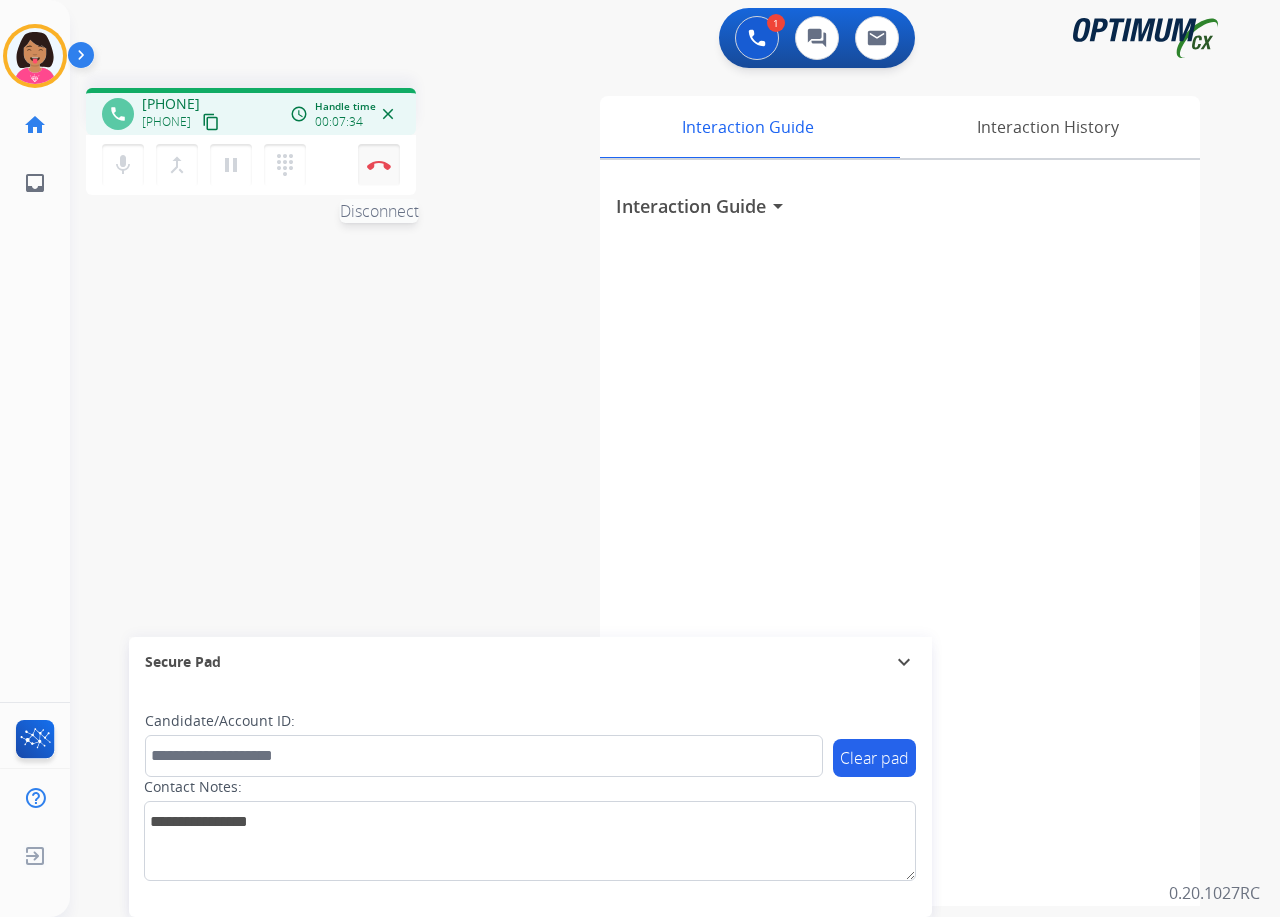 click on "Disconnect" at bounding box center [379, 165] 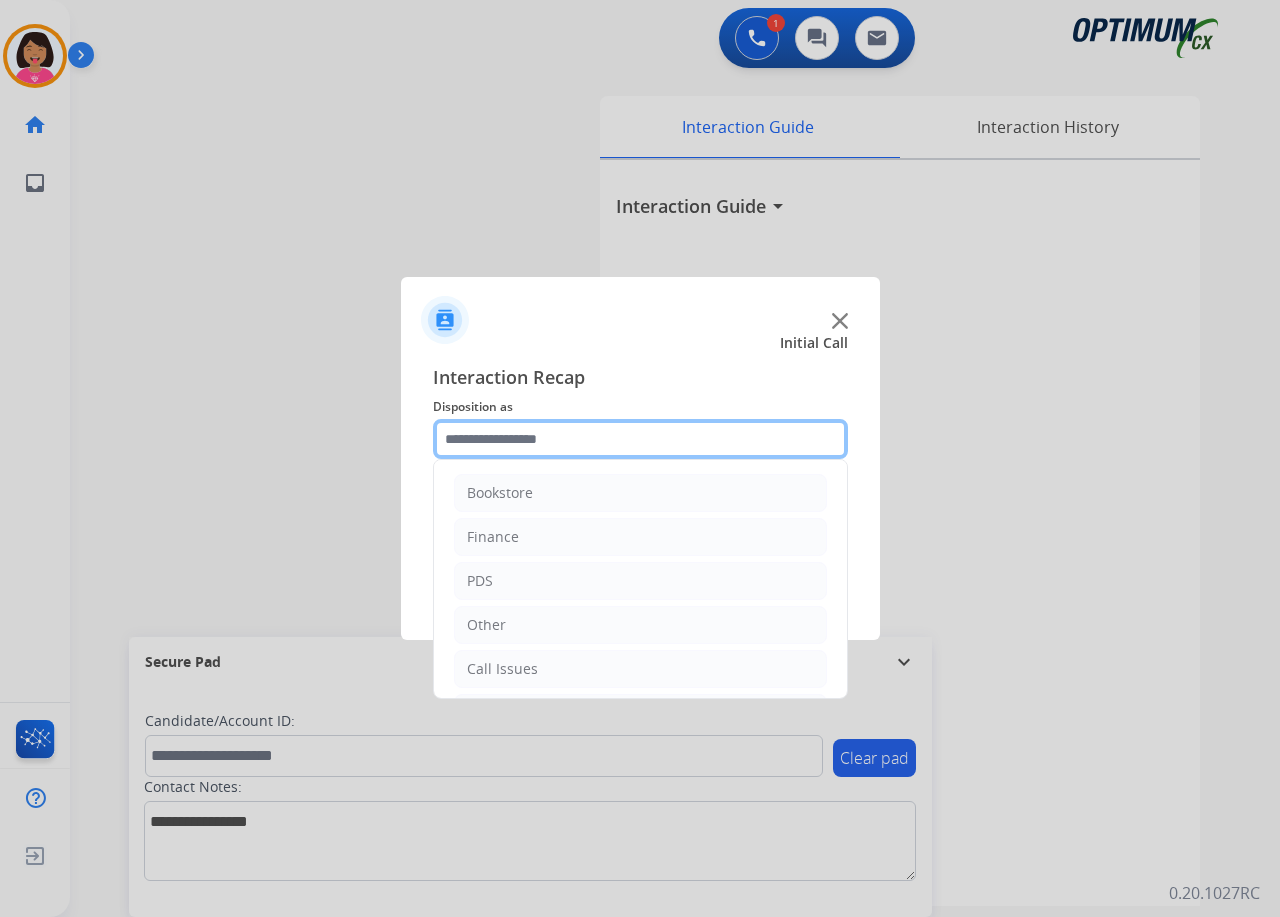 click 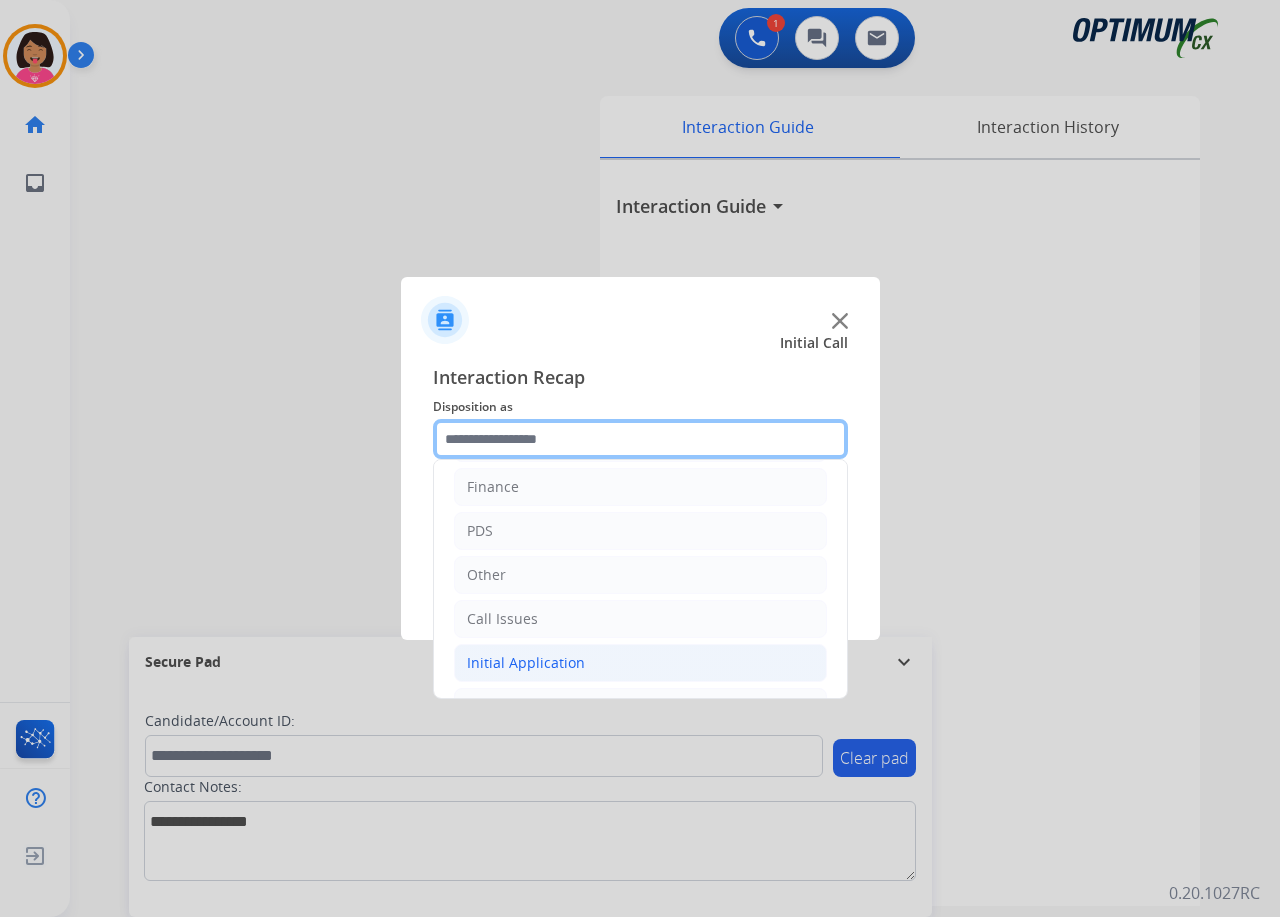 scroll, scrollTop: 4, scrollLeft: 0, axis: vertical 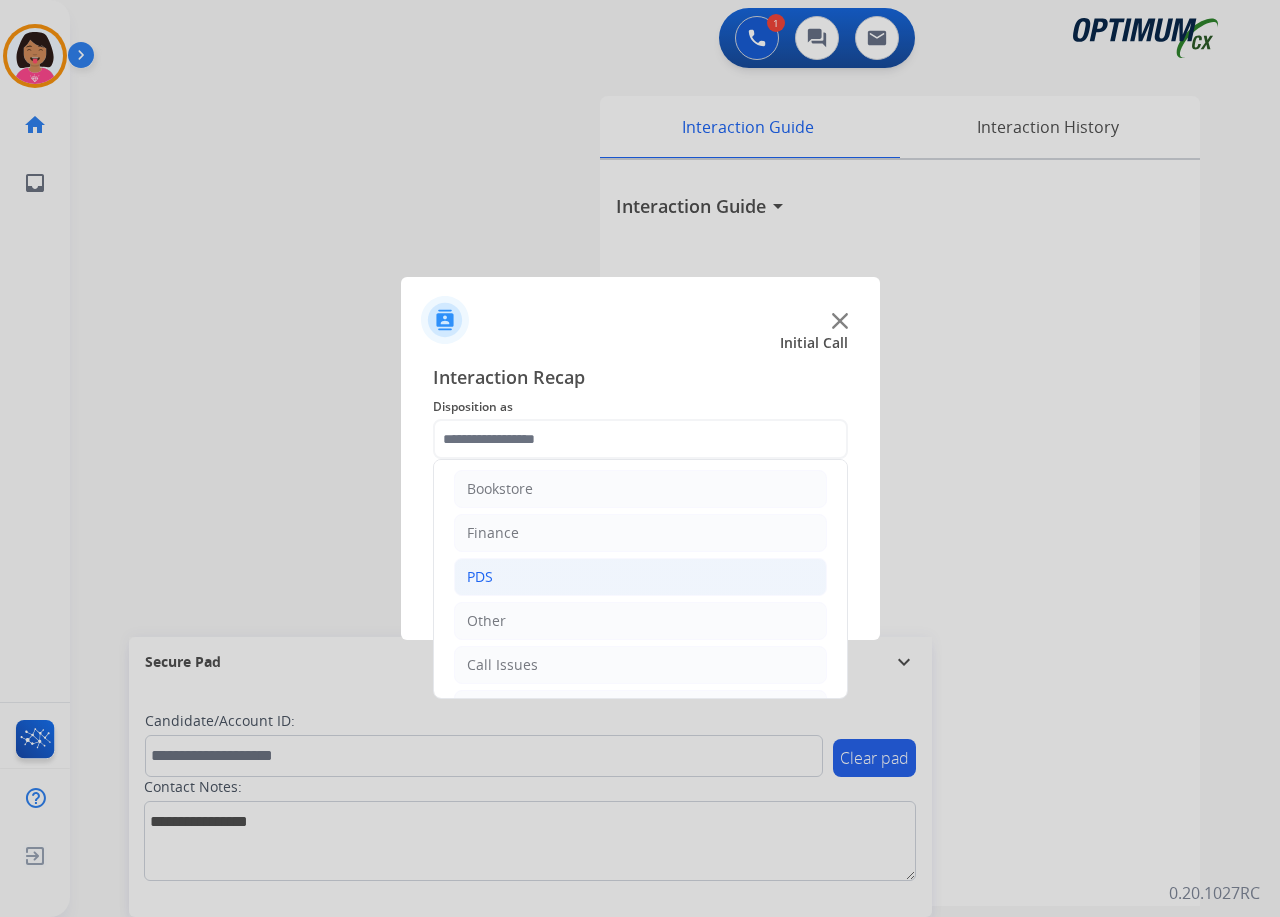 click on "PDS" 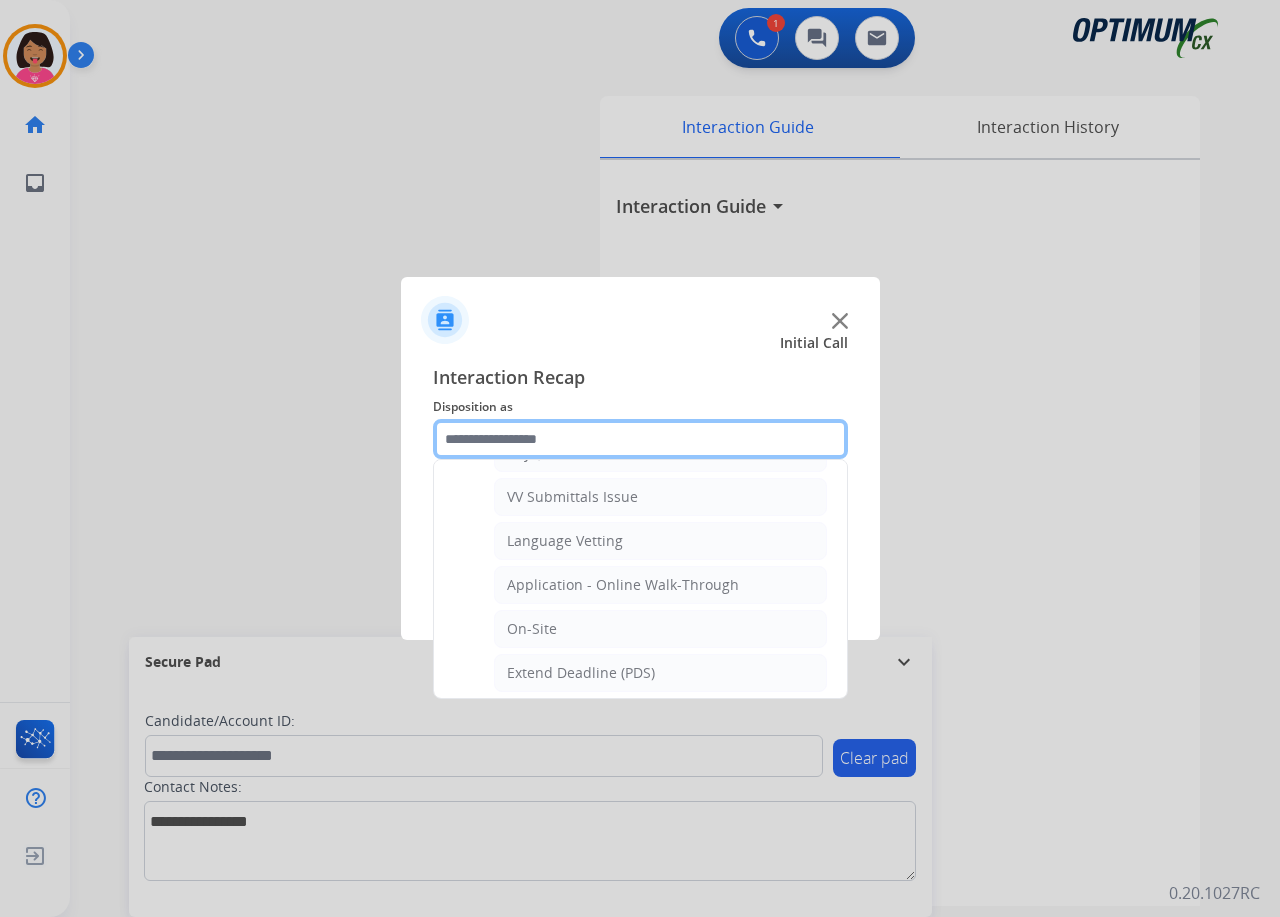 scroll, scrollTop: 404, scrollLeft: 0, axis: vertical 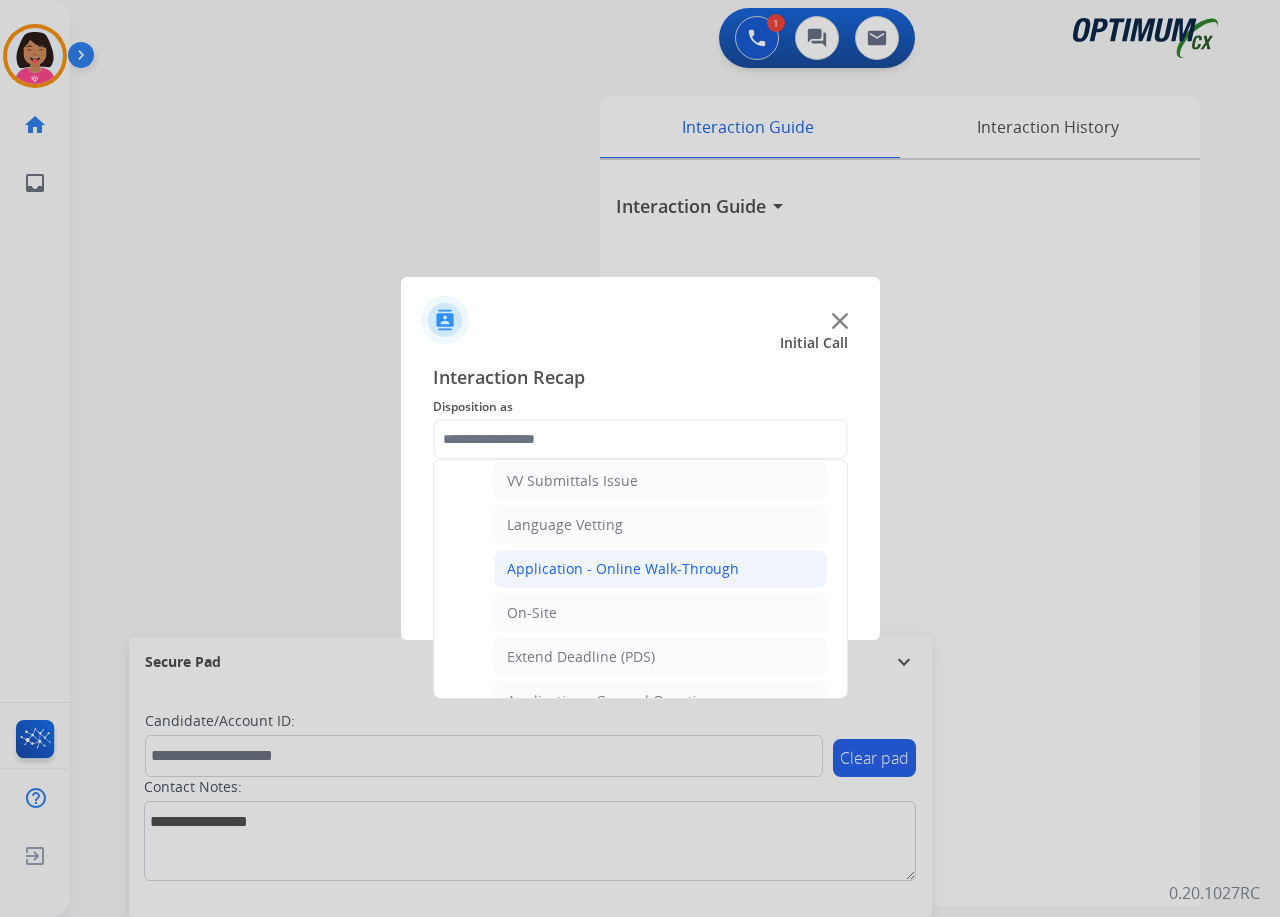 click on "Application - Online Walk-Through" 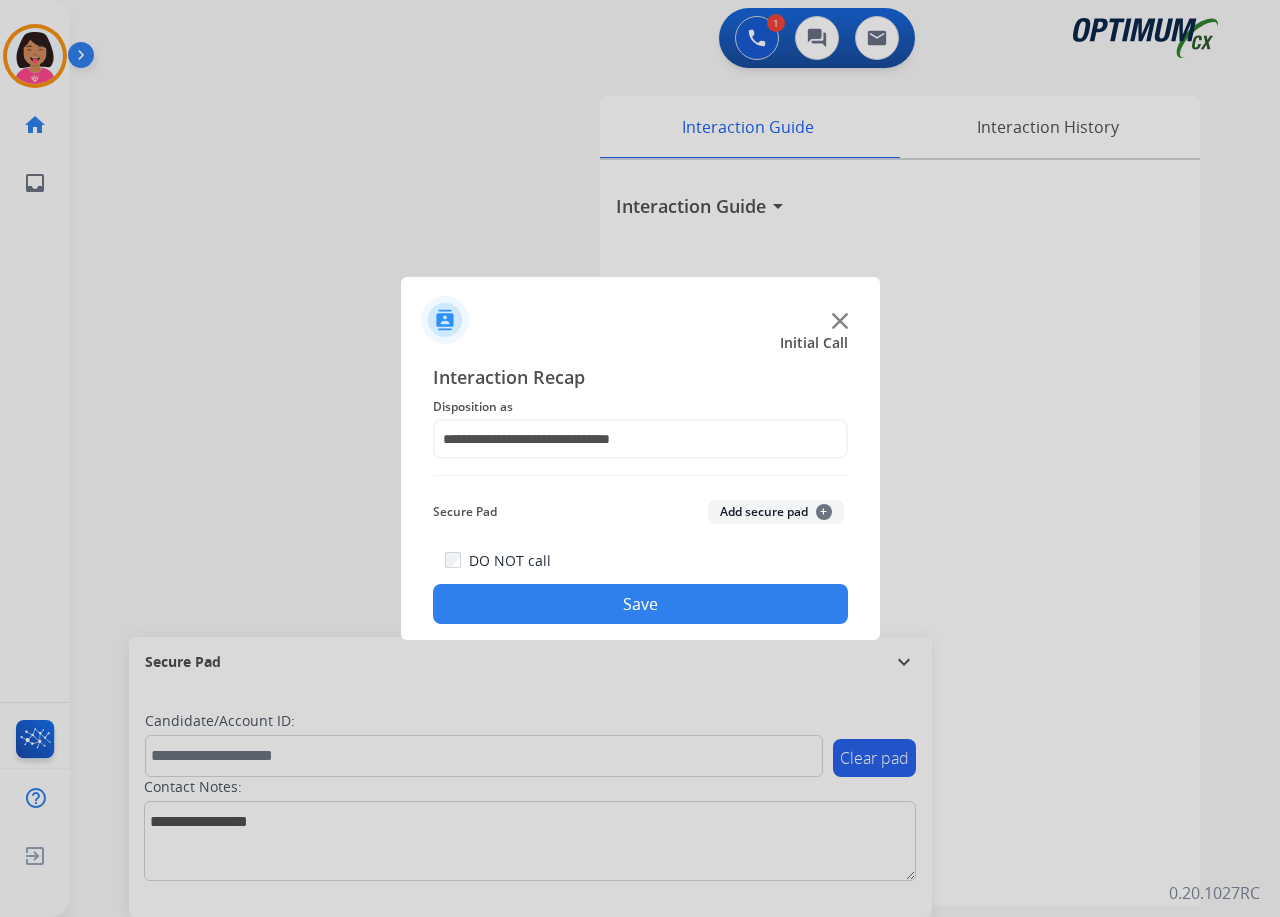 click on "Save" 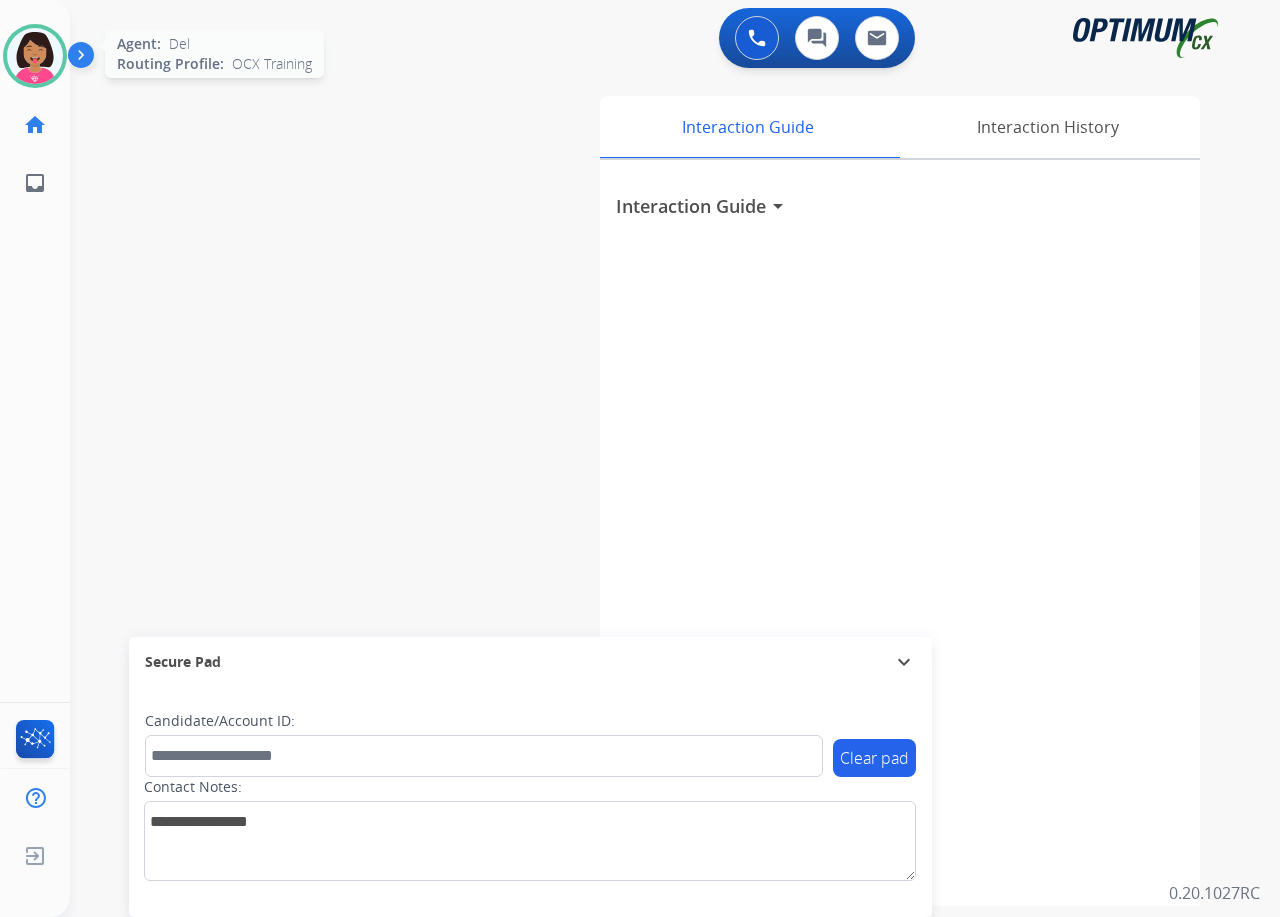 click at bounding box center [35, 56] 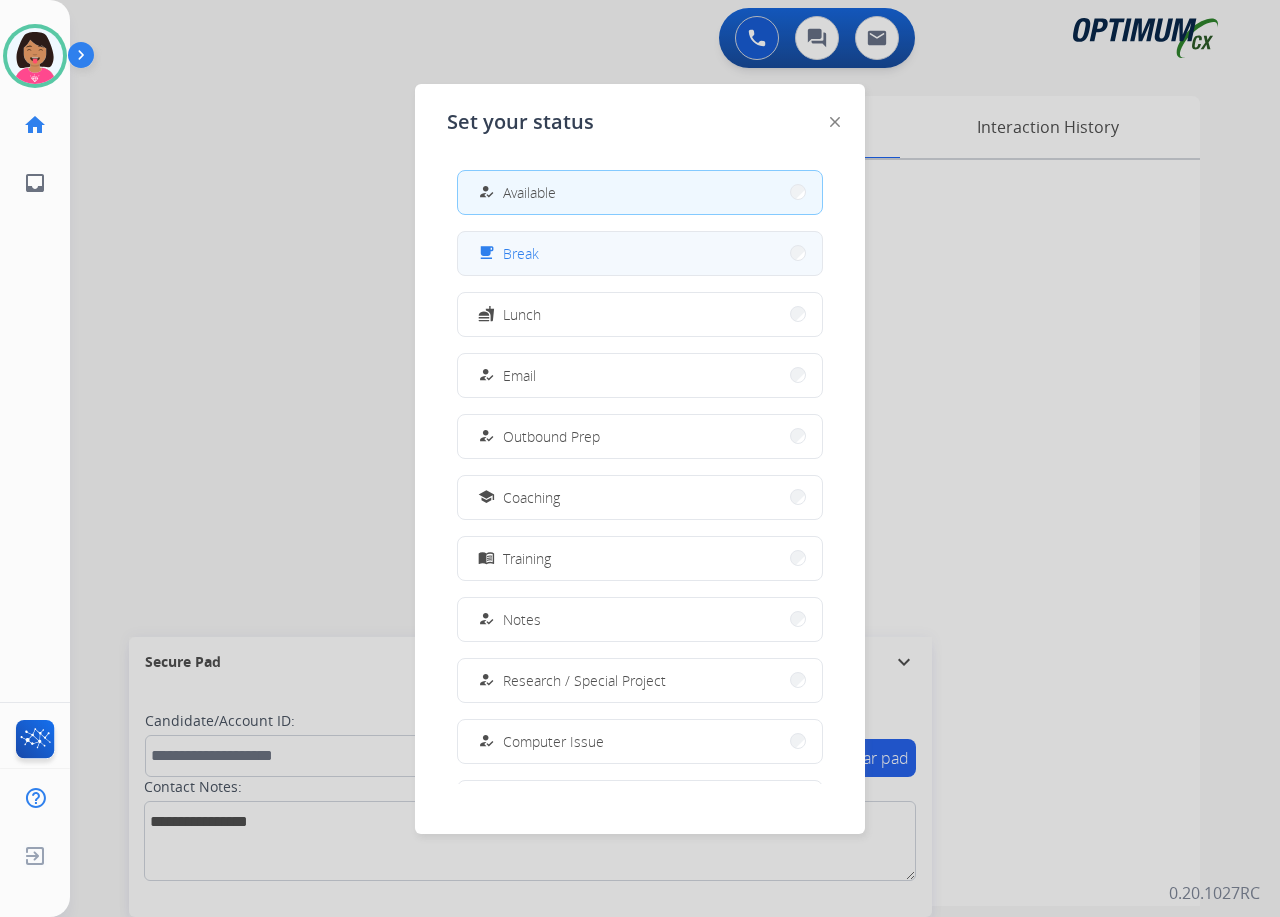 click on "free_breakfast Break" at bounding box center [640, 253] 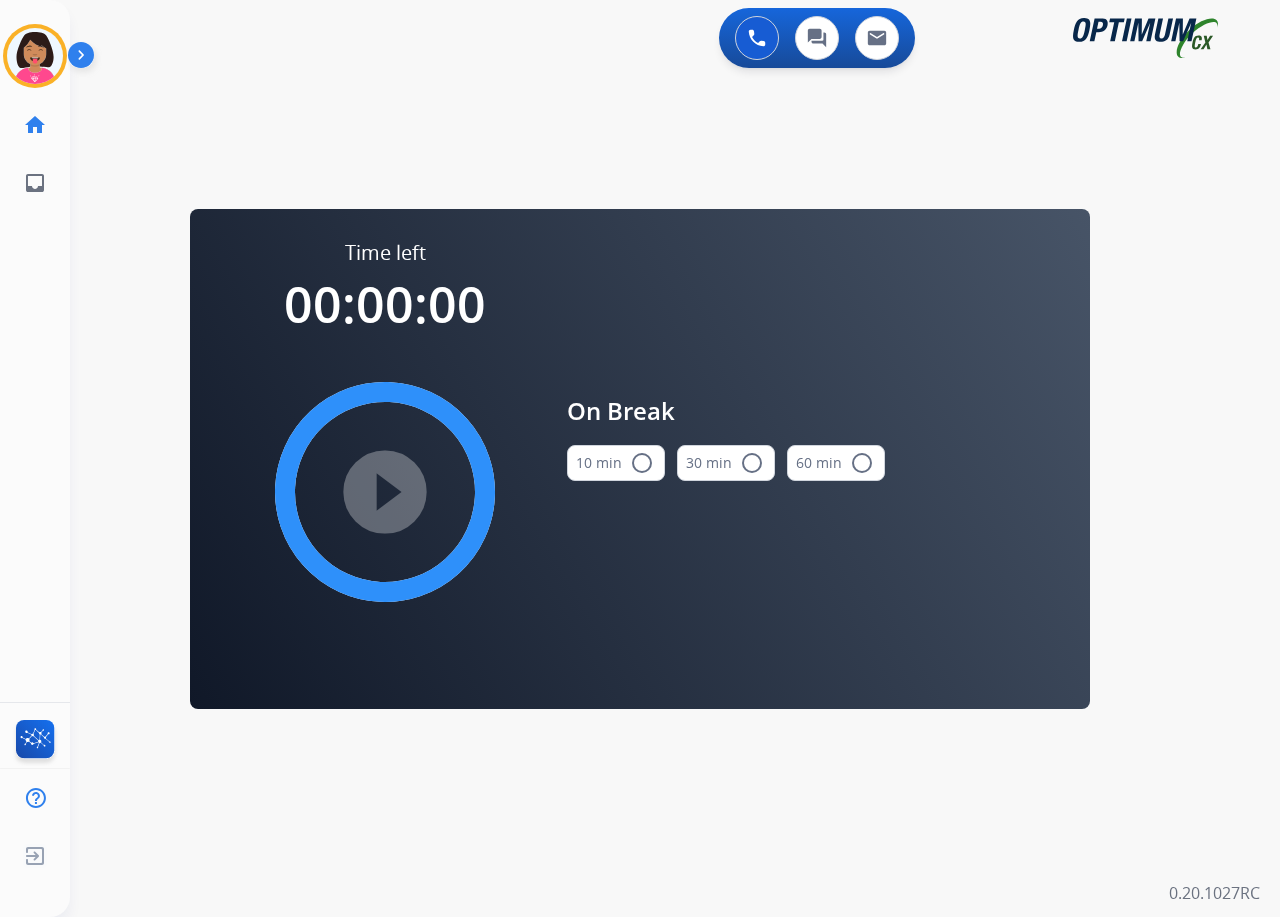 click on "10 min  radio_button_unchecked" at bounding box center (616, 463) 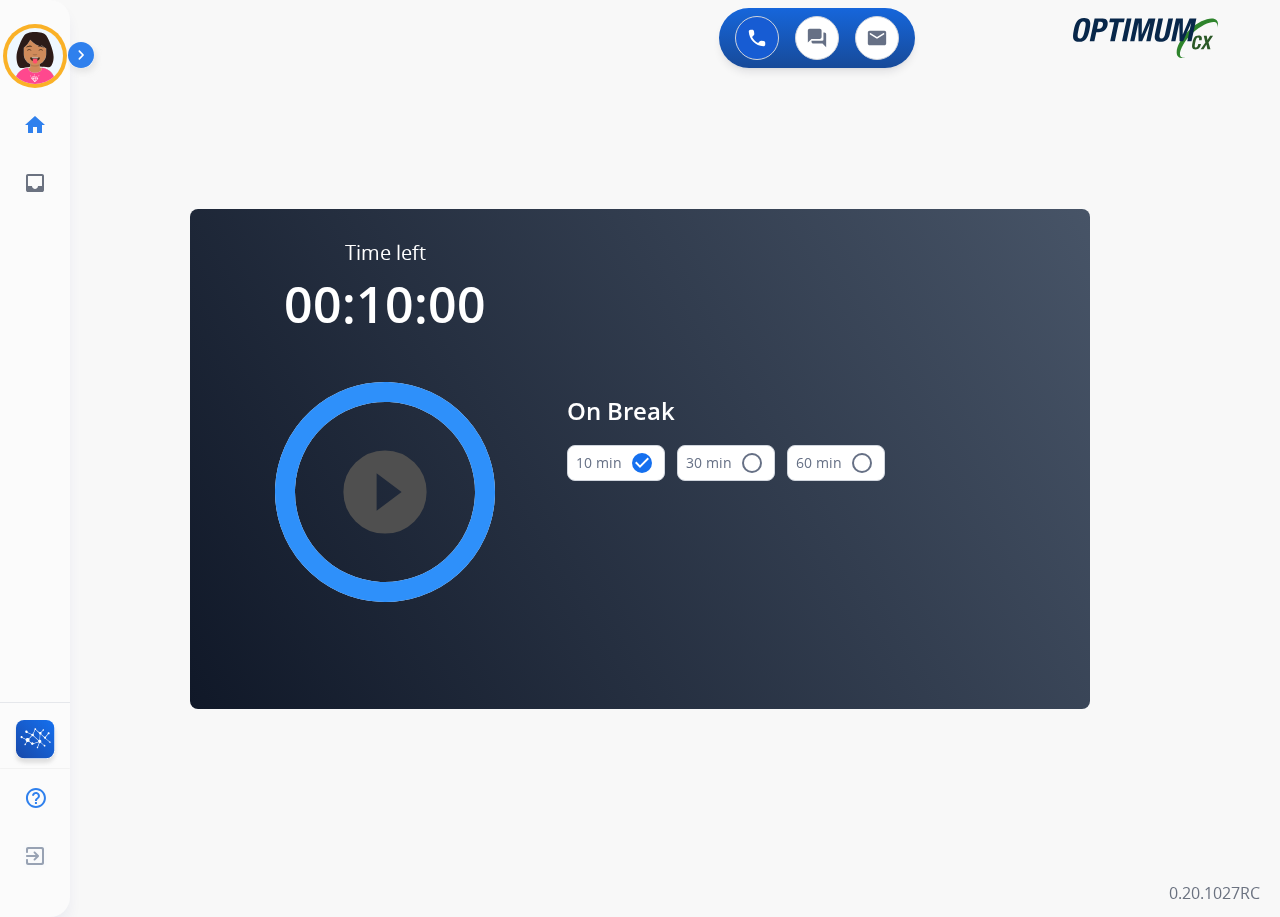 click on "play_circle_filled" at bounding box center [385, 492] 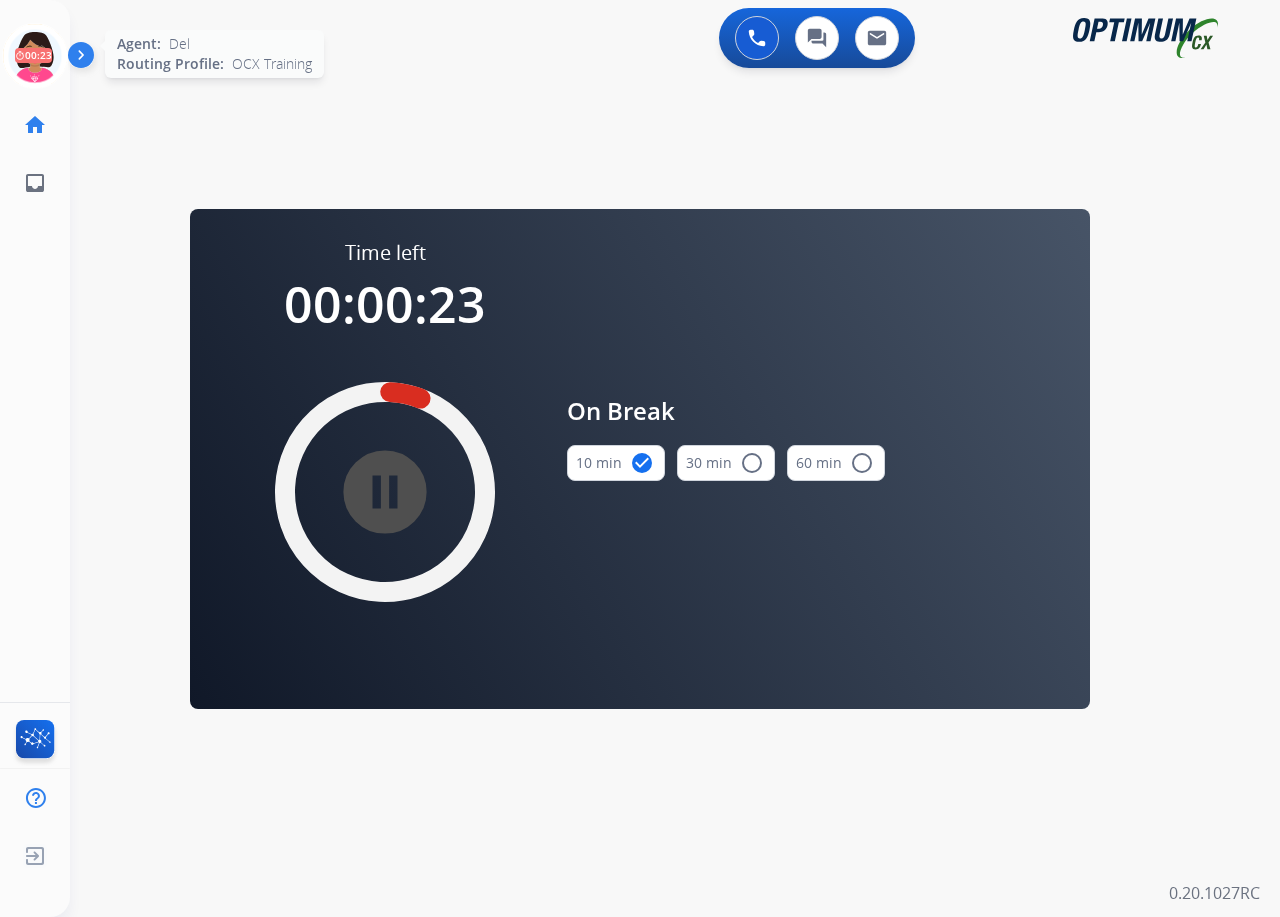 click 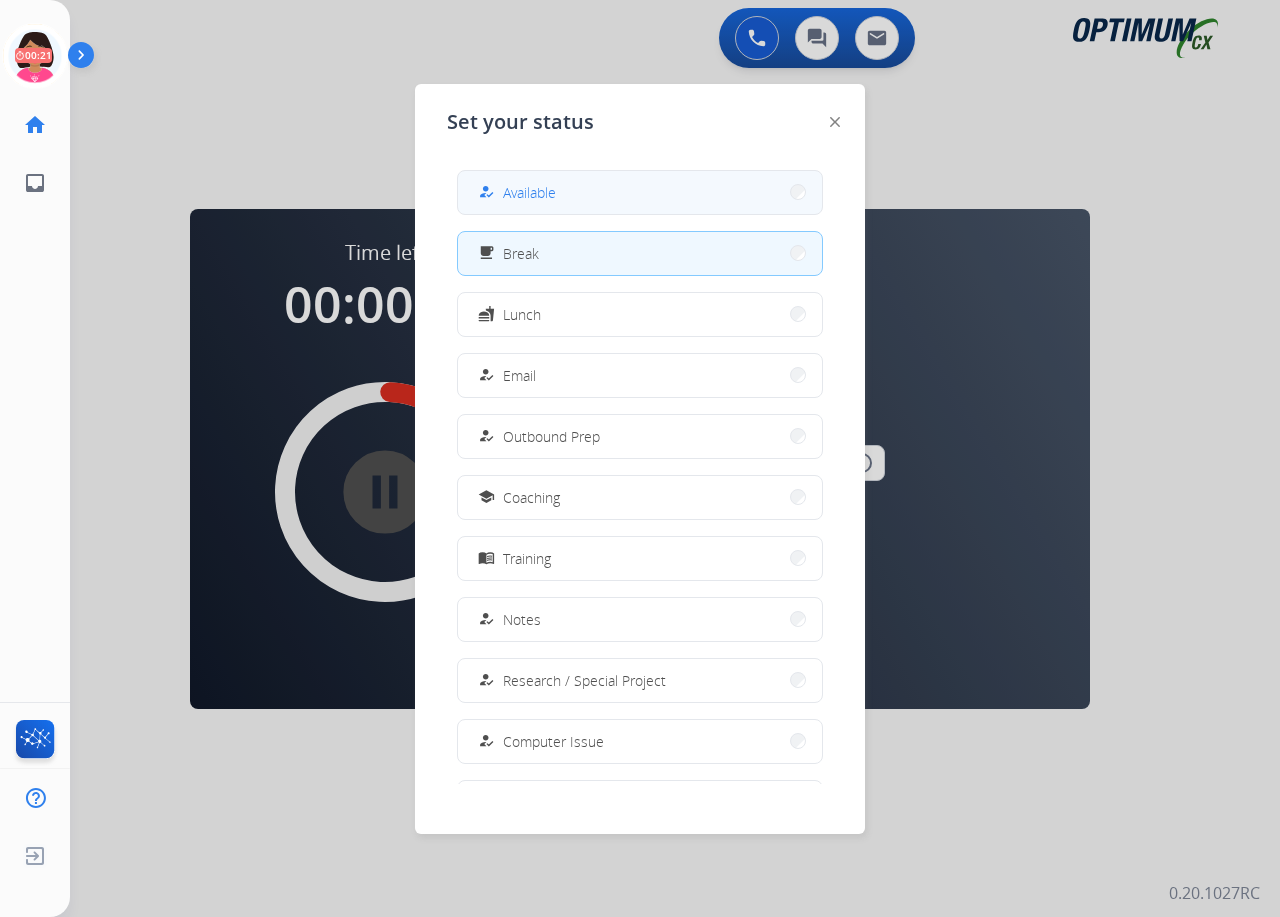 click on "Available" at bounding box center (529, 192) 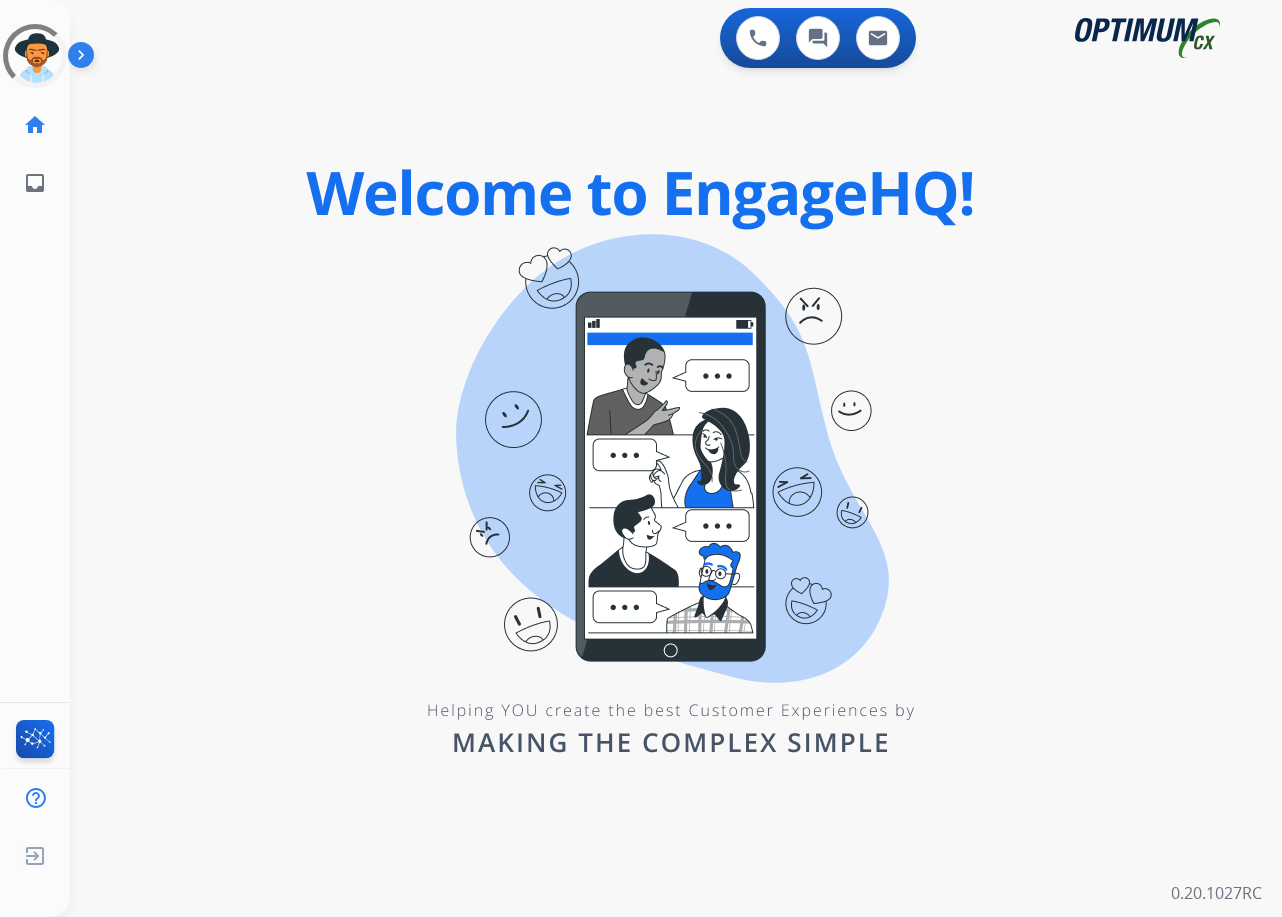 scroll, scrollTop: 0, scrollLeft: 0, axis: both 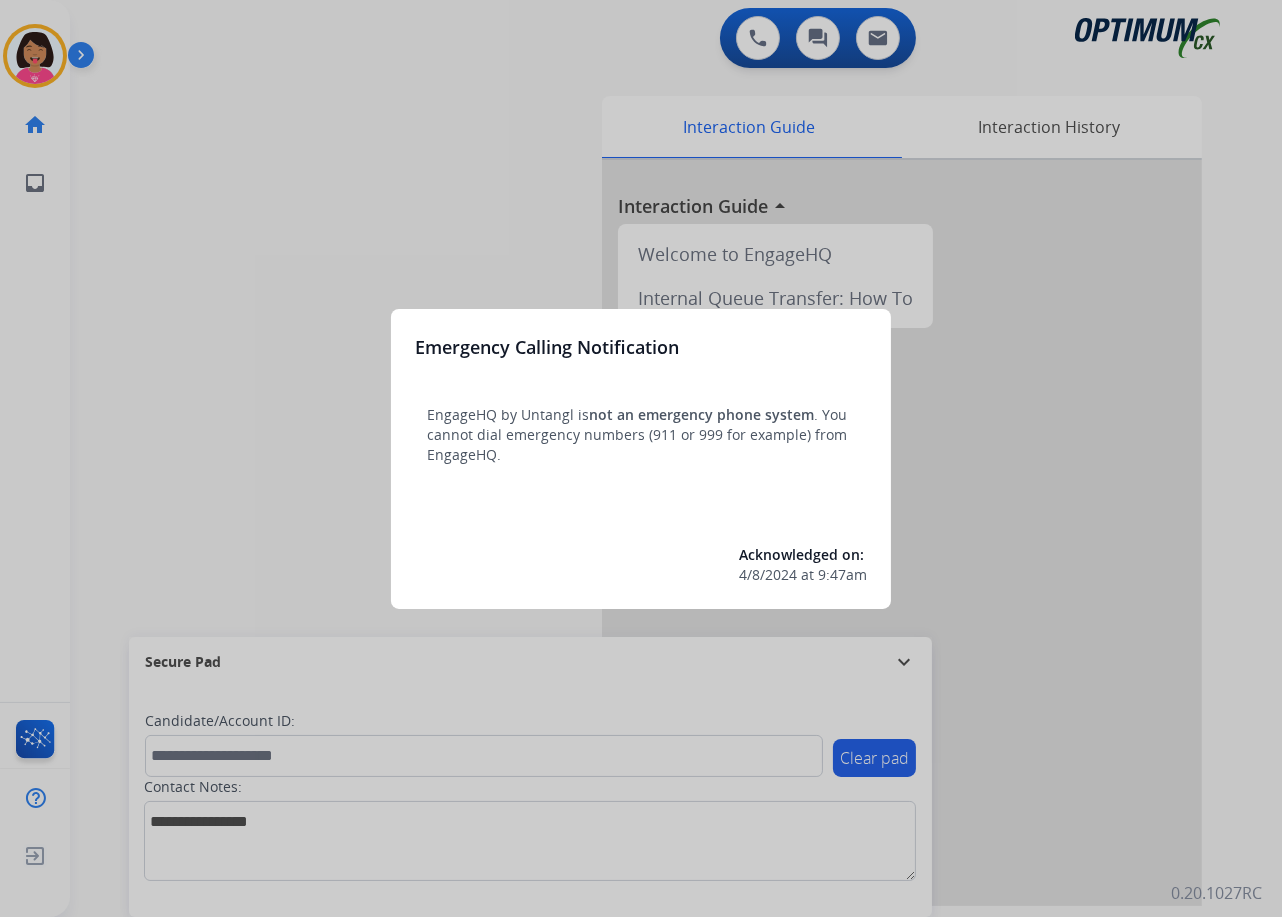 click at bounding box center [641, 458] 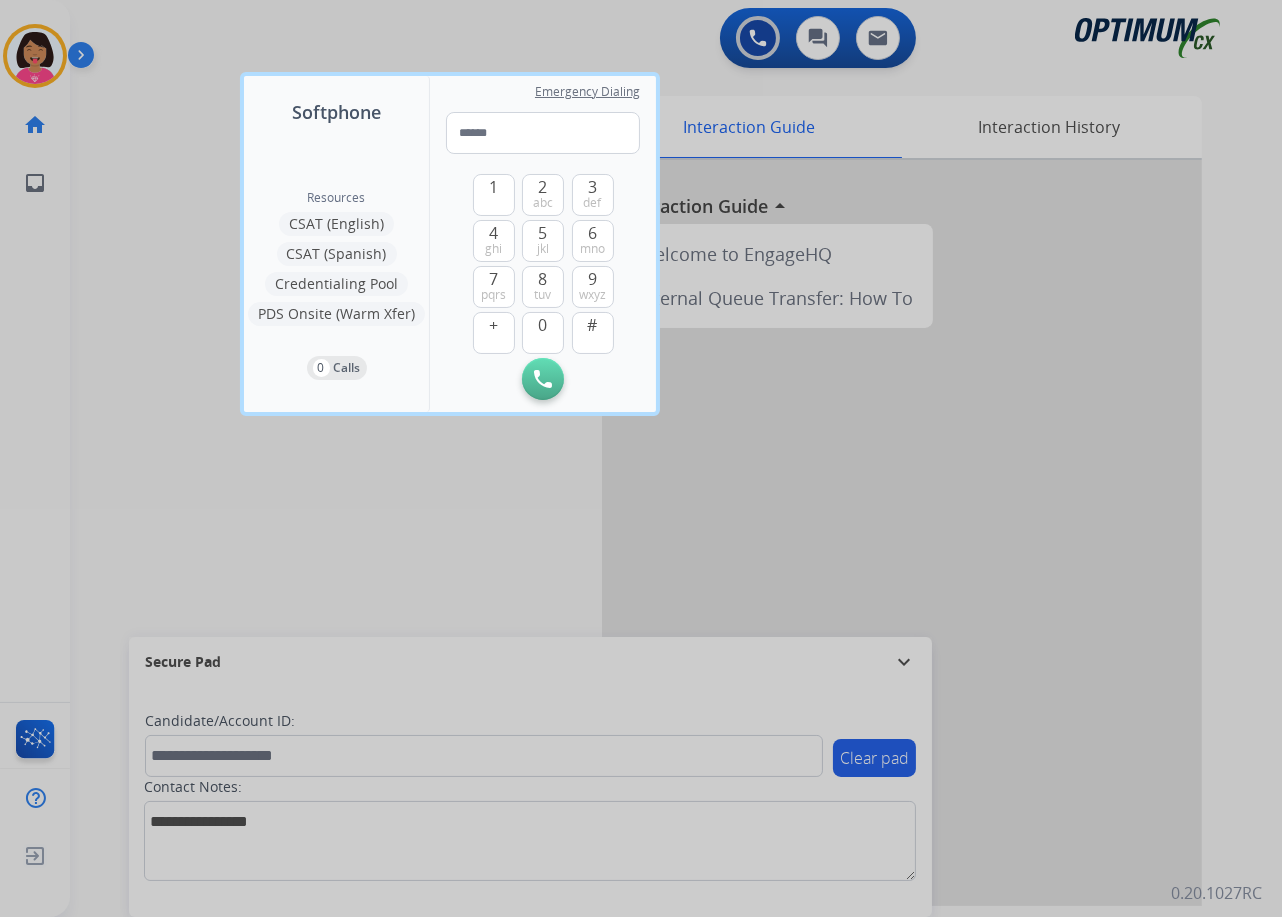 click at bounding box center [641, 458] 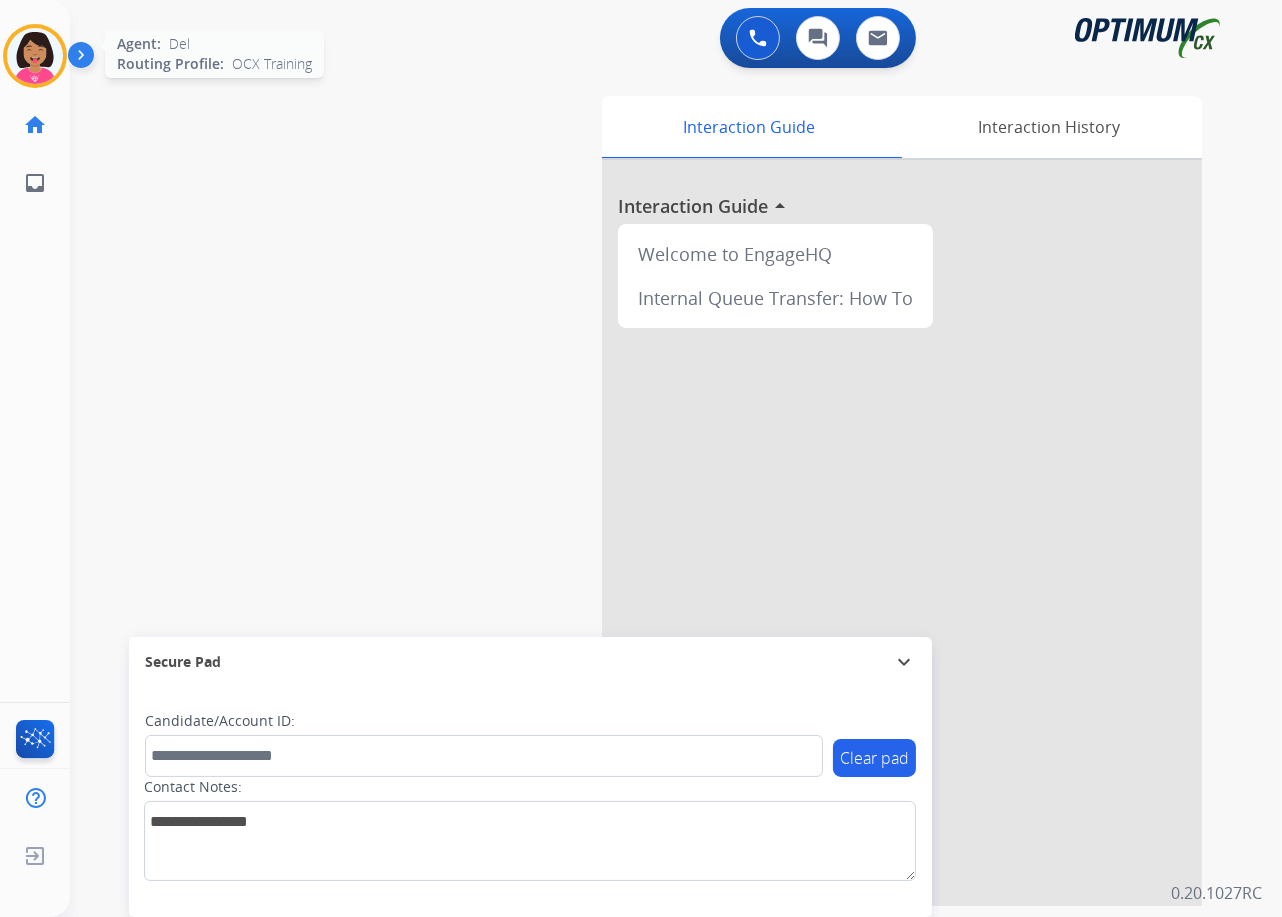 click at bounding box center (35, 56) 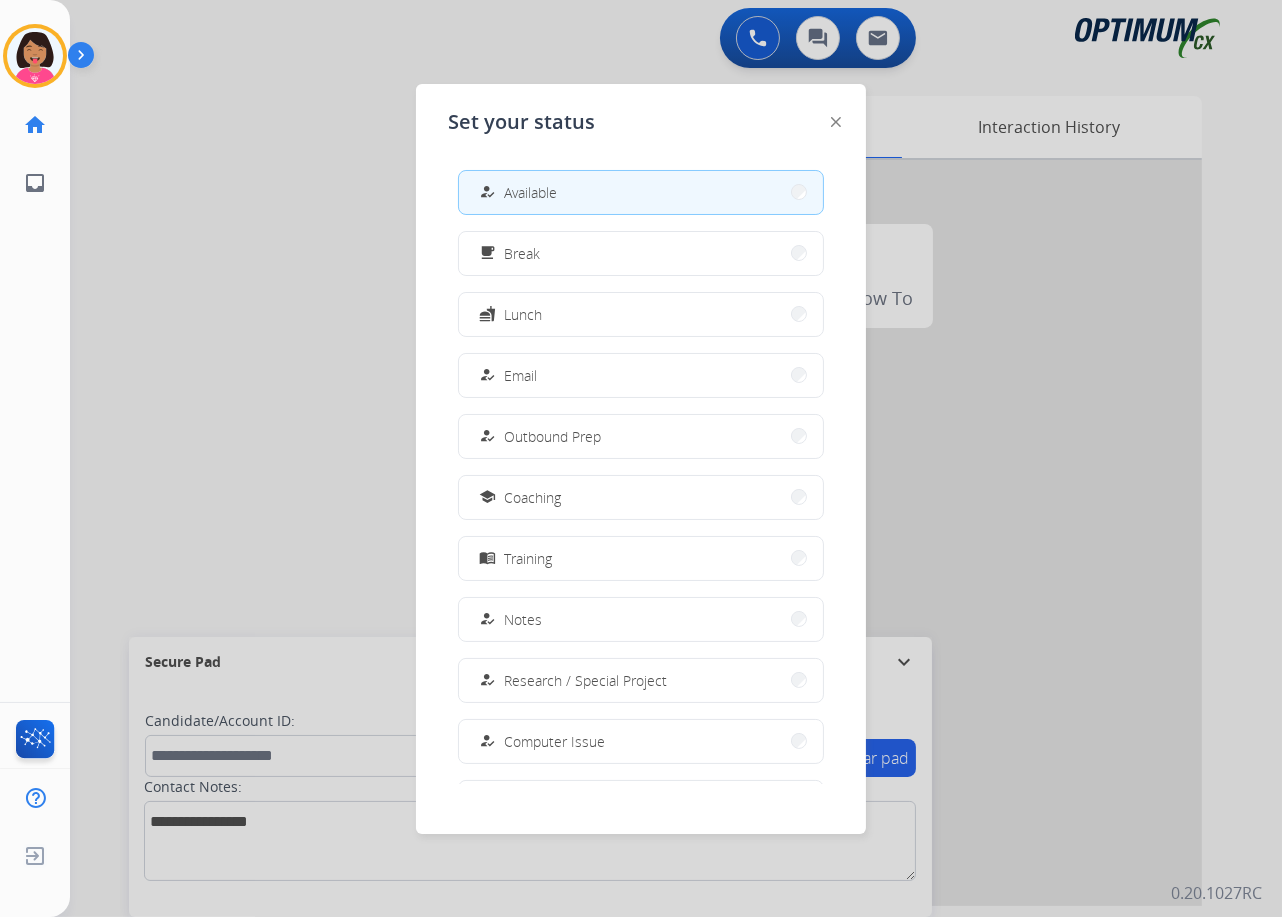 click on "how_to_reg Available" at bounding box center [641, 192] 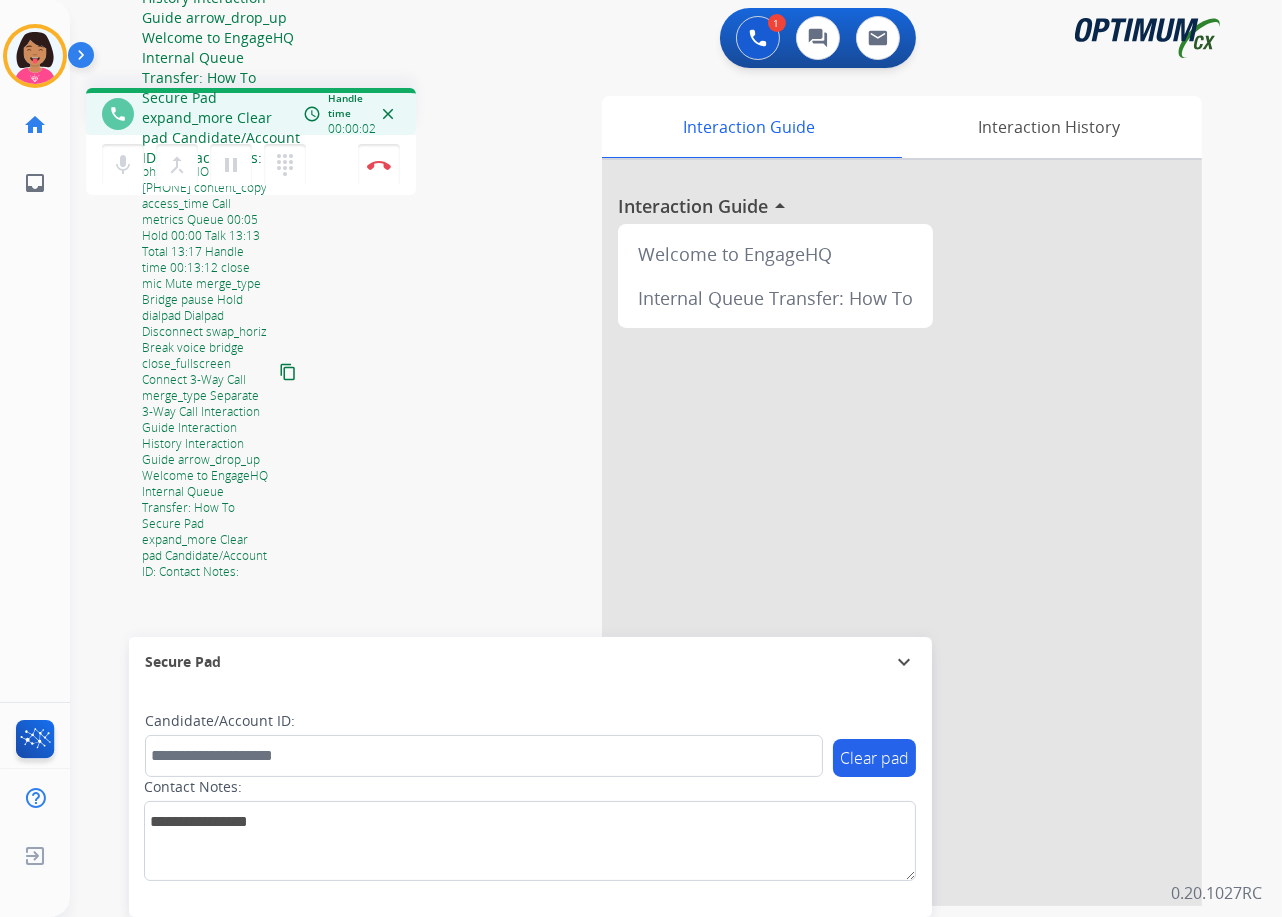 click on "phone +16109053433 +16109053433 content_copy access_time Call metrics Queue   00:04 Hold   00:00 Talk   00:03 Total   00:06 Handle time 00:00:02 close mic Mute merge_type Bridge pause Hold dialpad Dialpad Disconnect swap_horiz Break voice bridge close_fullscreen Connect 3-Way Call merge_type Separate 3-Way Call  Interaction Guide   Interaction History  Interaction Guide arrow_drop_up  Welcome to EngageHQ   Internal Queue Transfer: How To  Secure Pad expand_more Clear pad Candidate/Account ID: Contact Notes:" at bounding box center [652, 489] 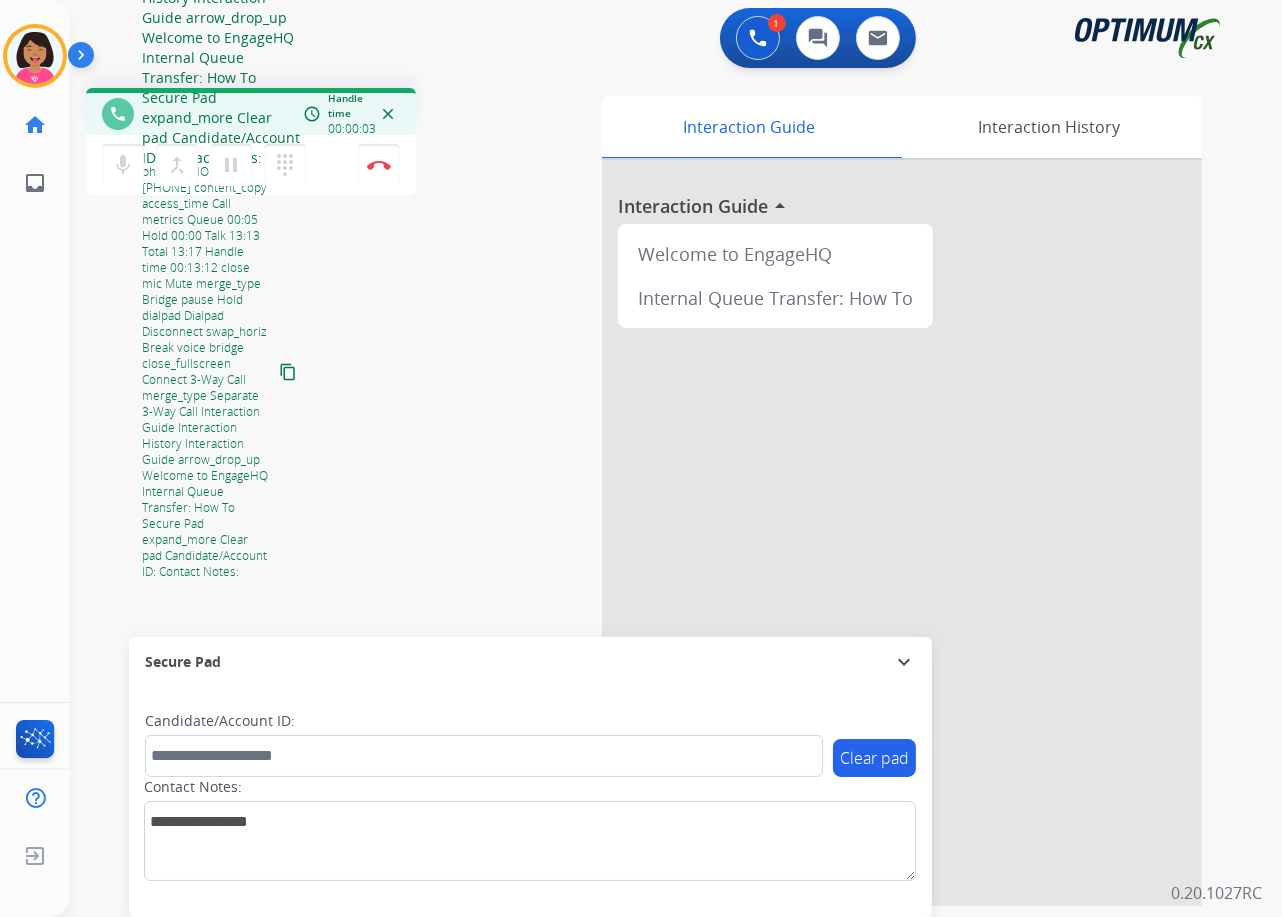 click on "content_copy" at bounding box center [288, 372] 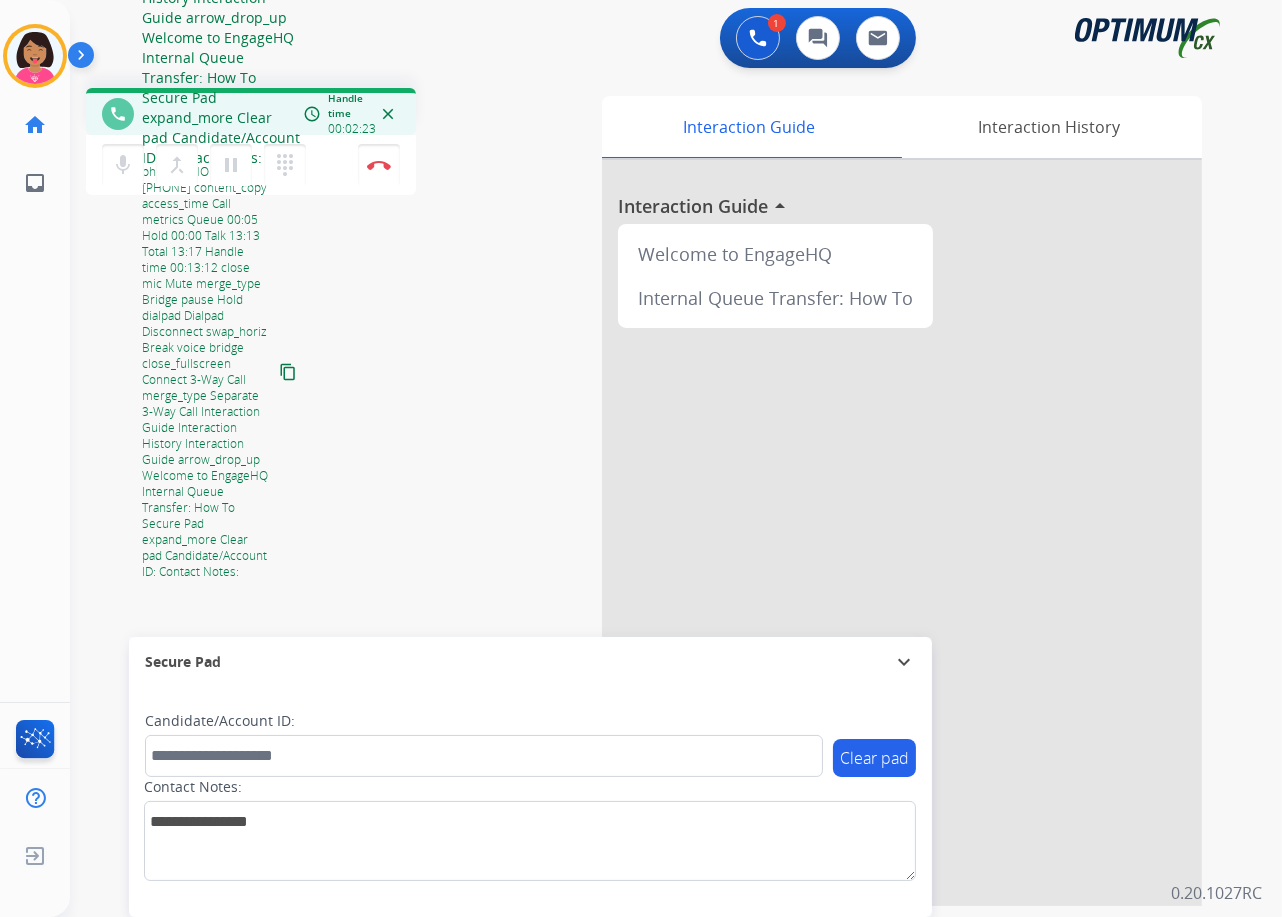 click on "mic Mute merge_type Bridge pause Hold dialpad Dialpad Disconnect" at bounding box center [251, 165] 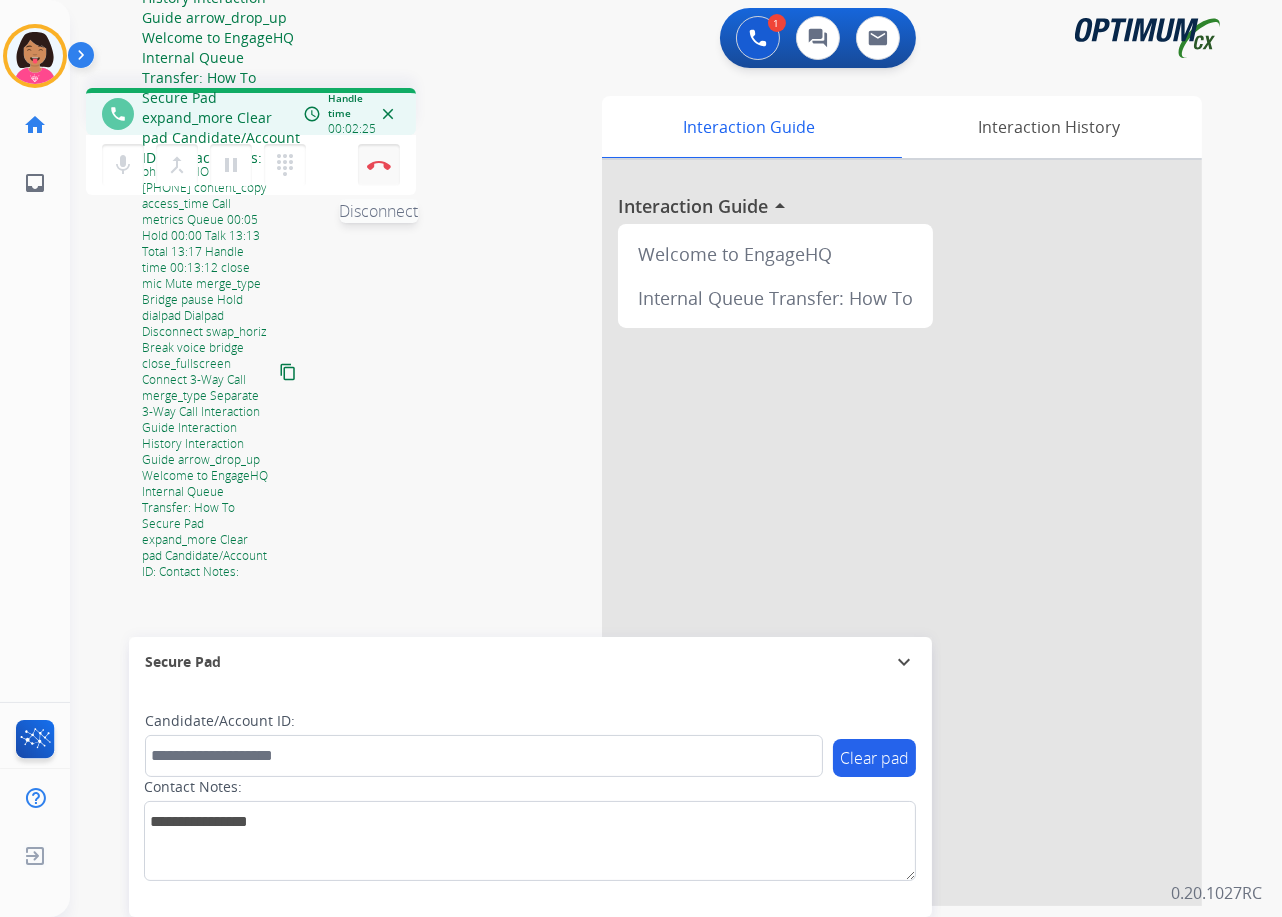 click at bounding box center [379, 165] 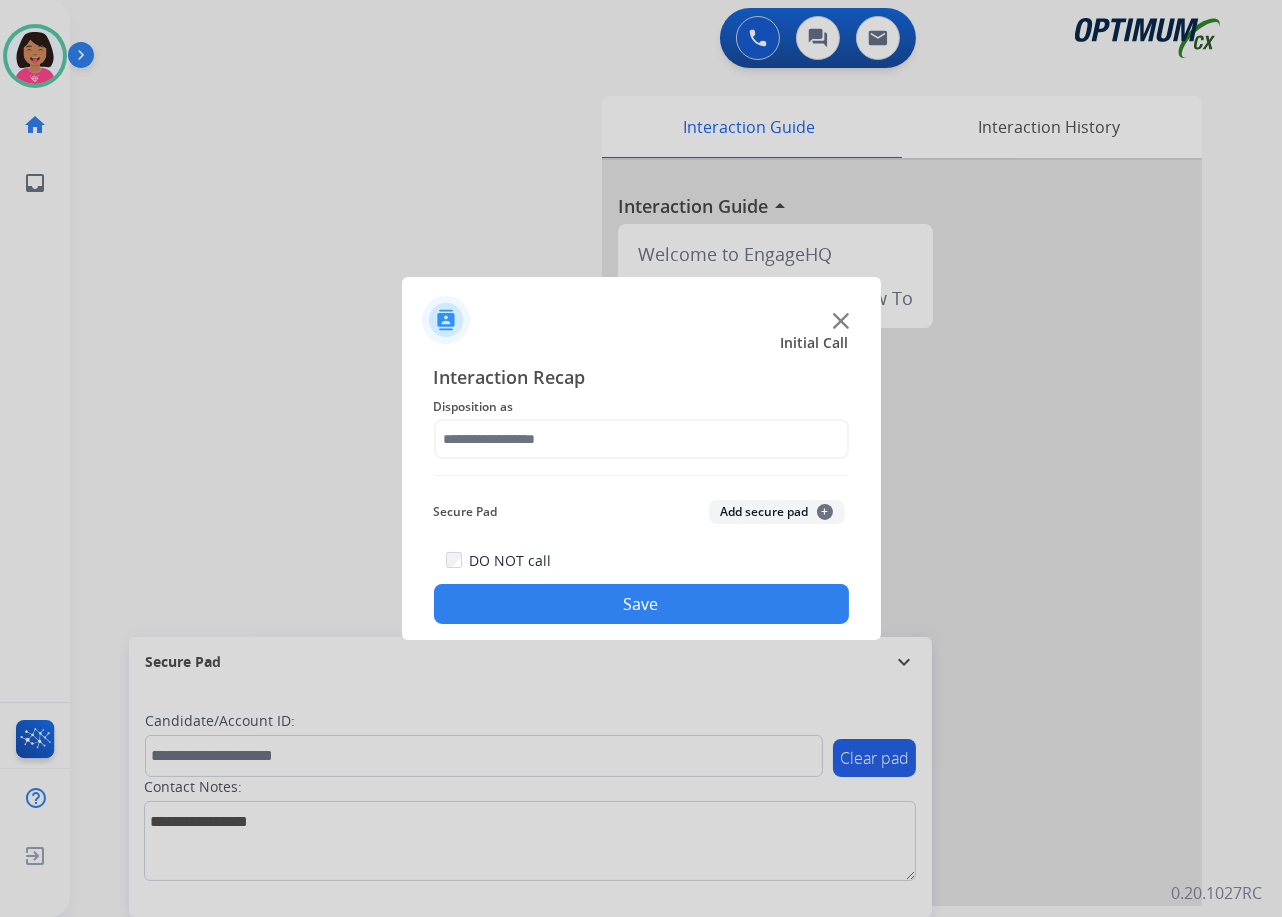 click on "Disposition as" 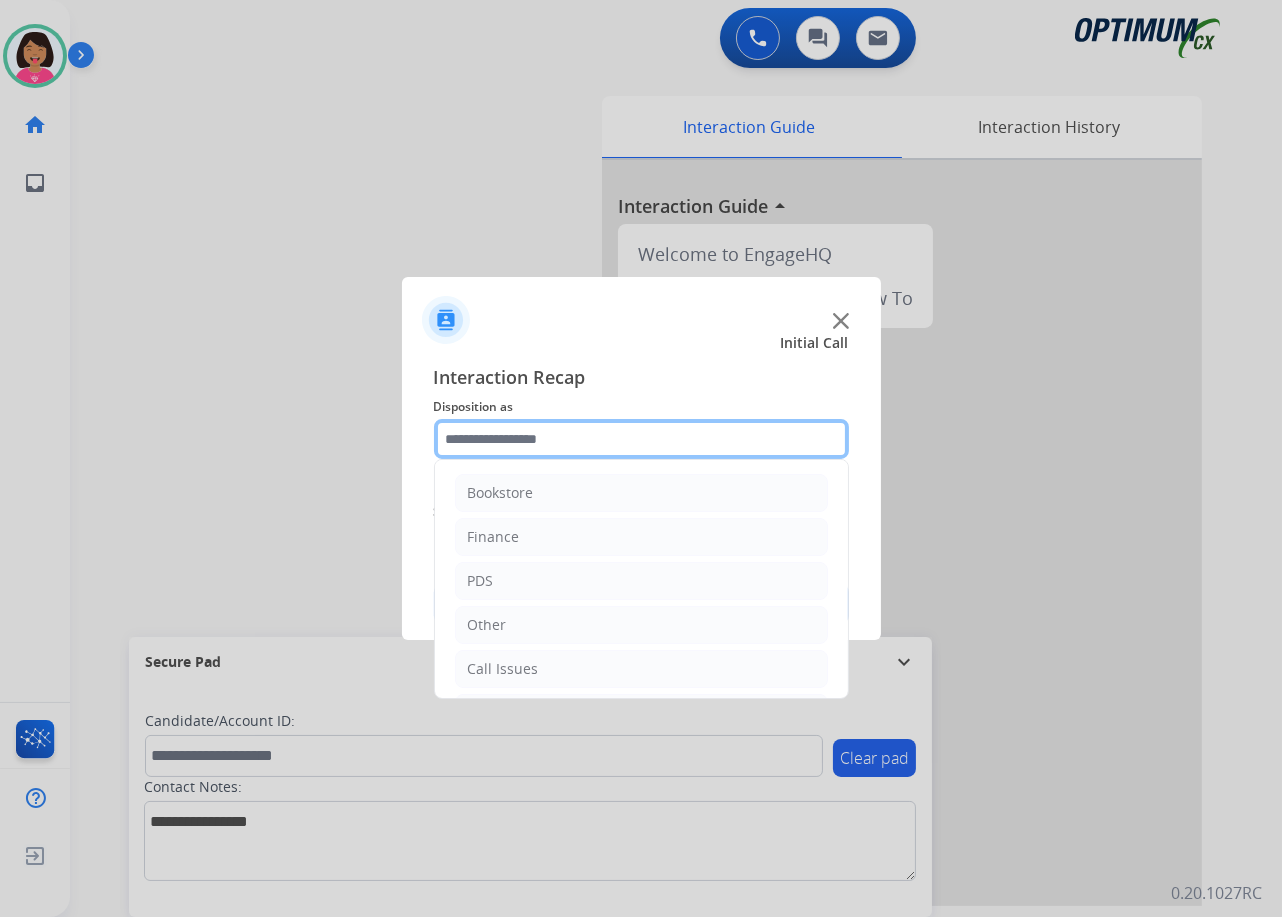 click 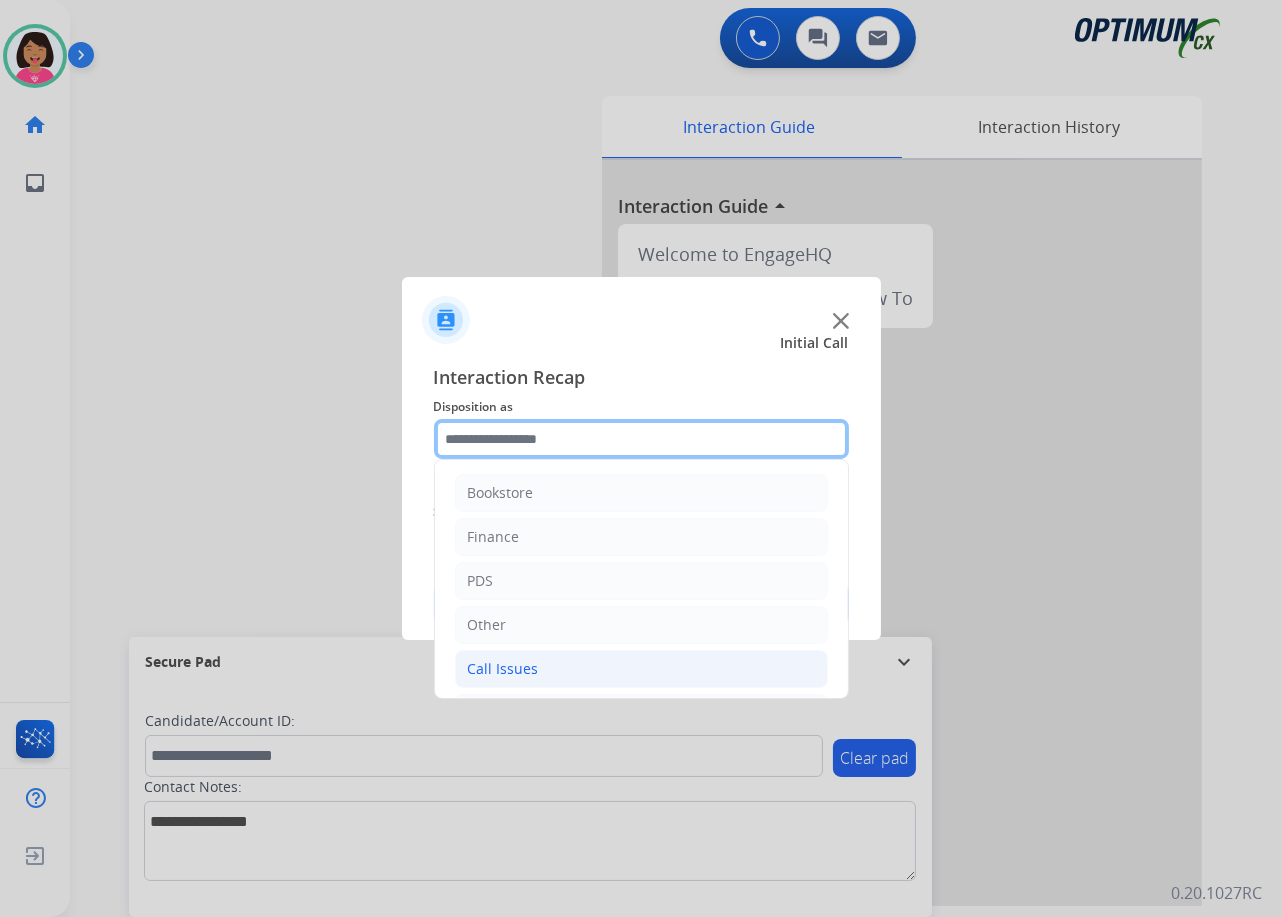 scroll, scrollTop: 137, scrollLeft: 0, axis: vertical 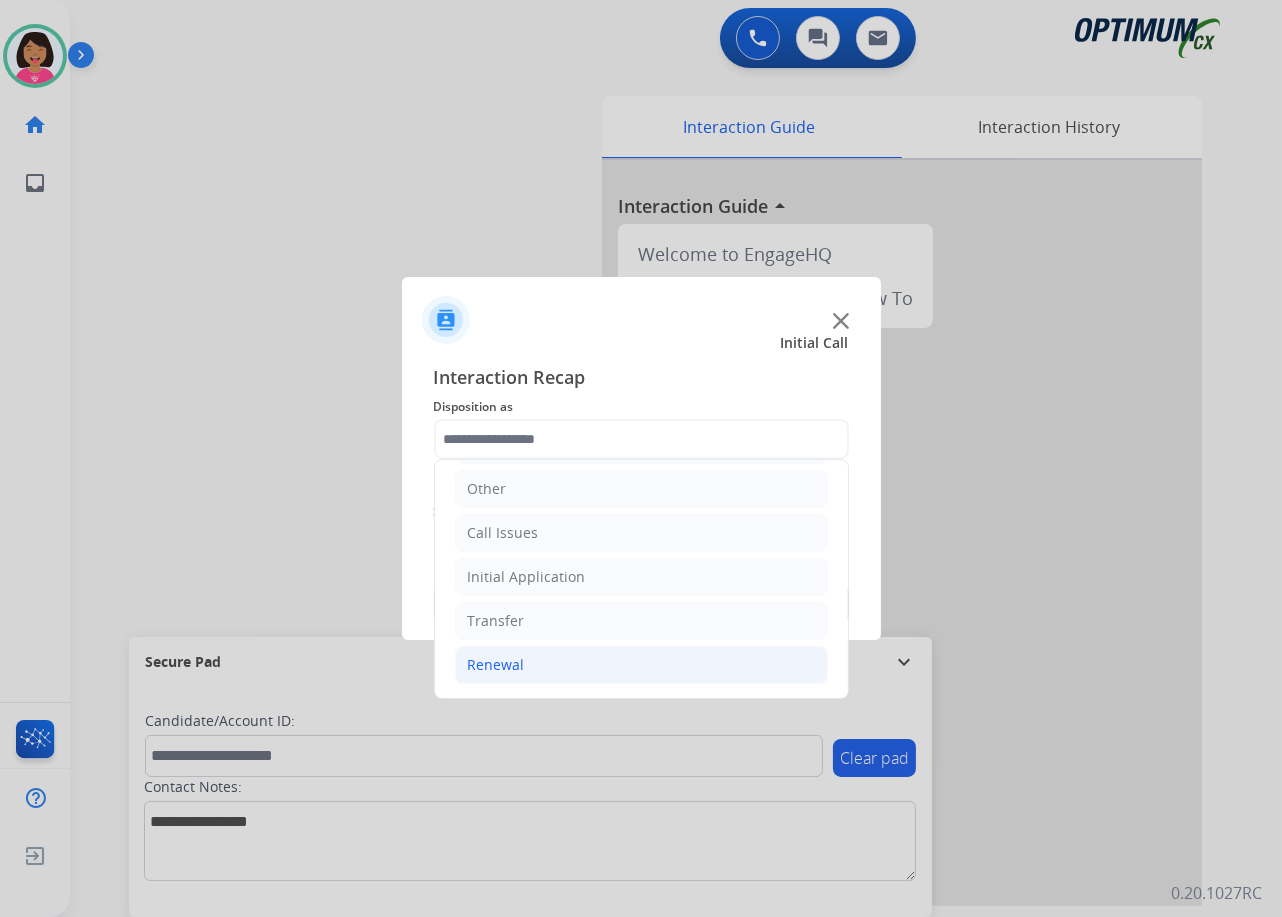 click on "Renewal" 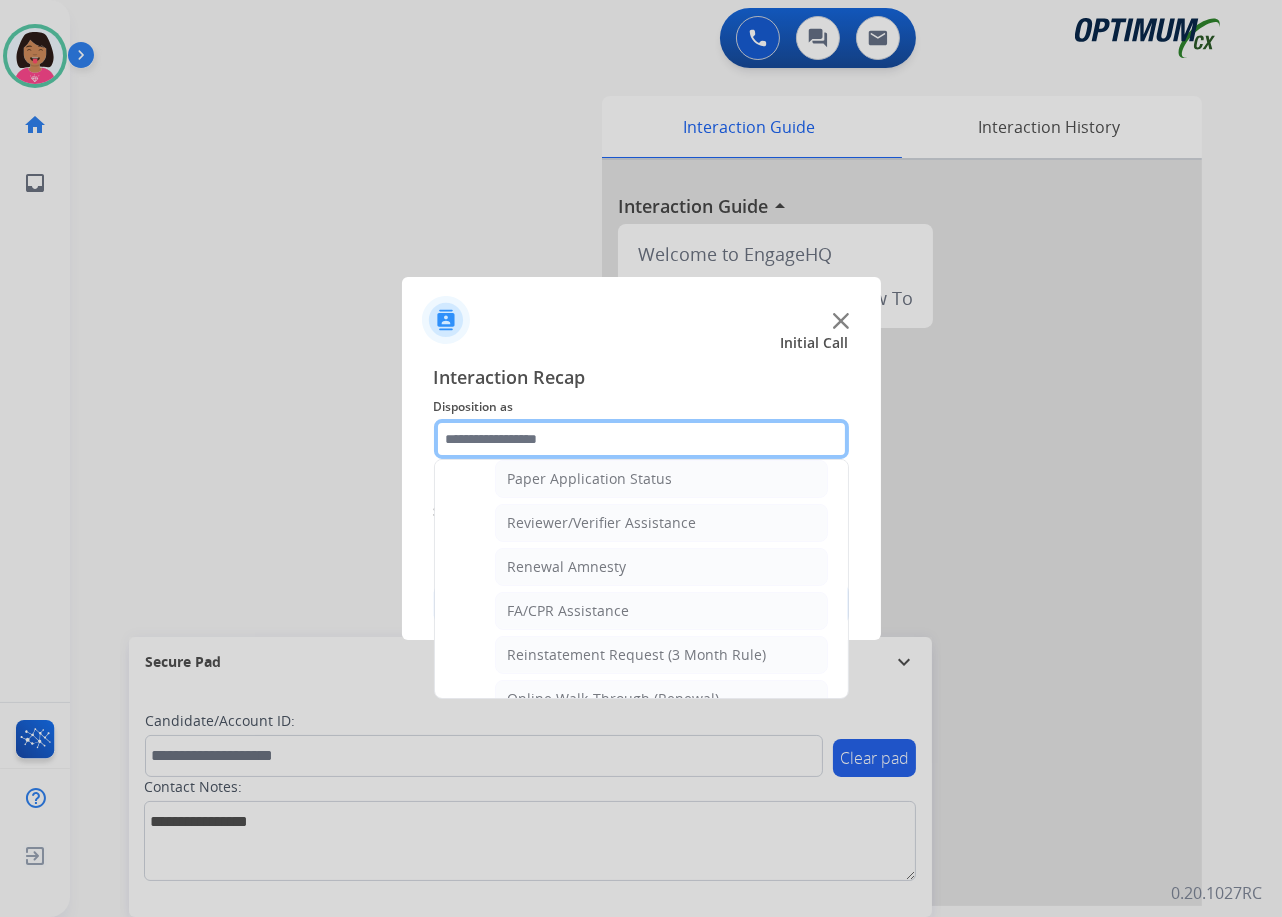 scroll, scrollTop: 775, scrollLeft: 0, axis: vertical 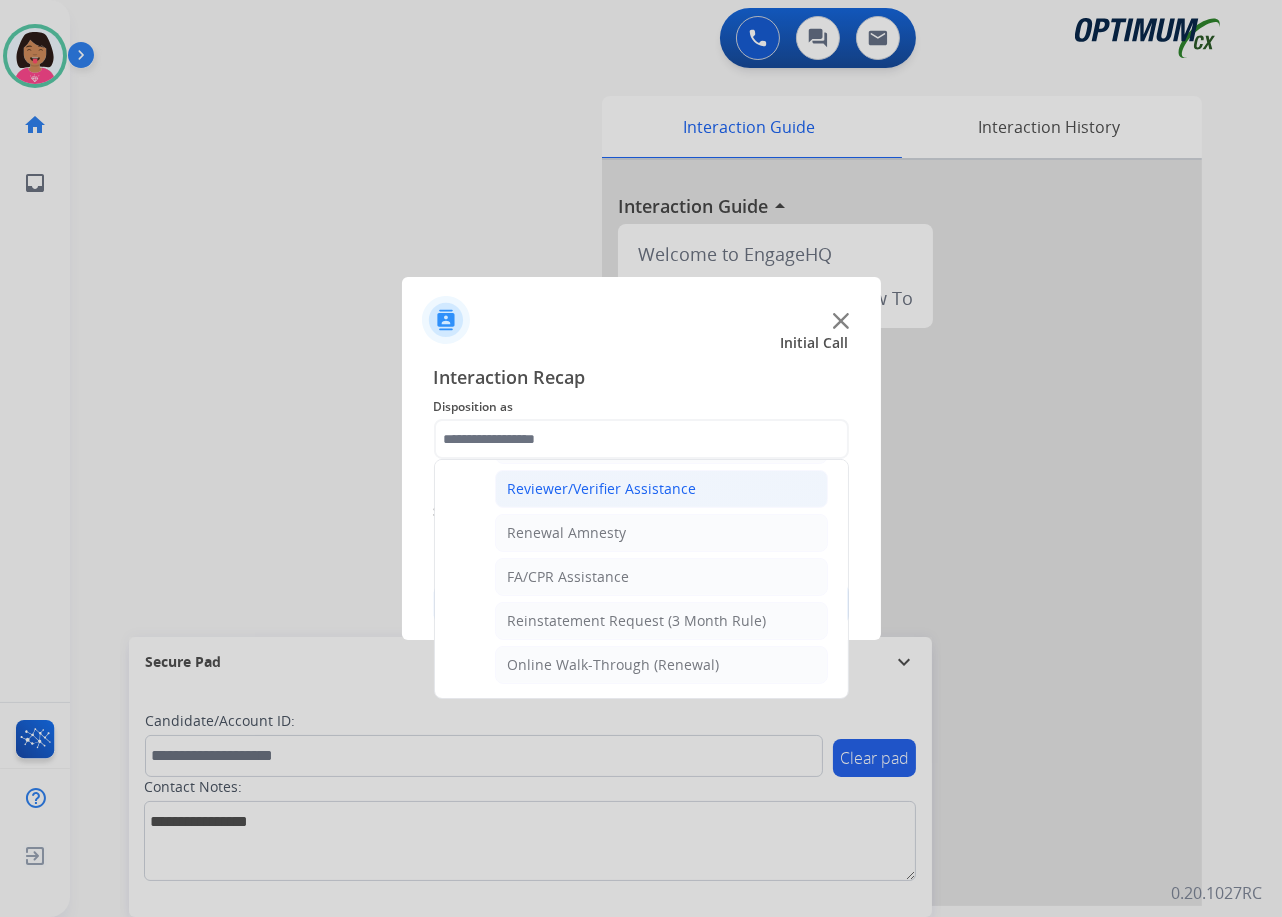 click on "Reviewer/Verifier Assistance" 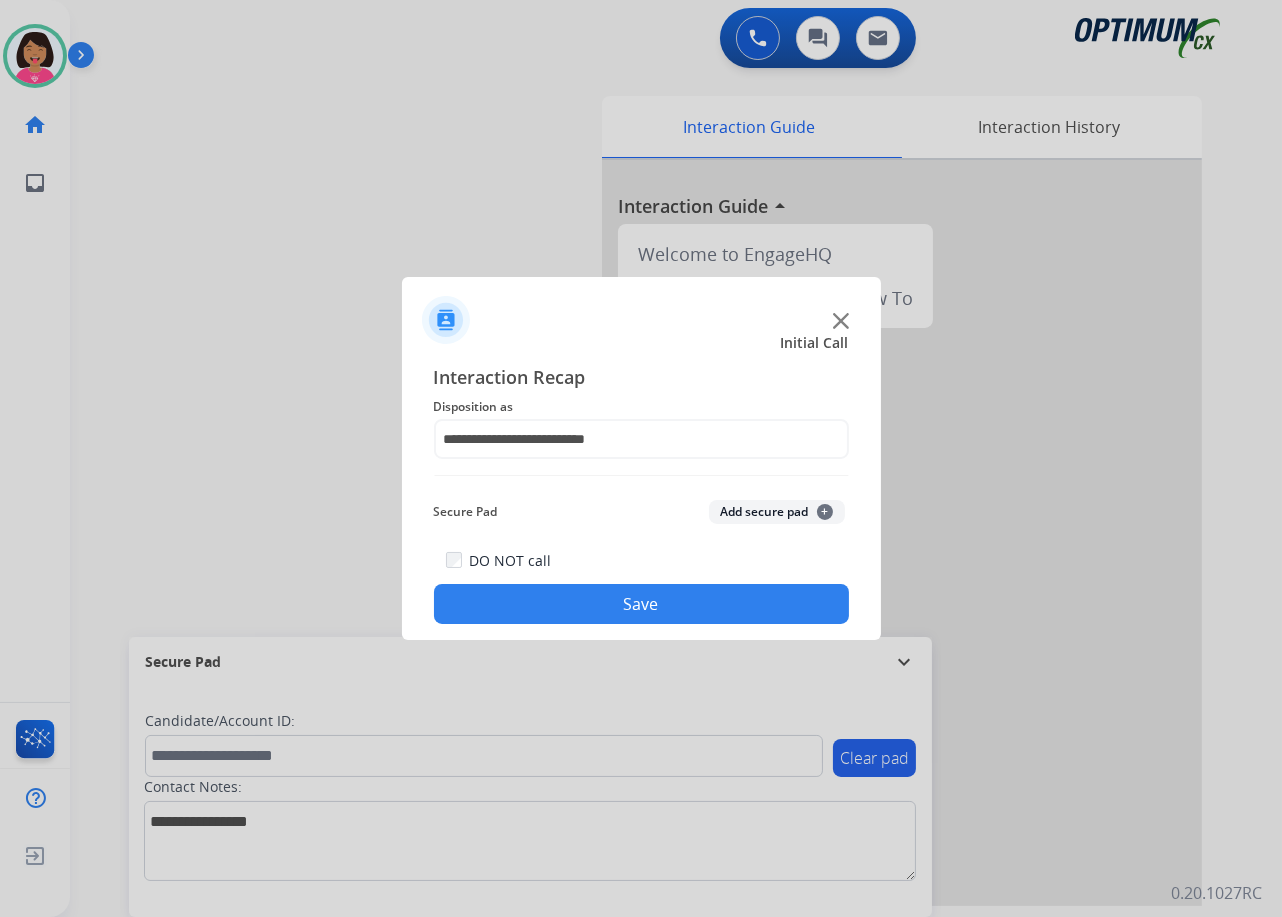 click on "Save" 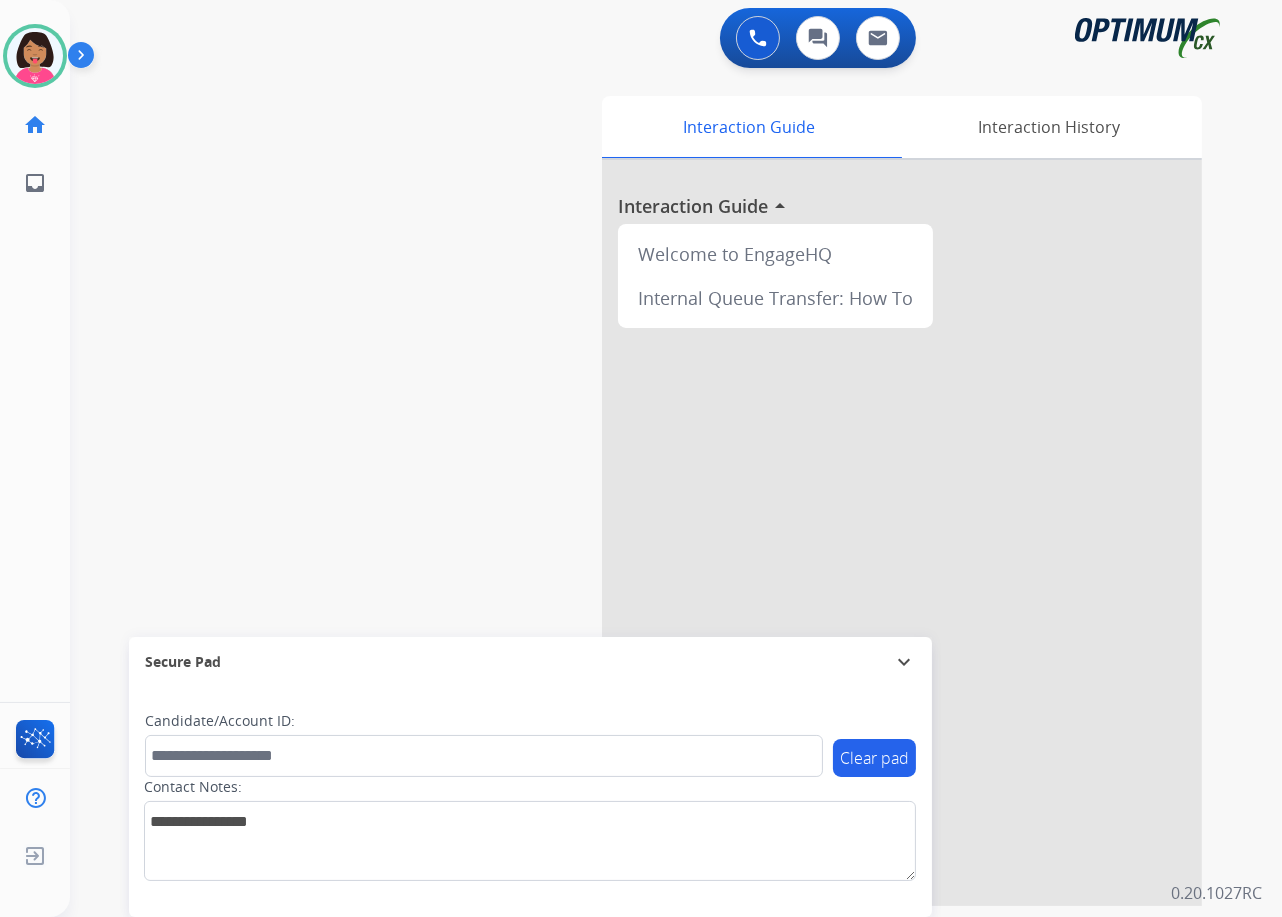 click on "swap_horiz Break voice bridge close_fullscreen Connect 3-Way Call merge_type Separate 3-Way Call  Interaction Guide   Interaction History  Interaction Guide arrow_drop_up  Welcome to EngageHQ   Internal Queue Transfer: How To  Secure Pad expand_more Clear pad Candidate/Account ID: Contact Notes:" at bounding box center (652, 489) 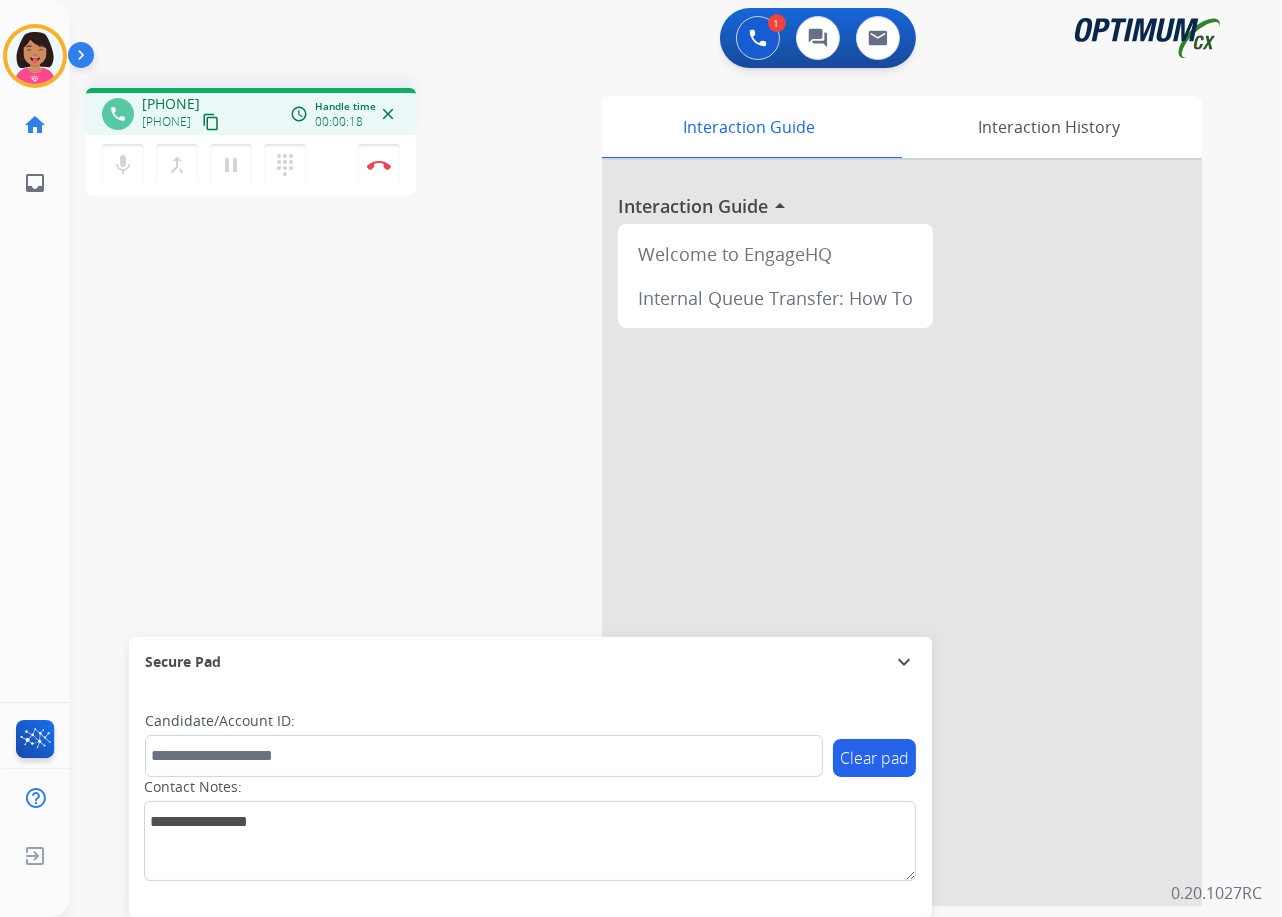 click on "content_copy" at bounding box center [211, 122] 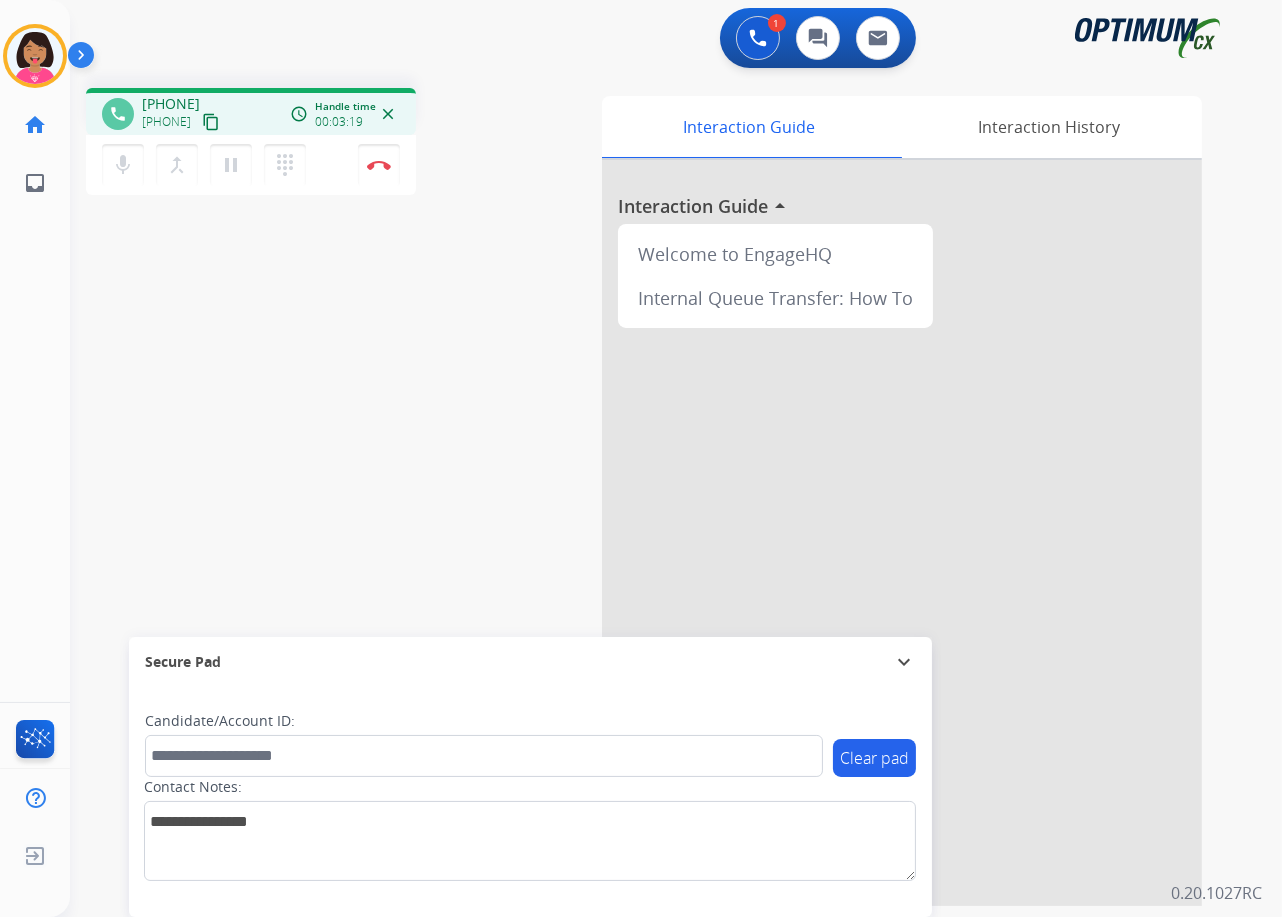click on "Del   Busy  Edit Avatar  Agent:   Del  Routing Profile:  OCX Training home  Home  Home inbox  Emails  Emails  FocalPoints  Help Center  Help Center  Log out  Log out" 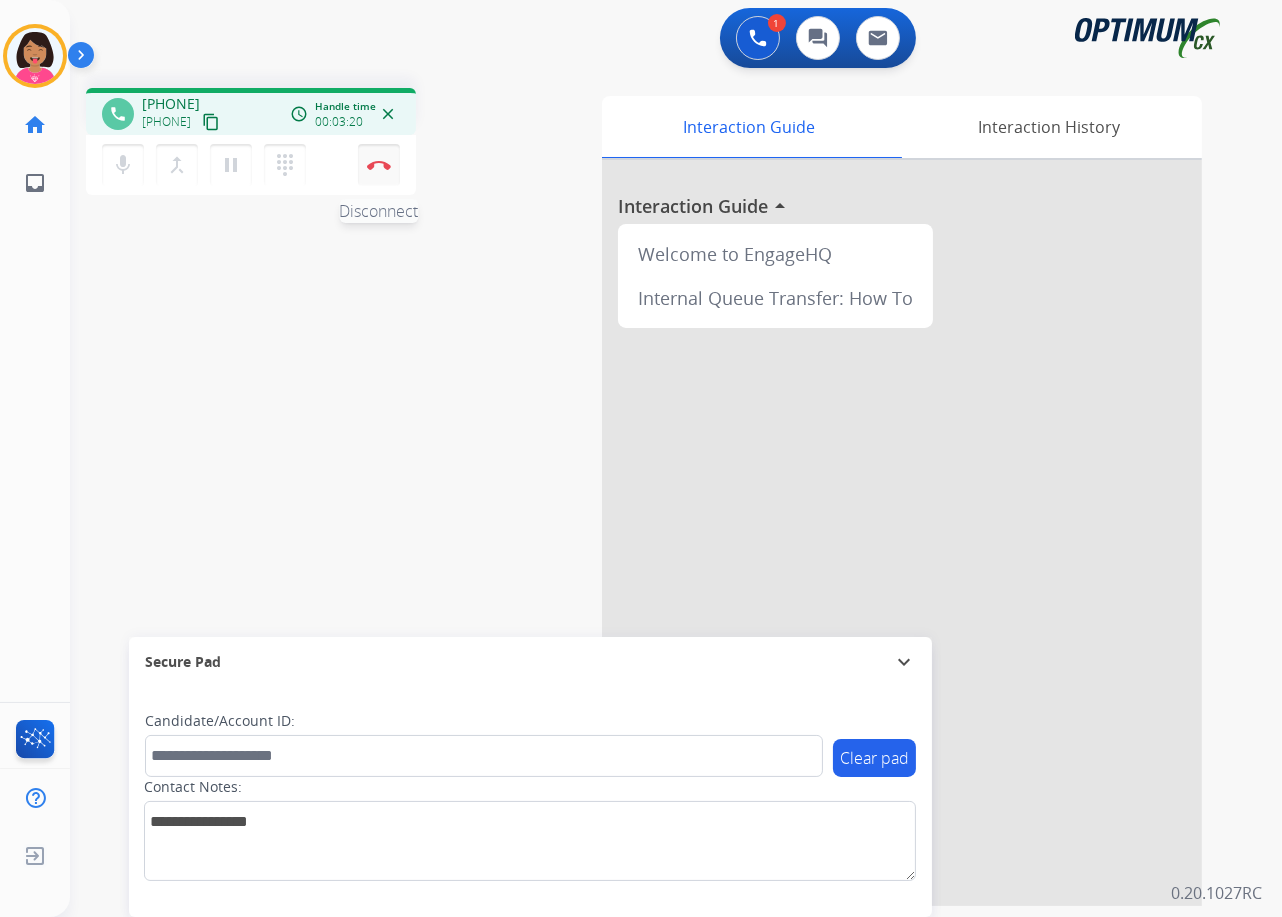 click on "Disconnect" at bounding box center [379, 165] 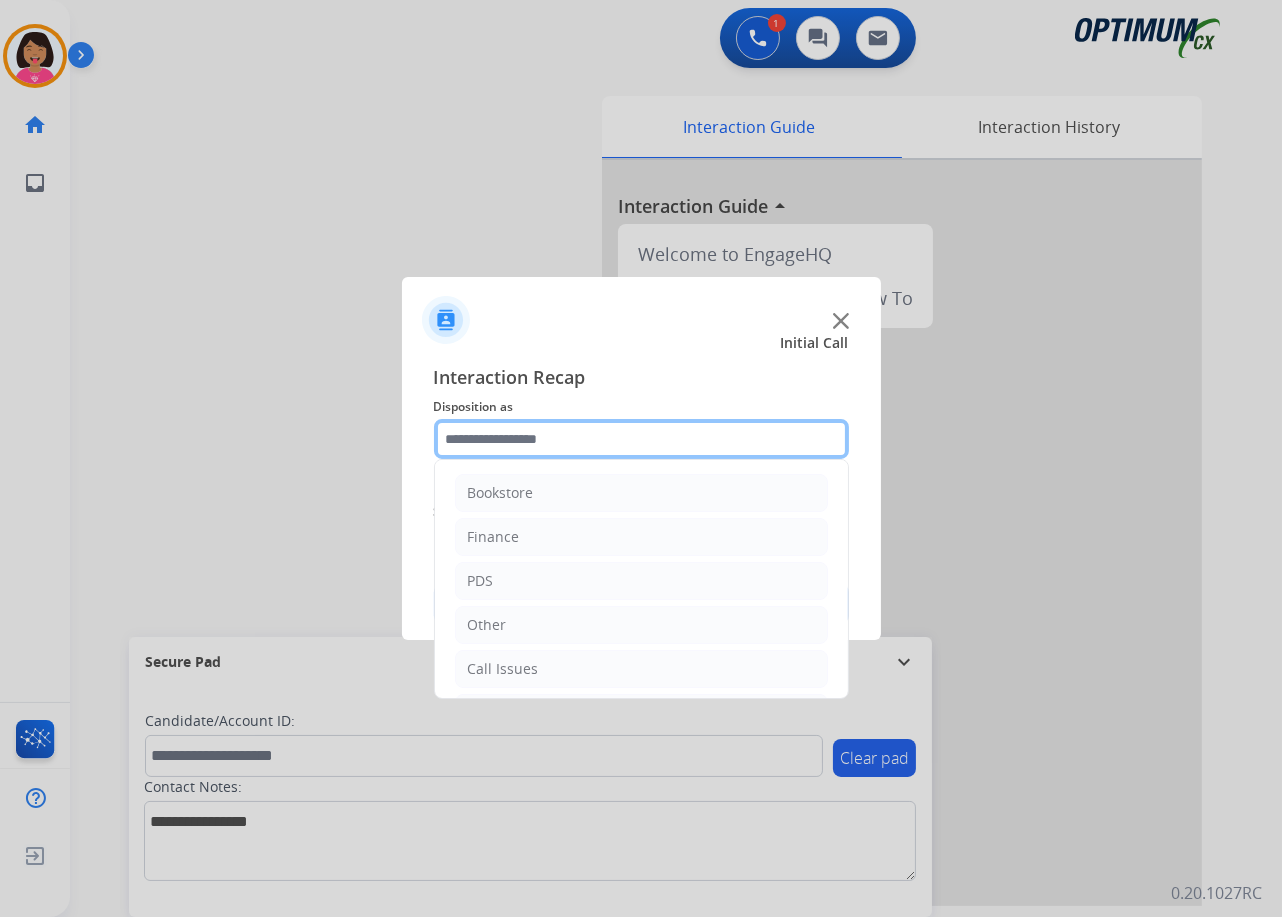 click 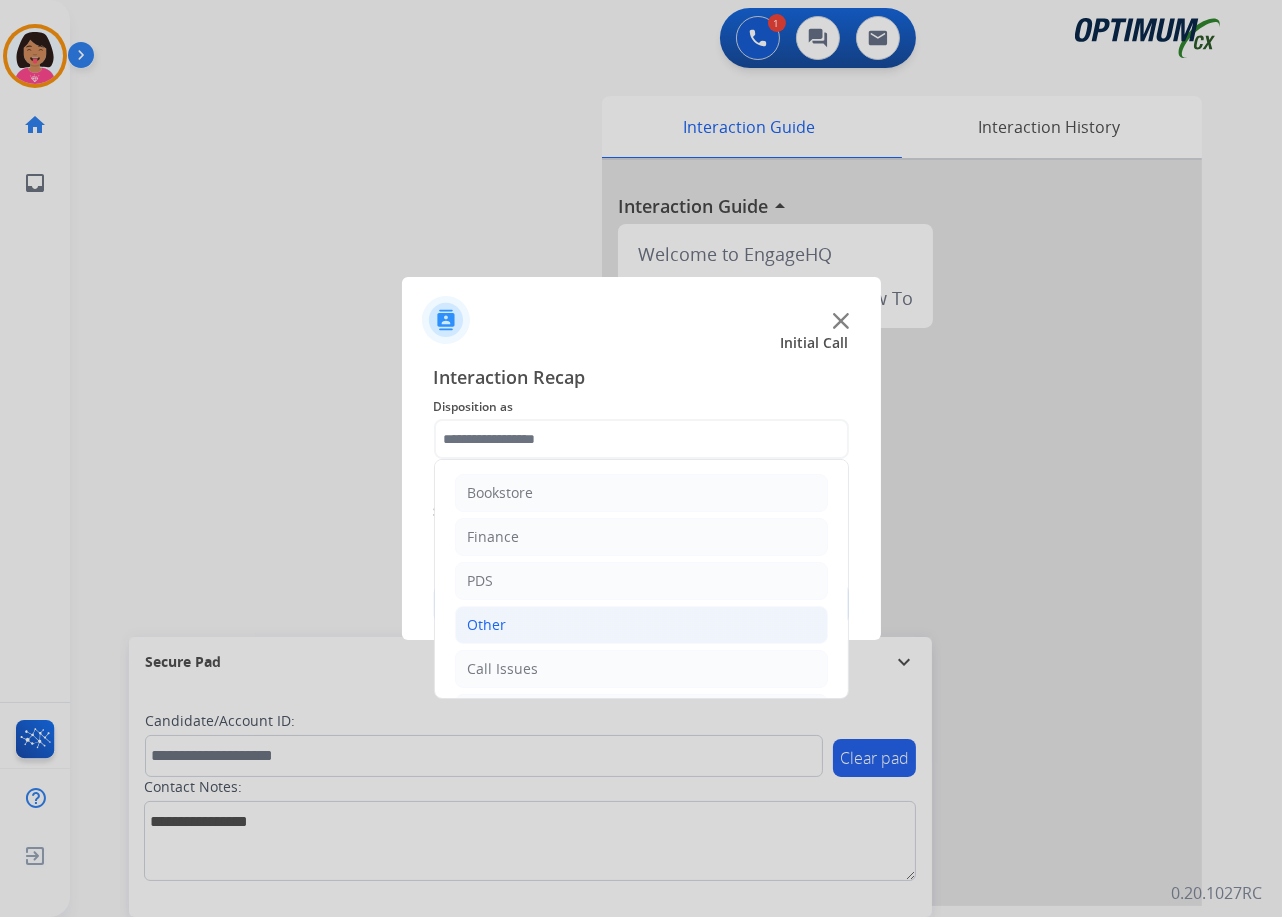 click on "Other" 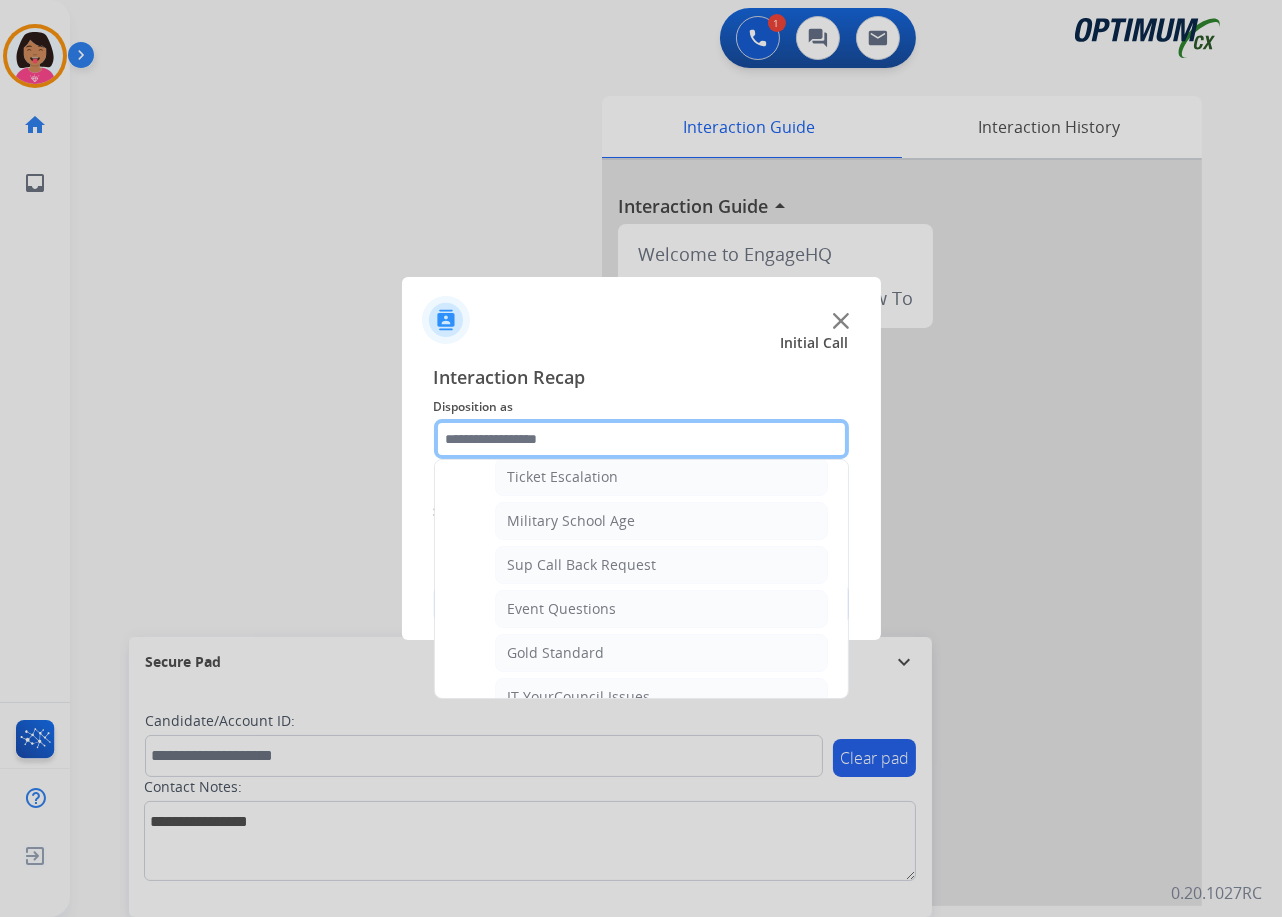 scroll, scrollTop: 238, scrollLeft: 0, axis: vertical 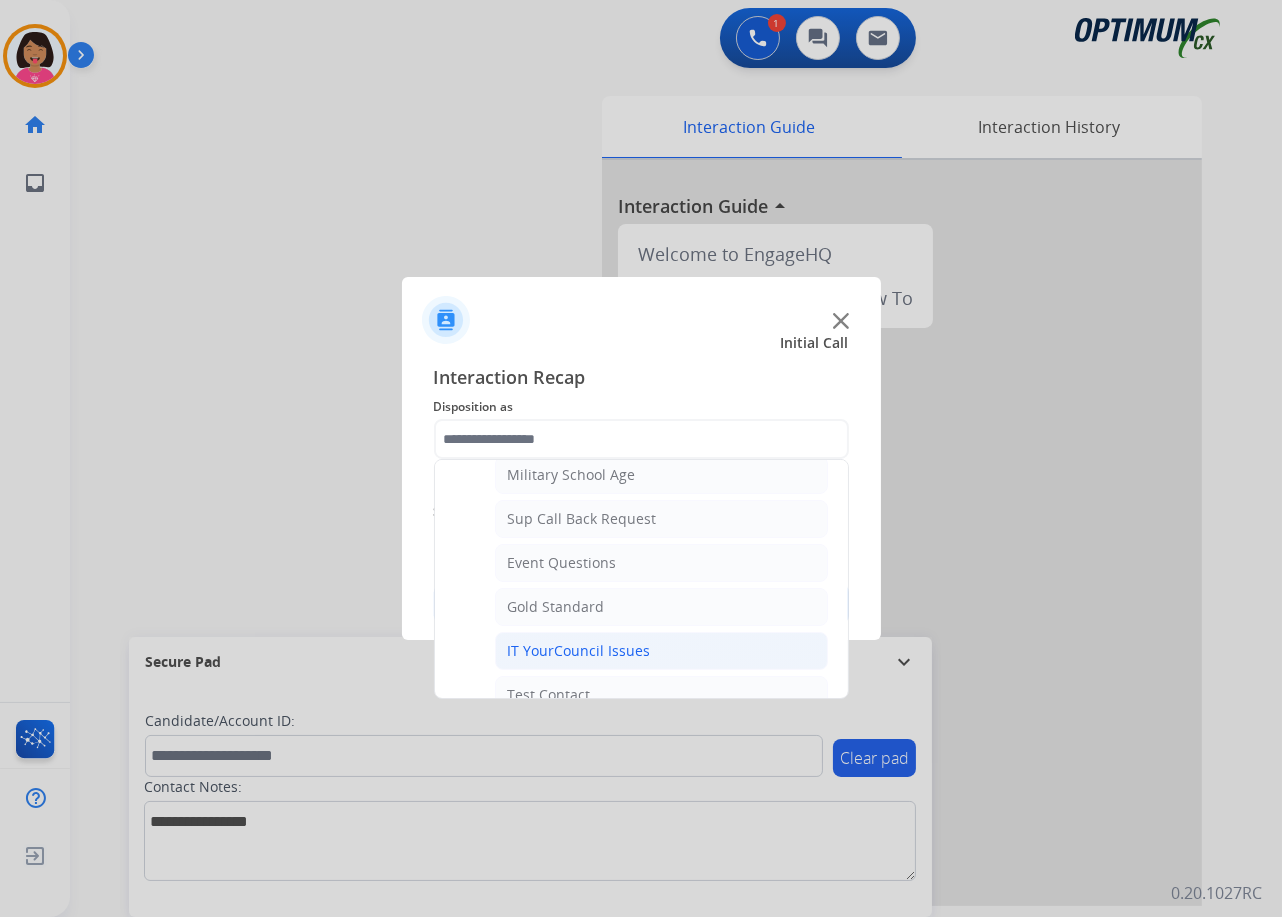 click on "IT YourCouncil Issues" 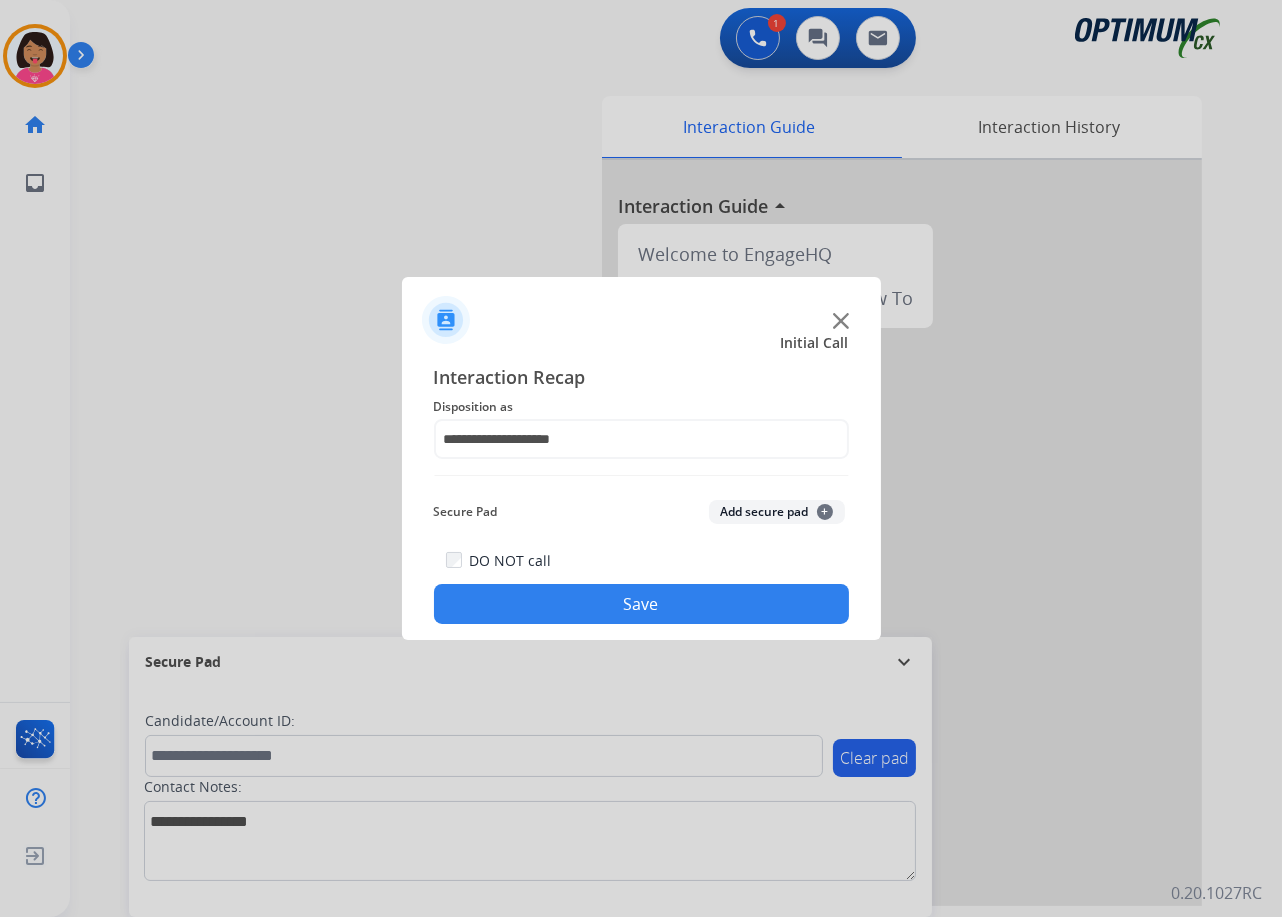 click on "Save" 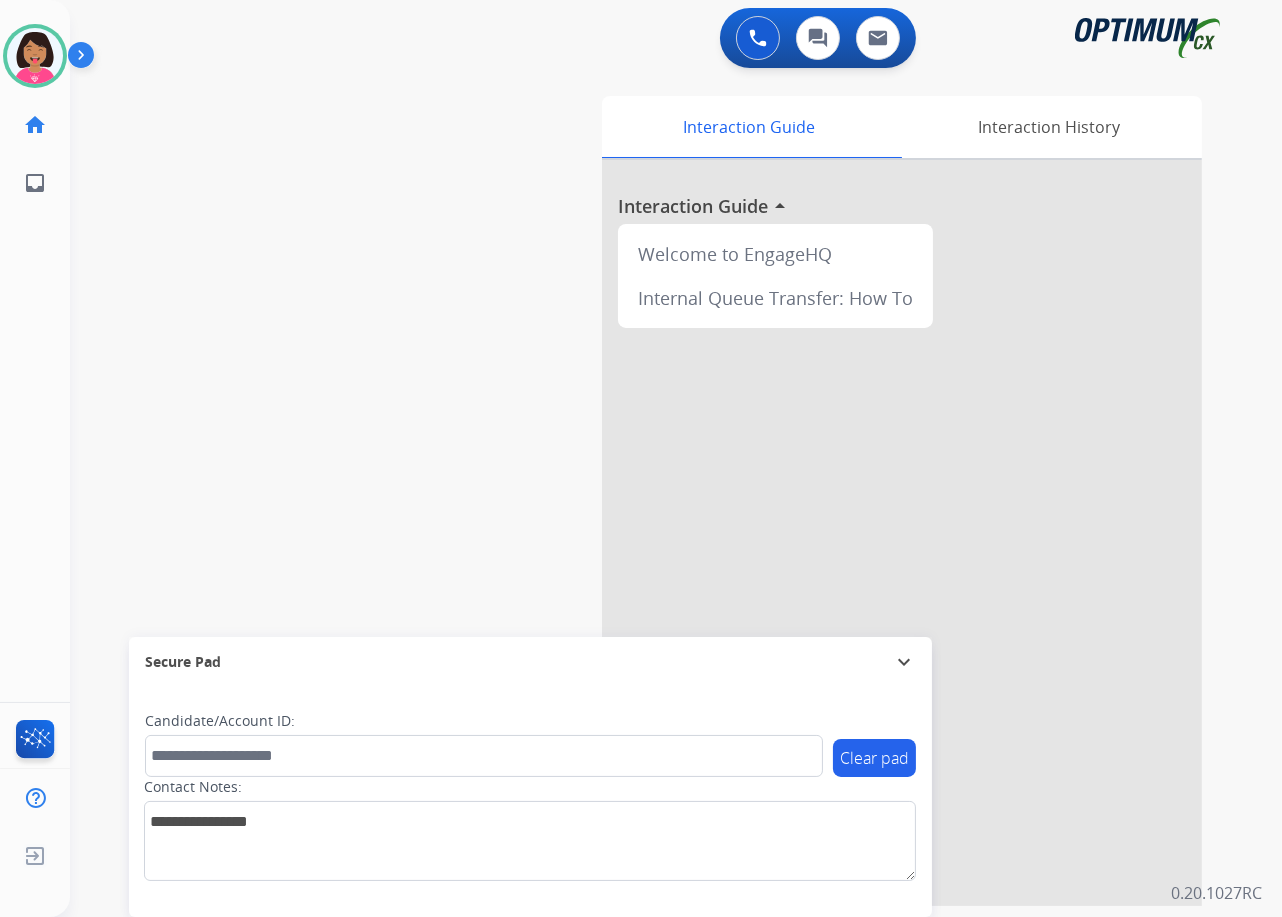 click on "Del   Available  Edit Avatar  Agent:   Del  Routing Profile:  OCX Training home  Home  Home inbox  Emails  Emails  FocalPoints  Help Center  Help Center  Log out  Log out" 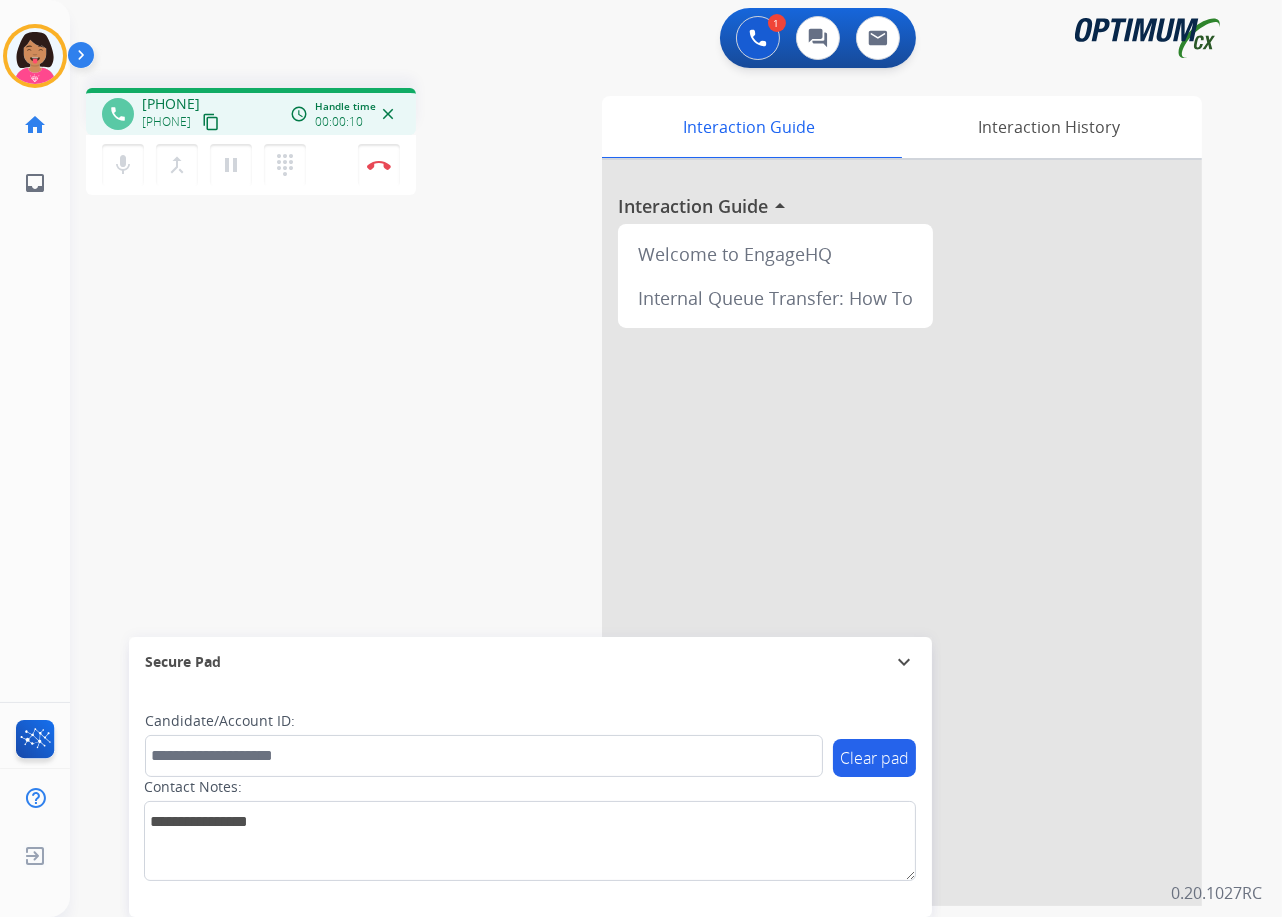 click on "content_copy" at bounding box center [211, 122] 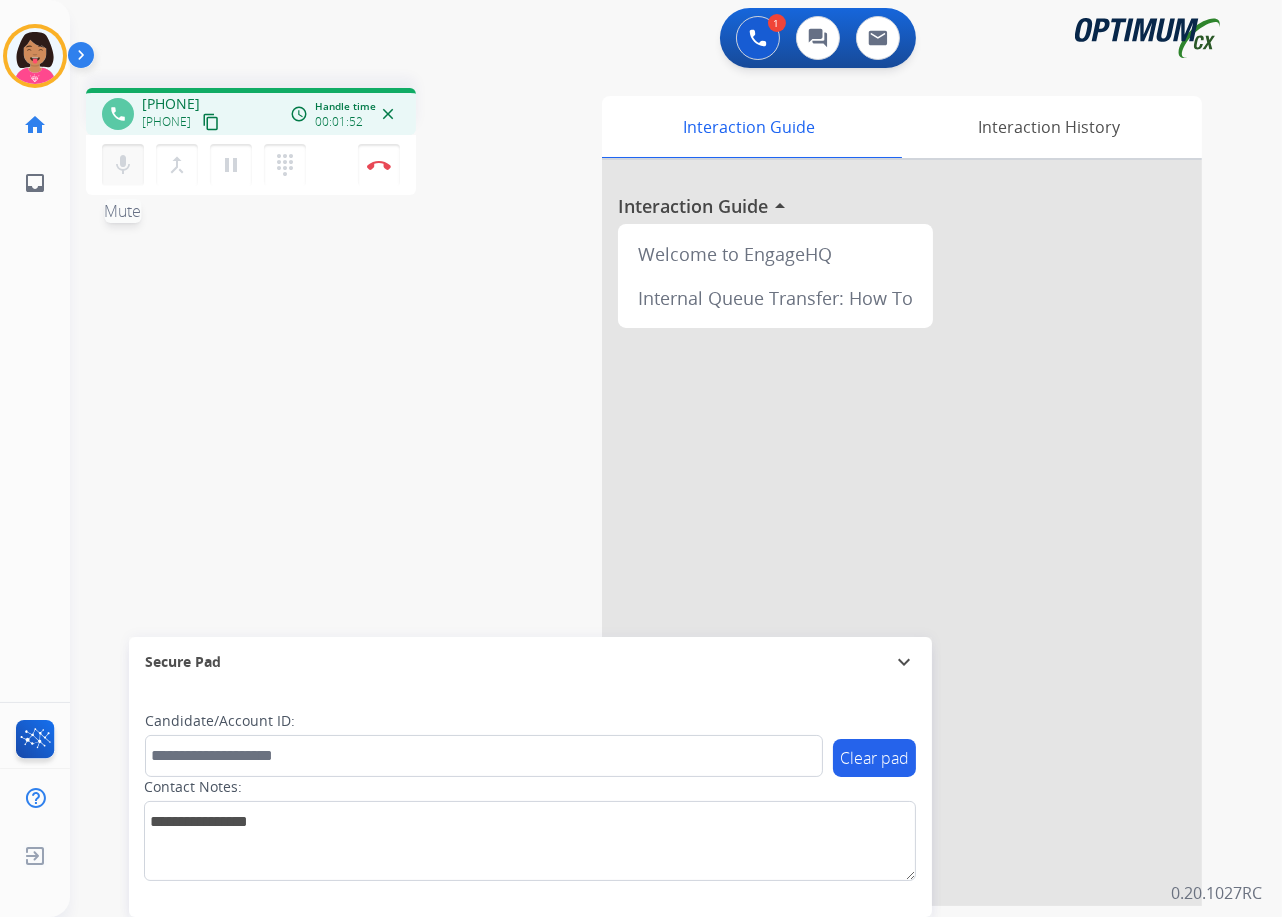 click on "mic Mute" at bounding box center (123, 165) 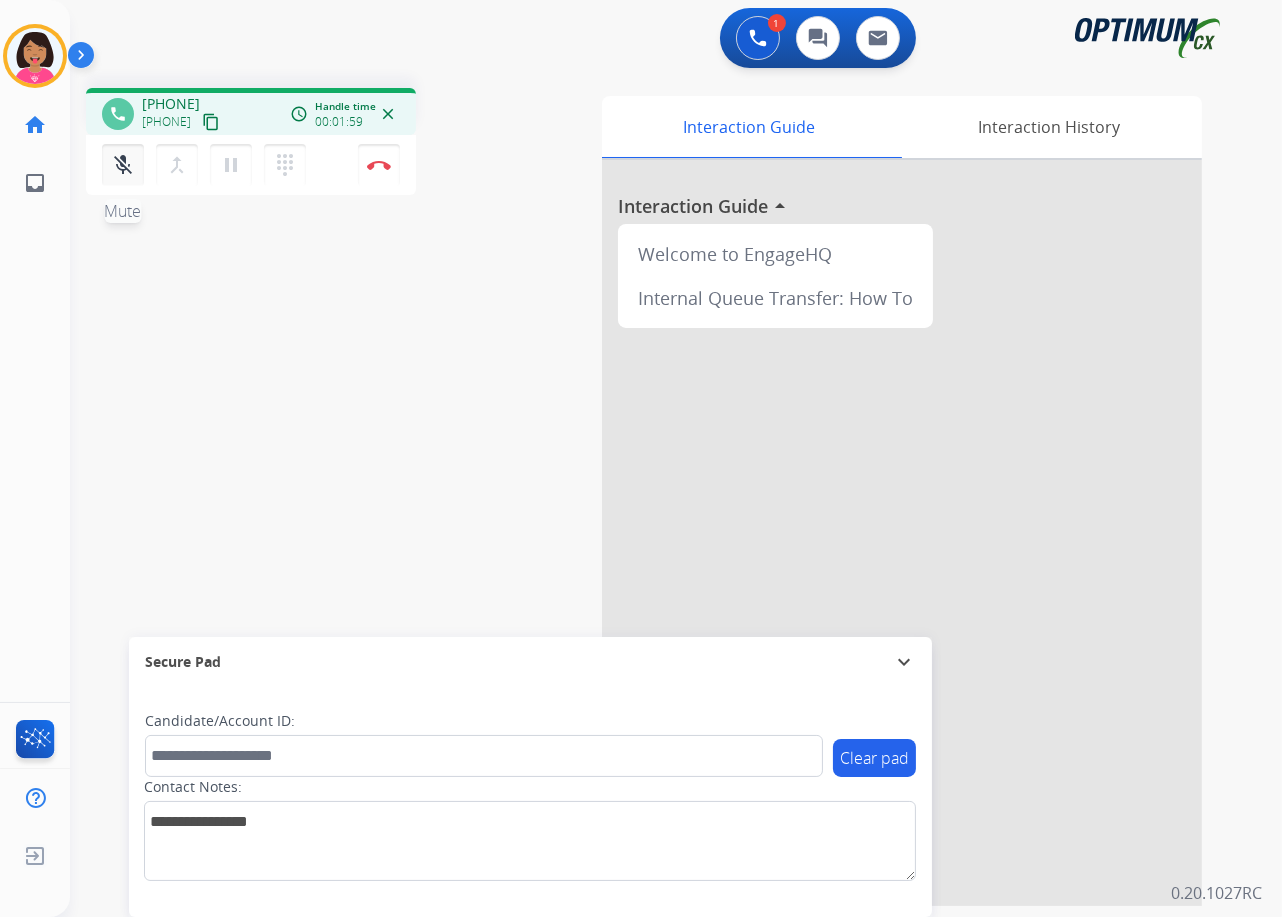 click on "mic_off" at bounding box center [123, 165] 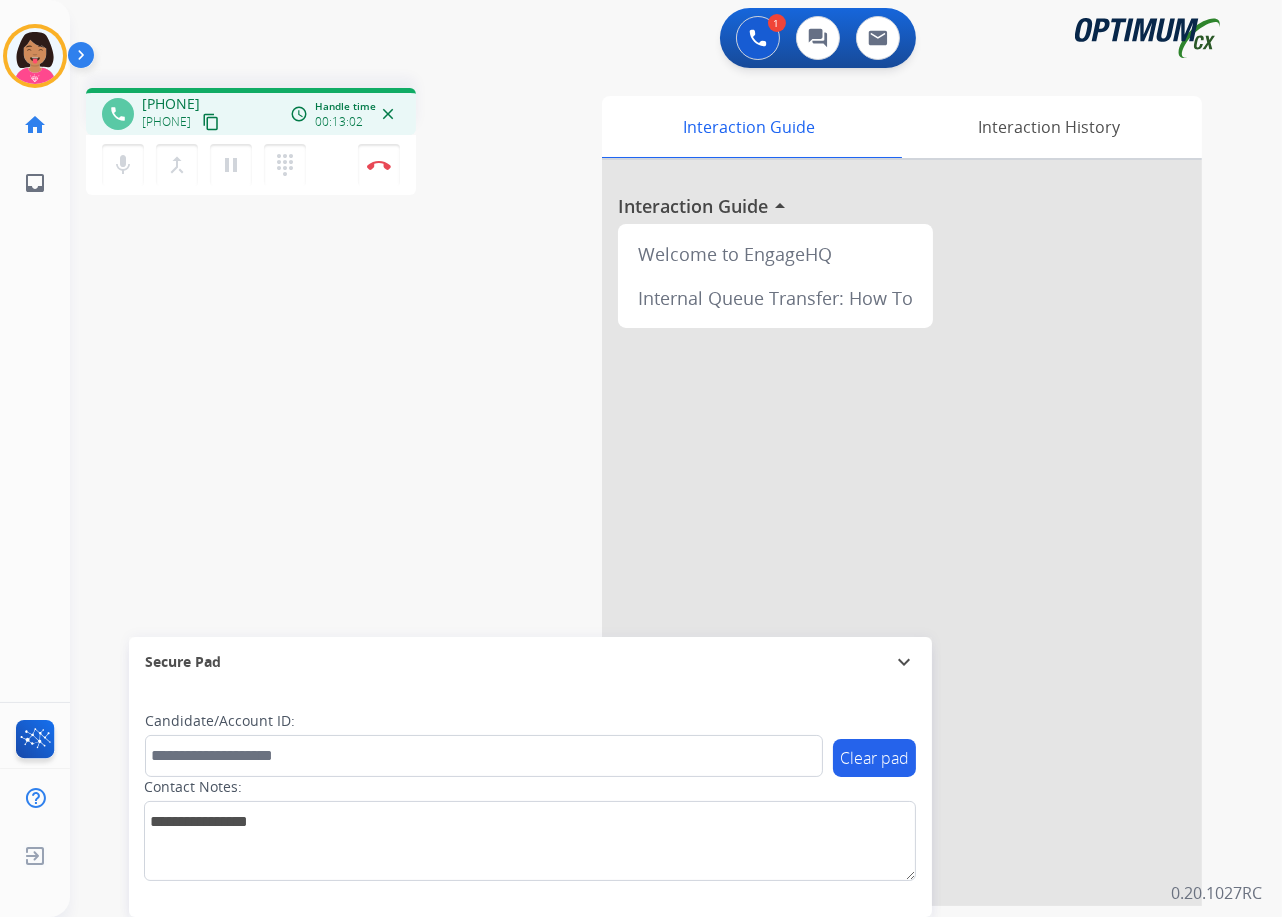 click on "phone +12254561493 +12254561493 content_copy access_time Call metrics Queue   00:05 Hold   00:00 Talk   13:03 Total   13:07 Handle time 00:13:02 close mic Mute merge_type Bridge pause Hold dialpad Dialpad Disconnect swap_horiz Break voice bridge close_fullscreen Connect 3-Way Call merge_type Separate 3-Way Call  Interaction Guide   Interaction History  Interaction Guide arrow_drop_up  Welcome to EngageHQ   Internal Queue Transfer: How To  Secure Pad expand_more Clear pad Candidate/Account ID: Contact Notes:" at bounding box center [652, 489] 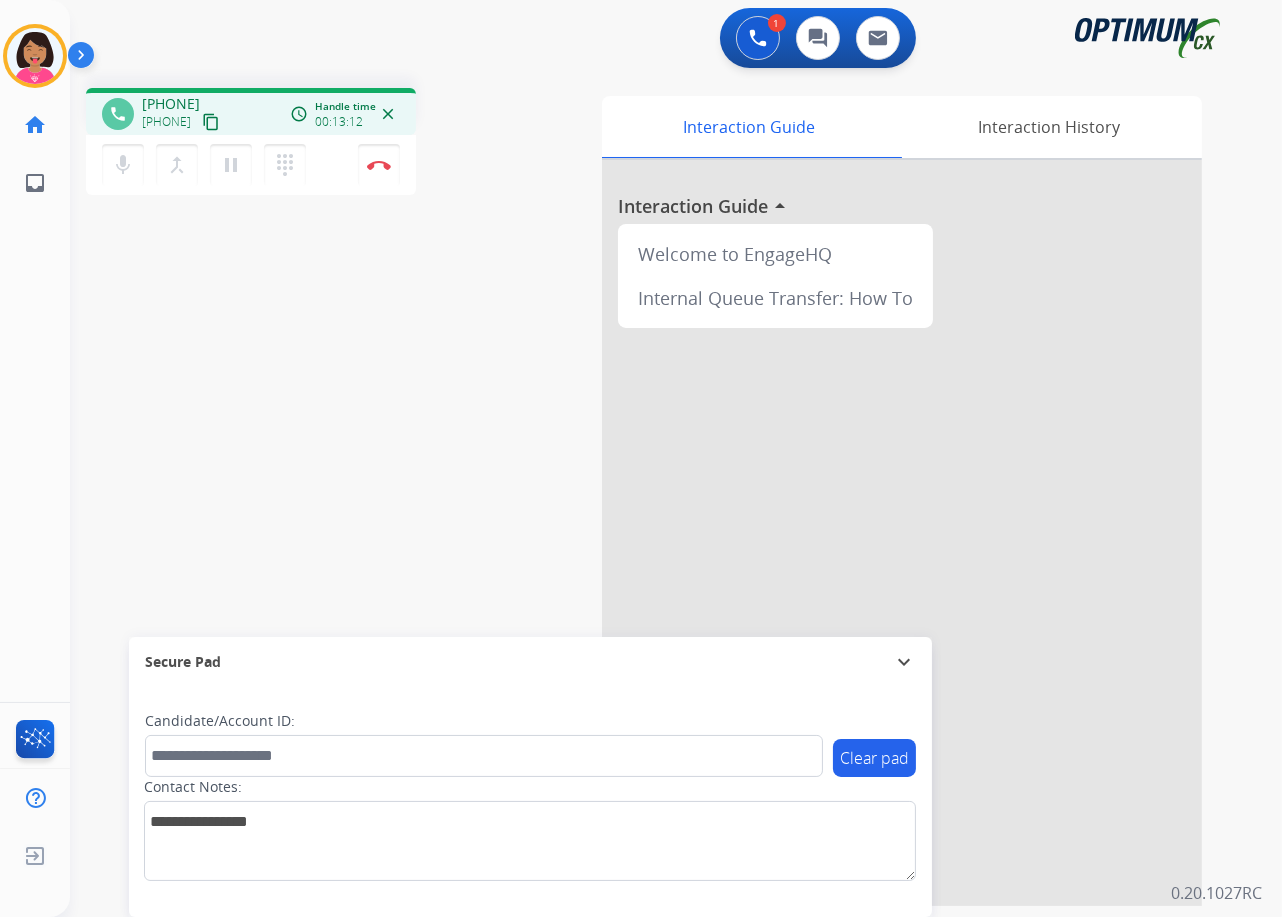 click on "phone +12254561493 +12254561493 content_copy access_time Call metrics Queue   00:05 Hold   00:00 Talk   13:13 Total   13:17 Handle time 00:13:12 close mic Mute merge_type Bridge pause Hold dialpad Dialpad Disconnect swap_horiz Break voice bridge close_fullscreen Connect 3-Way Call merge_type Separate 3-Way Call  Interaction Guide   Interaction History  Interaction Guide arrow_drop_up  Welcome to EngageHQ   Internal Queue Transfer: How To  Secure Pad expand_more Clear pad Candidate/Account ID: Contact Notes:" at bounding box center (652, 489) 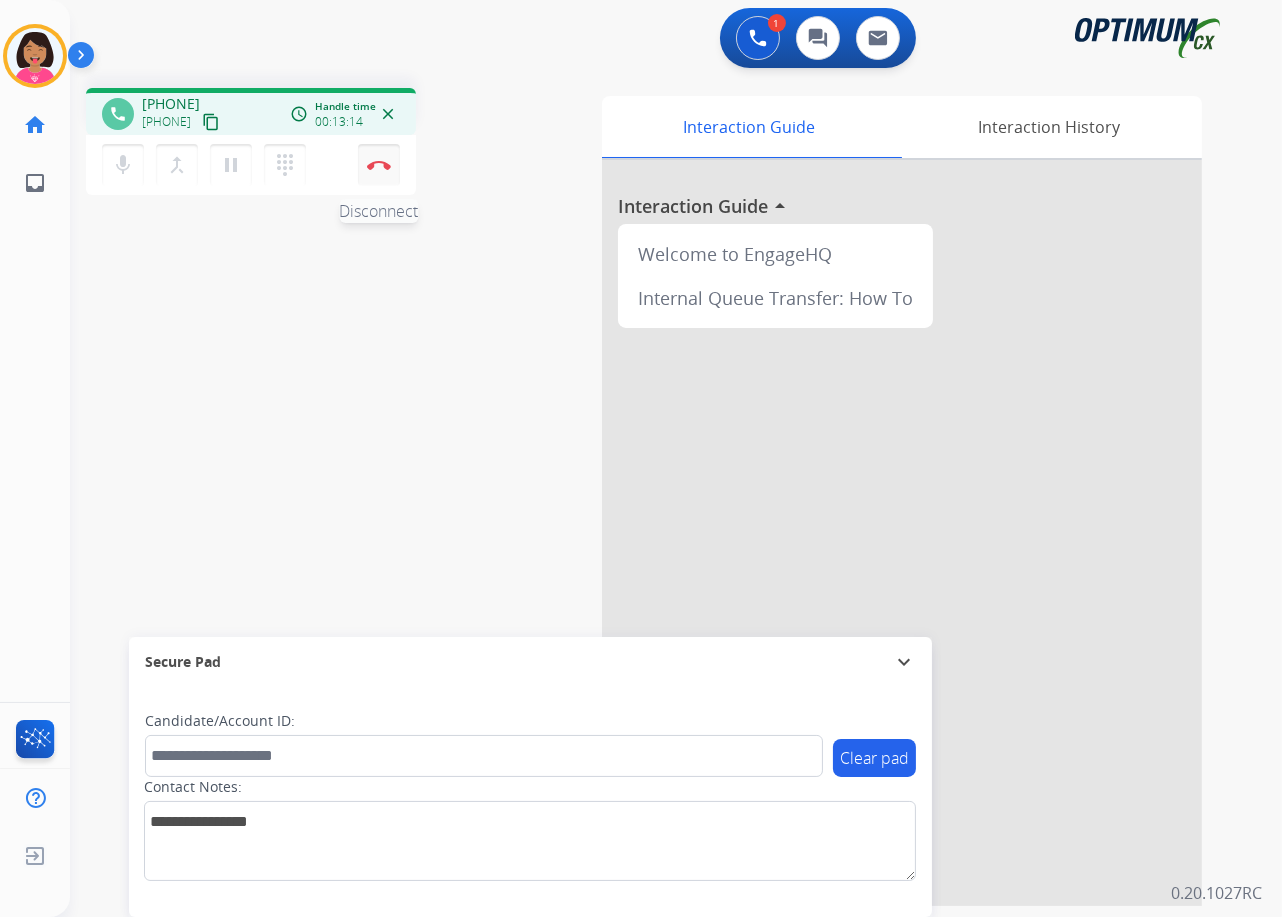 click on "Disconnect" at bounding box center [379, 165] 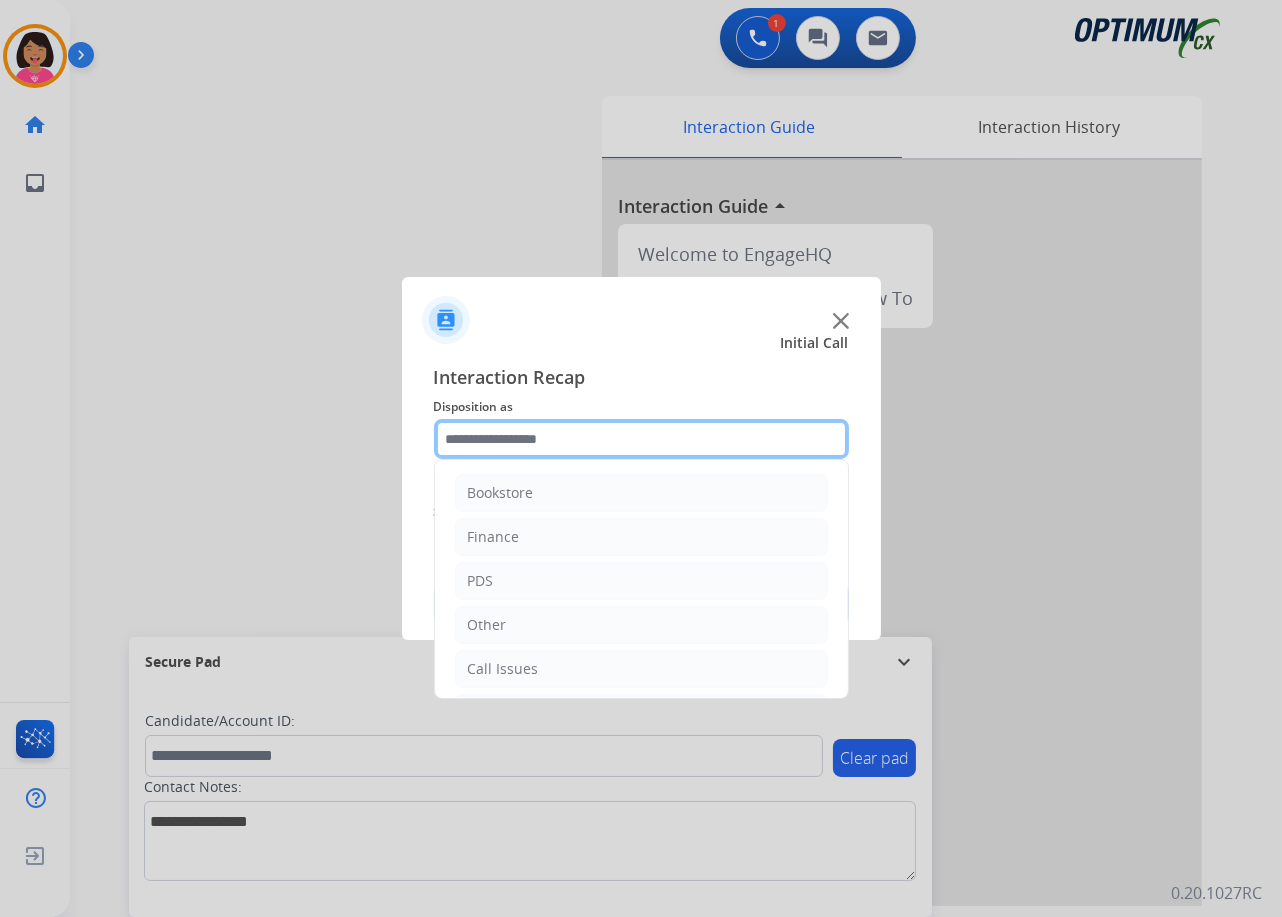 click 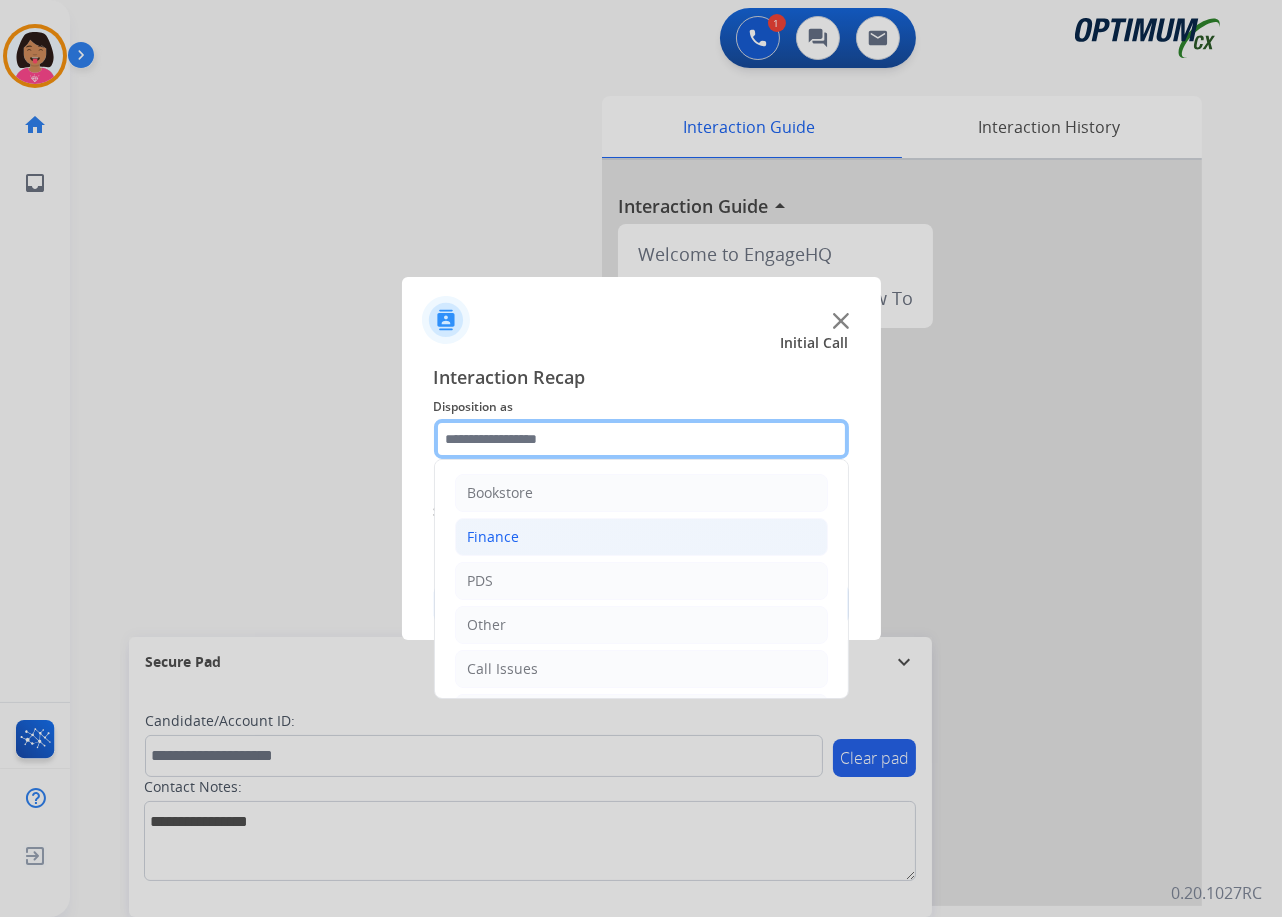 scroll, scrollTop: 137, scrollLeft: 0, axis: vertical 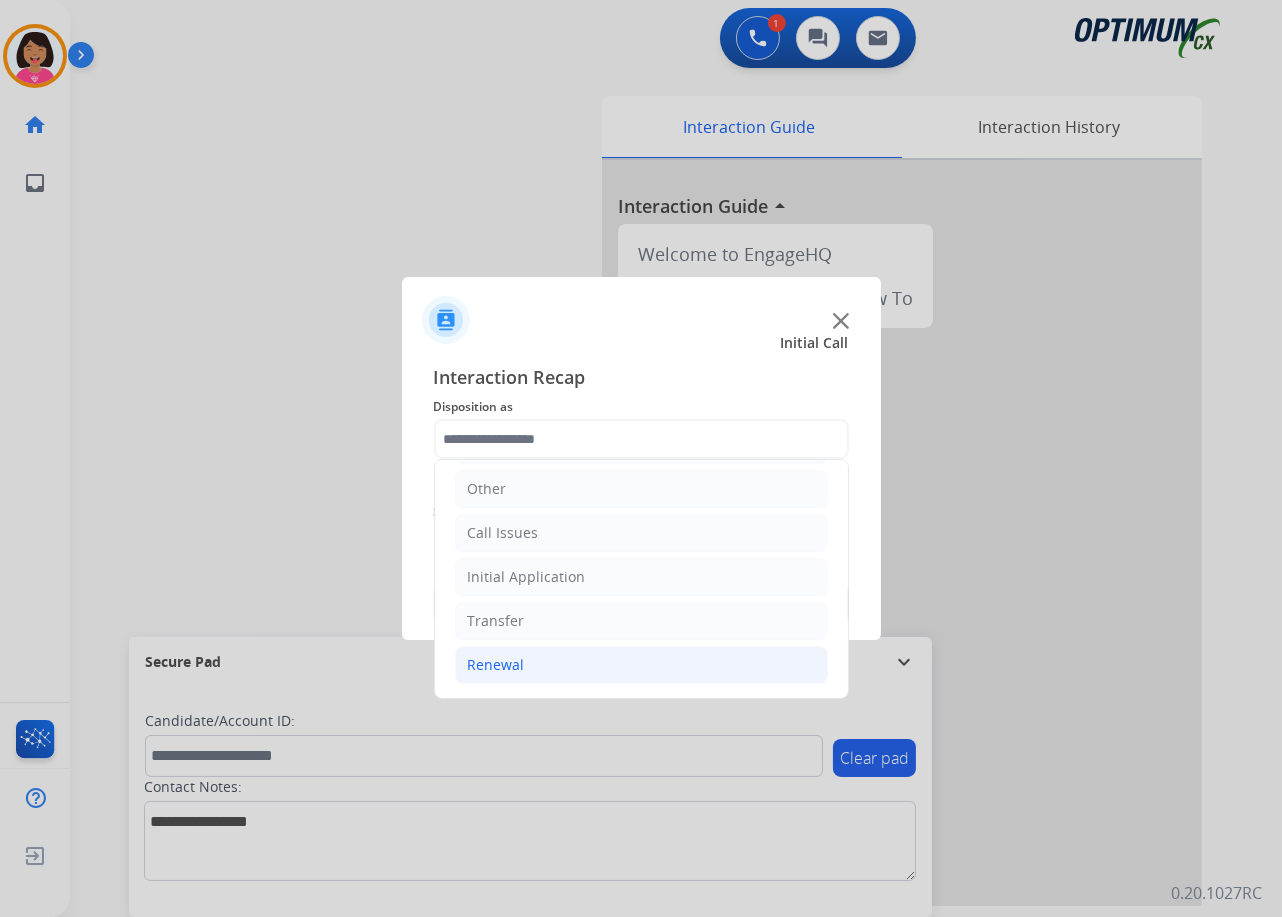 click on "Renewal" 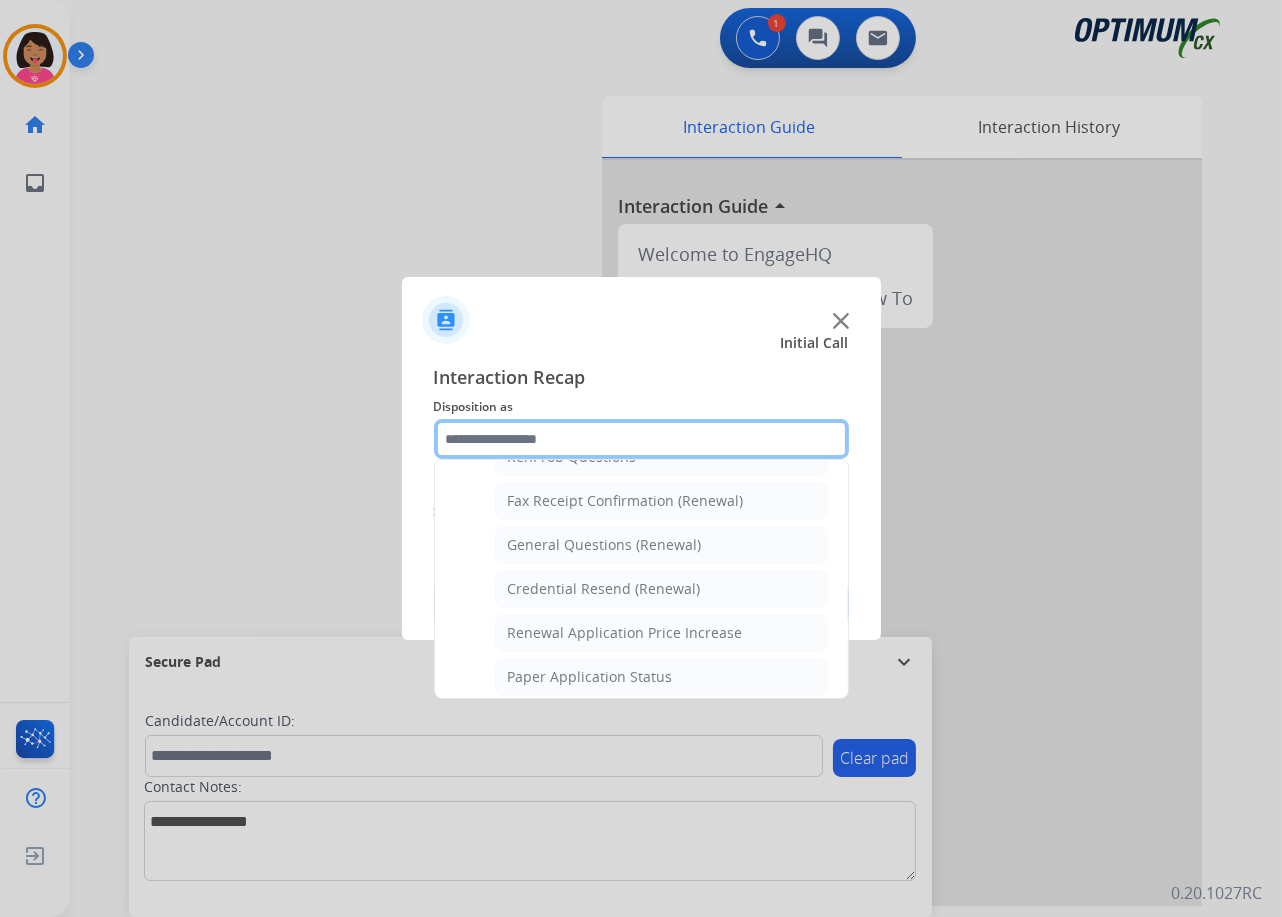 scroll, scrollTop: 564, scrollLeft: 0, axis: vertical 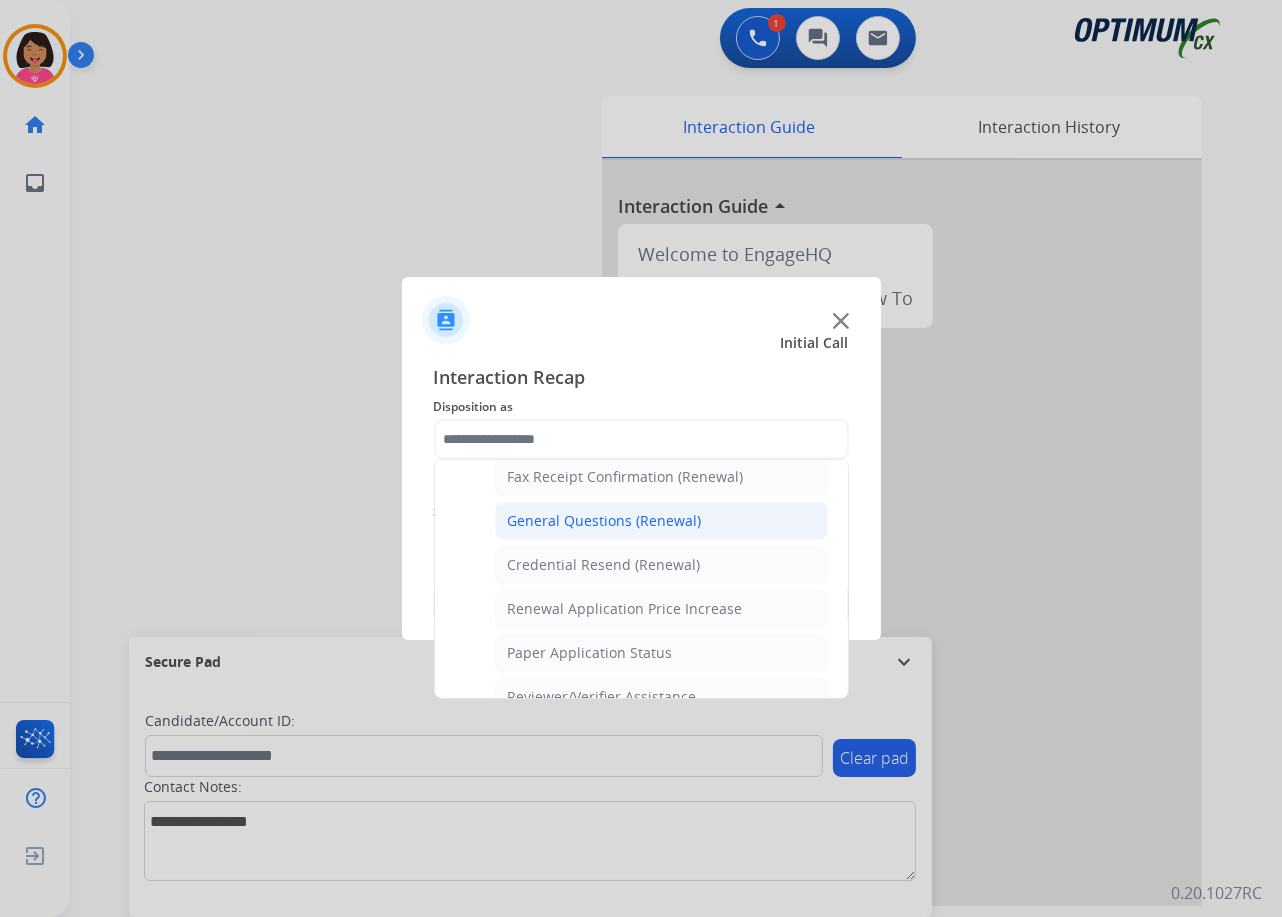 click on "General Questions (Renewal)" 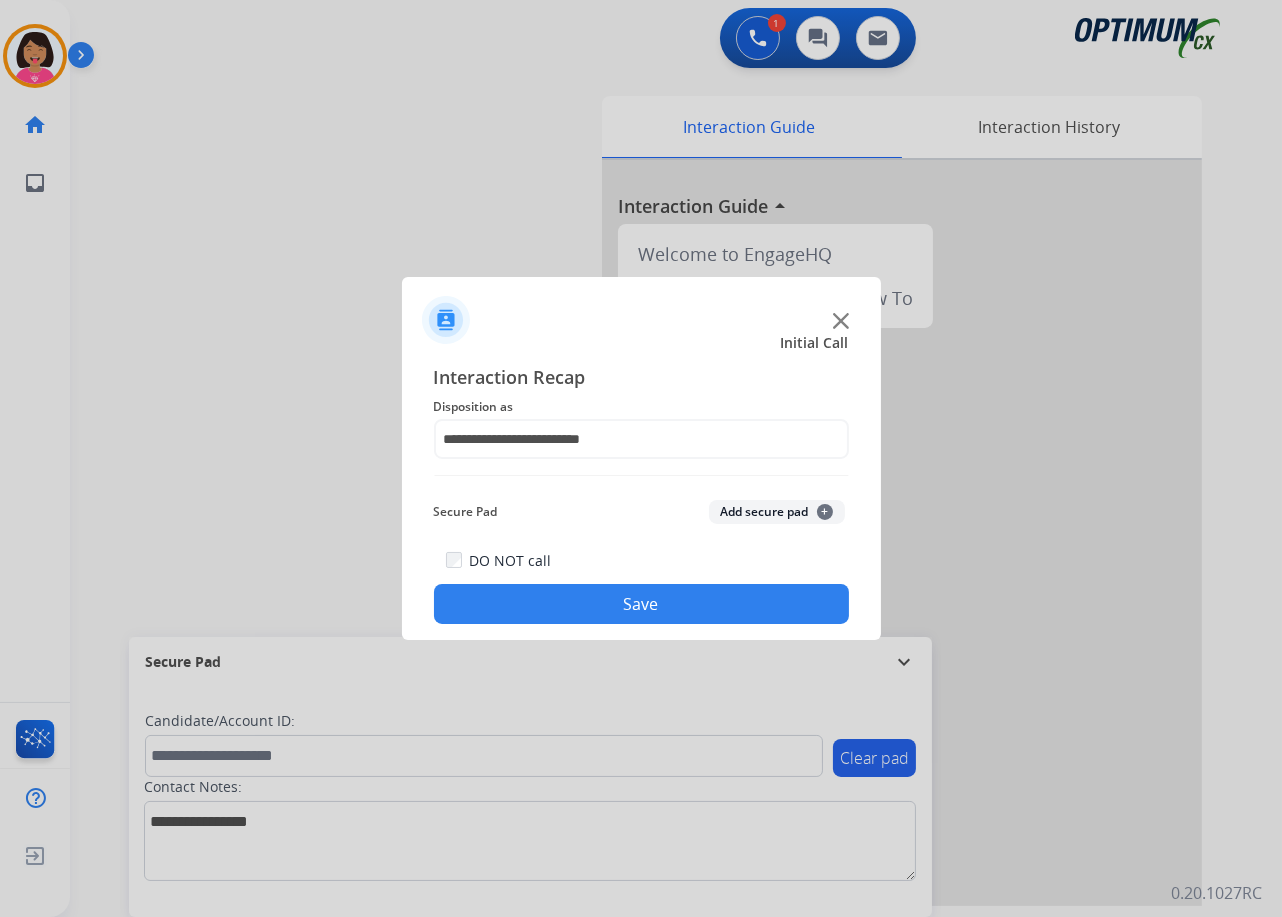 click on "Save" 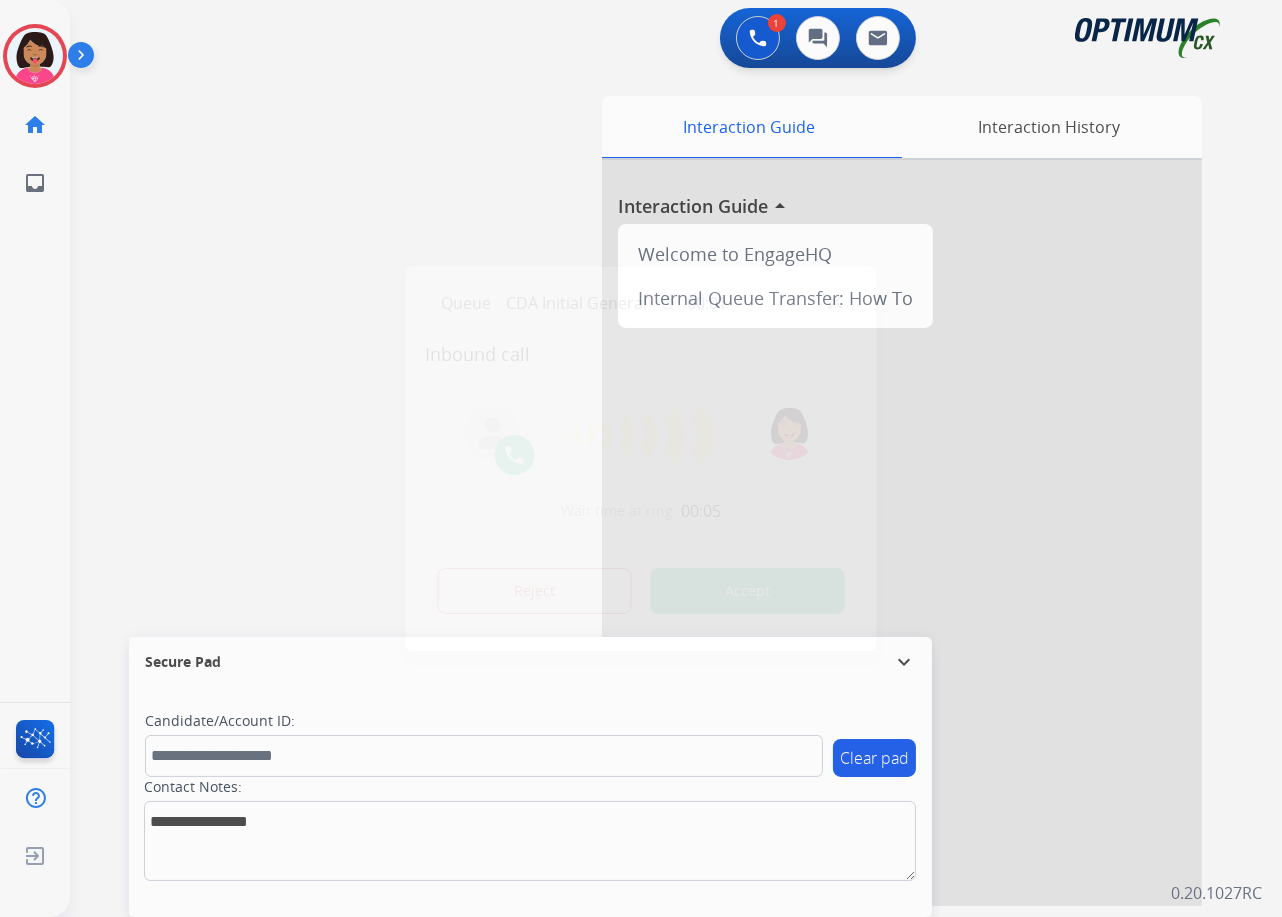 click at bounding box center (641, 458) 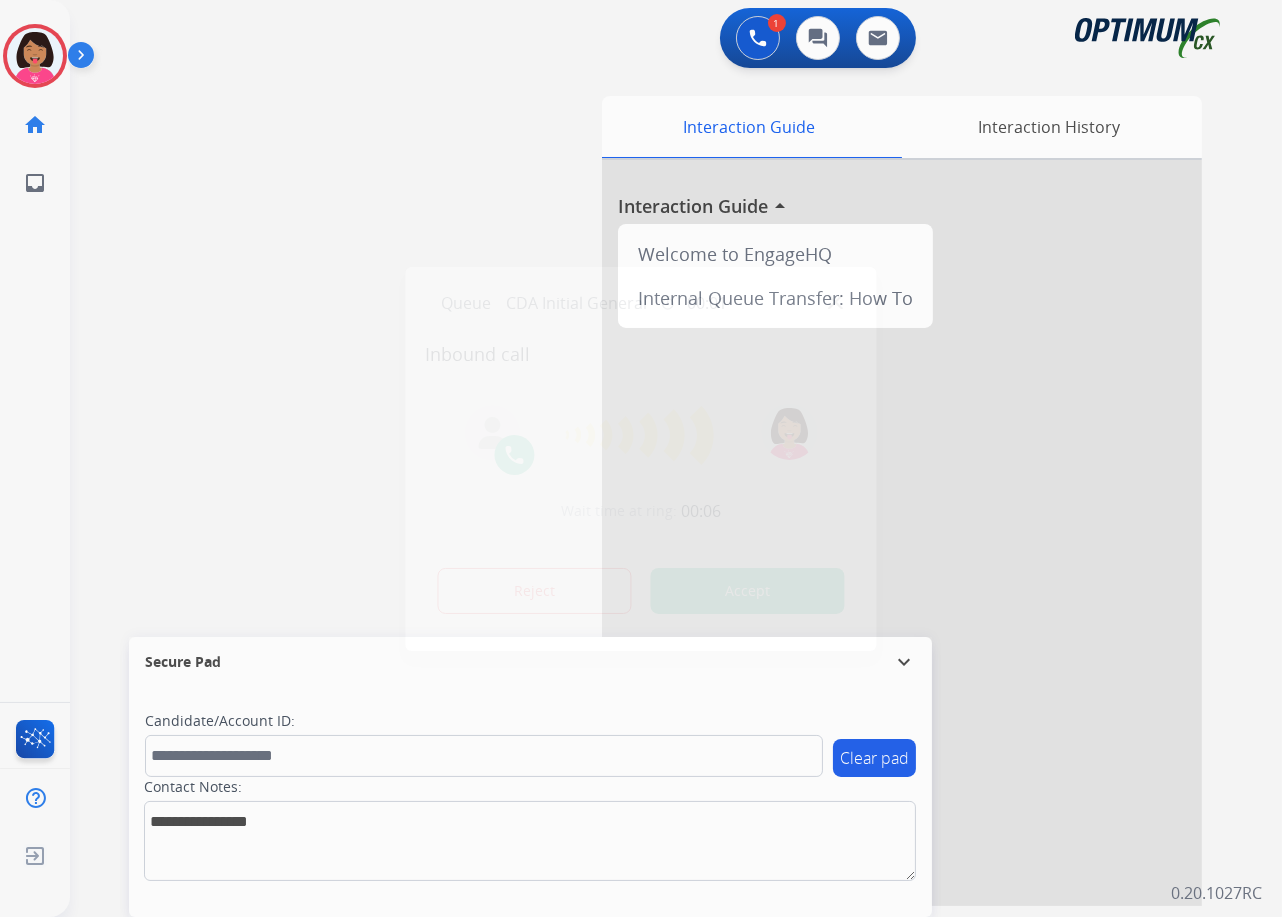 click at bounding box center (835, 301) 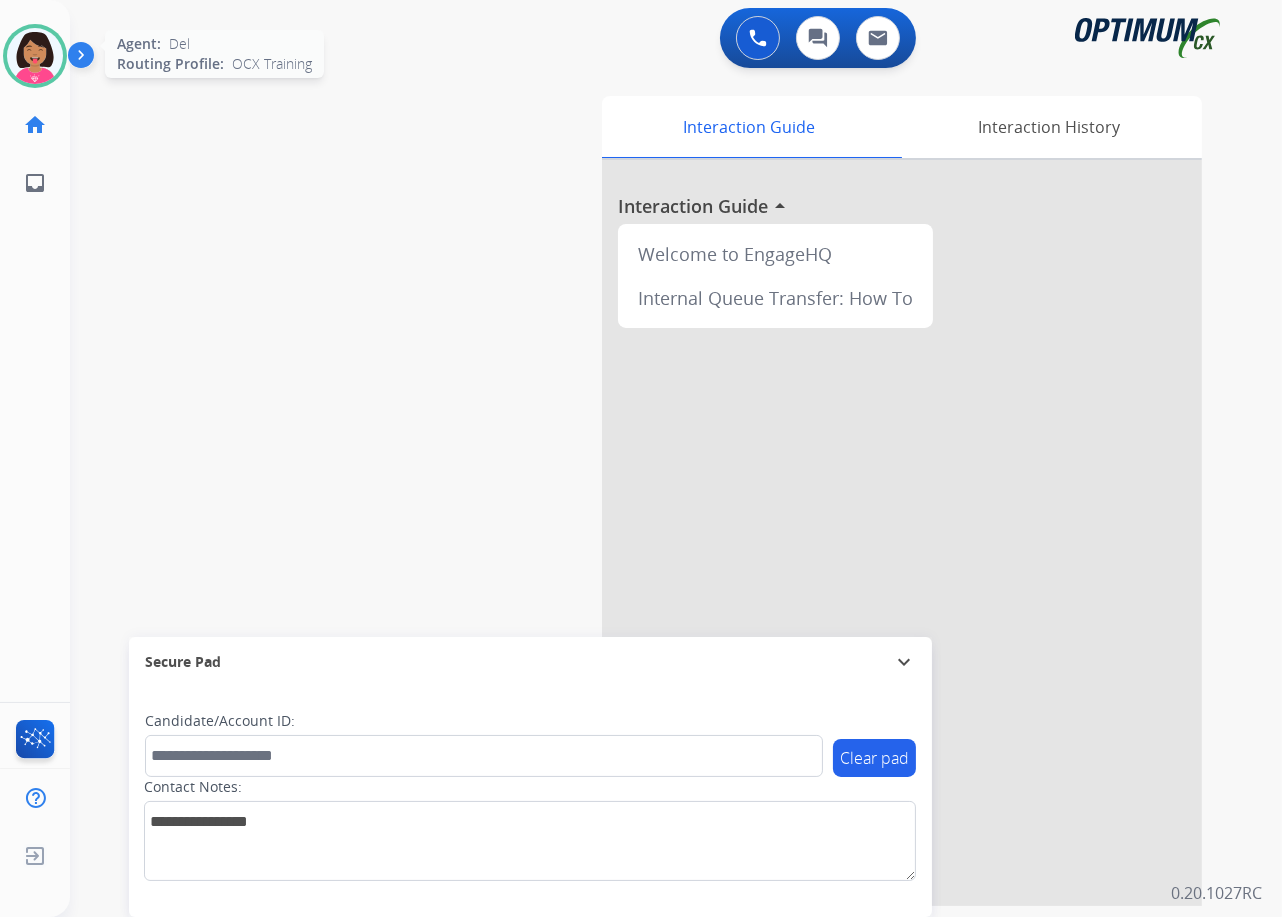 click at bounding box center [35, 56] 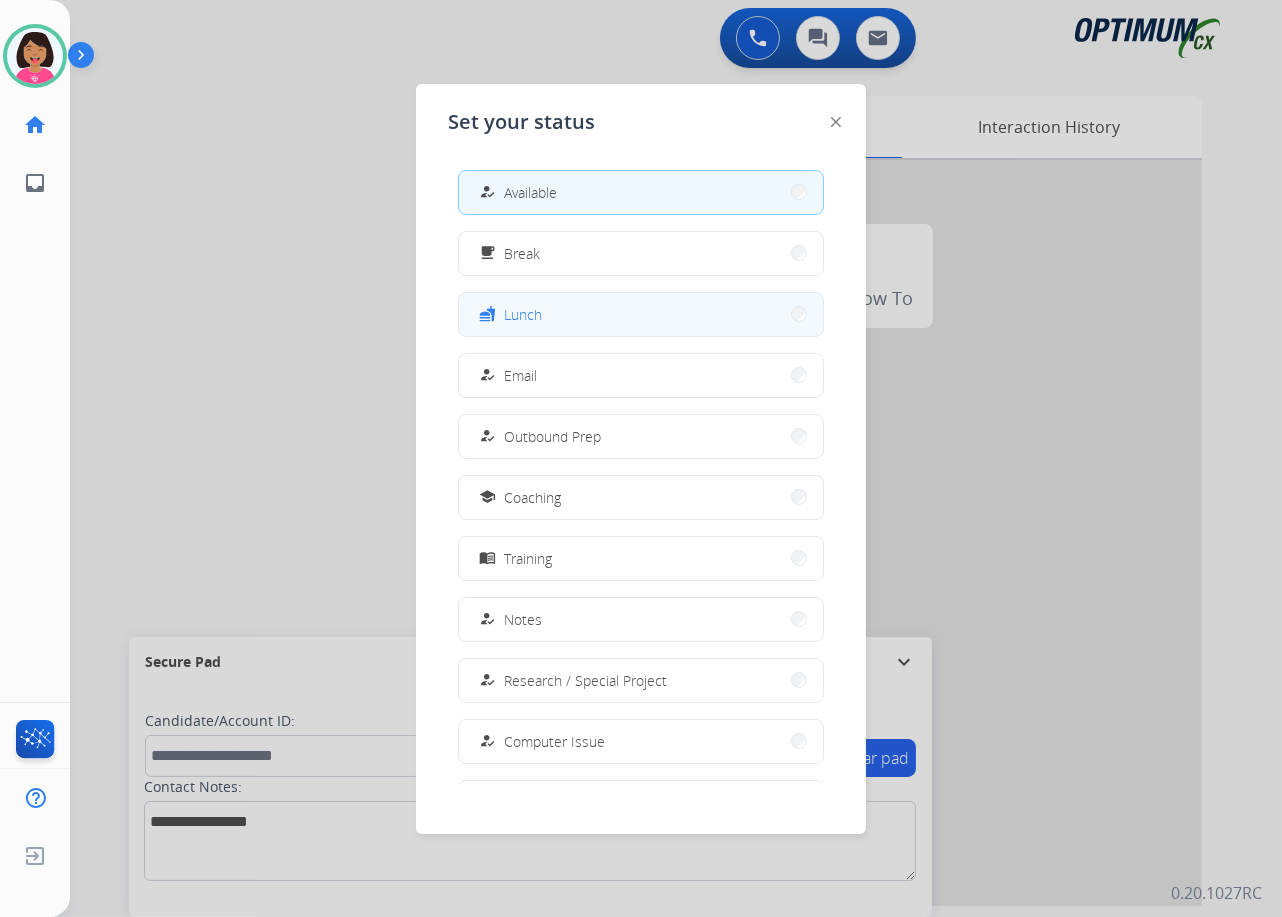 click on "fastfood Lunch" at bounding box center [641, 314] 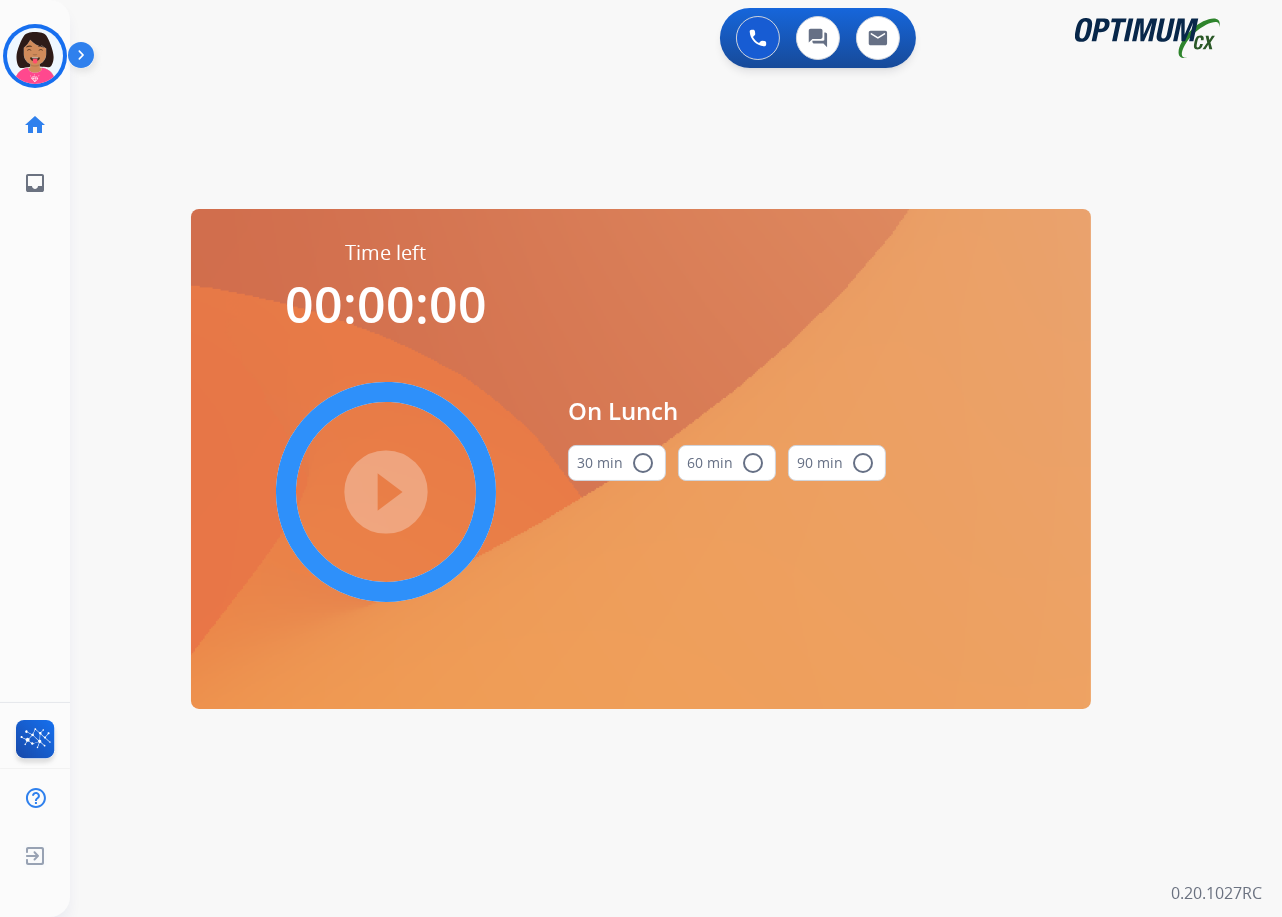 click on "30 min  radio_button_unchecked" at bounding box center (617, 463) 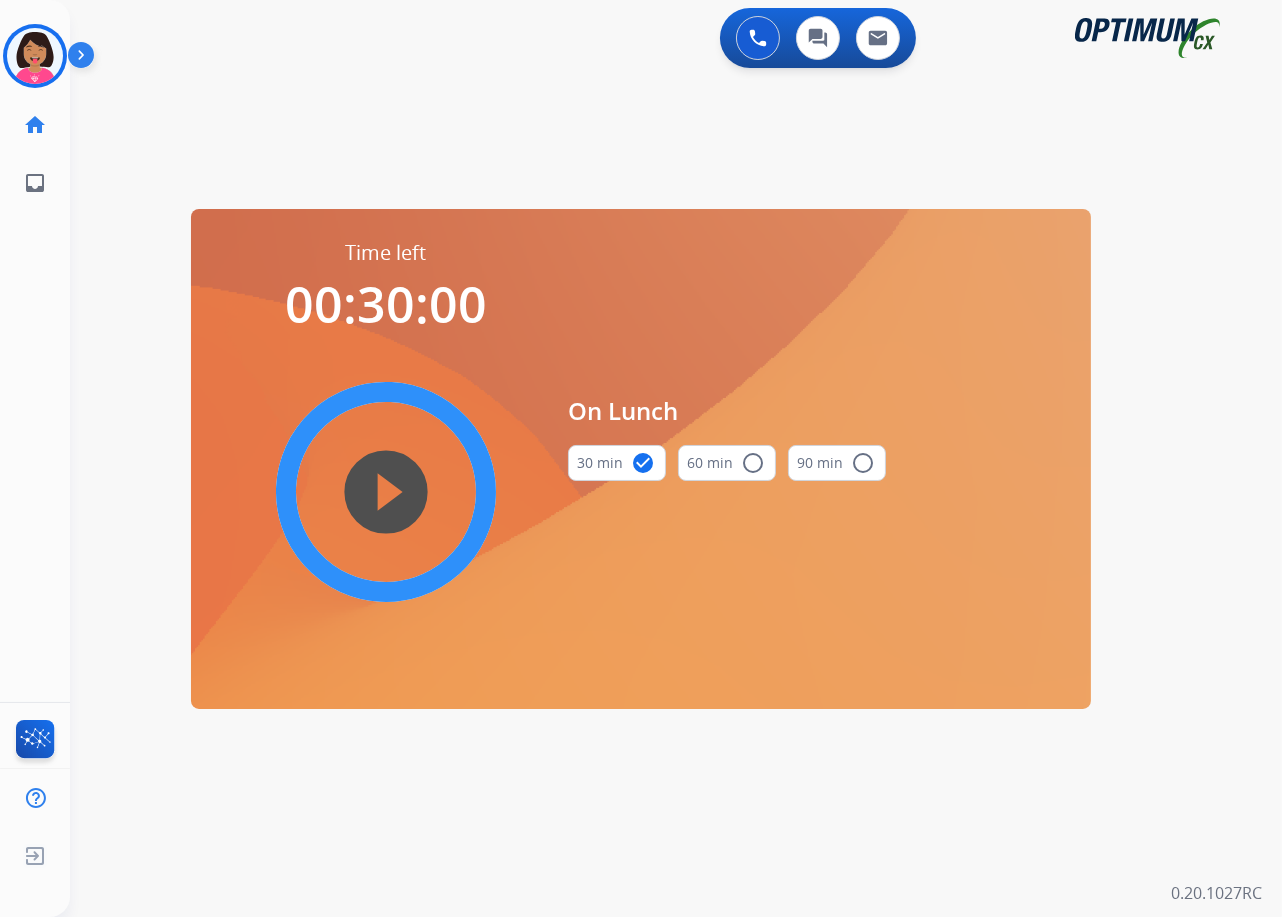 click on "play_circle_filled" at bounding box center (386, 492) 